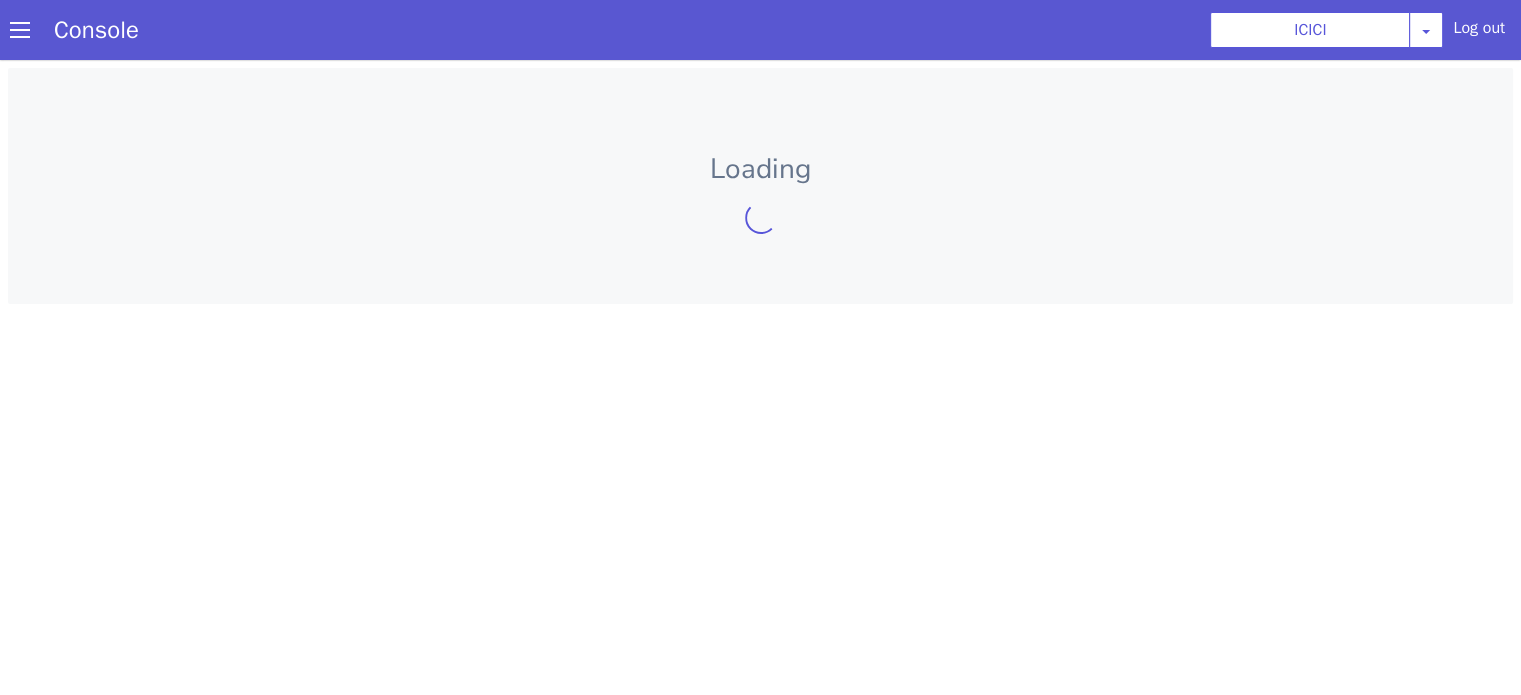 scroll, scrollTop: 0, scrollLeft: 0, axis: both 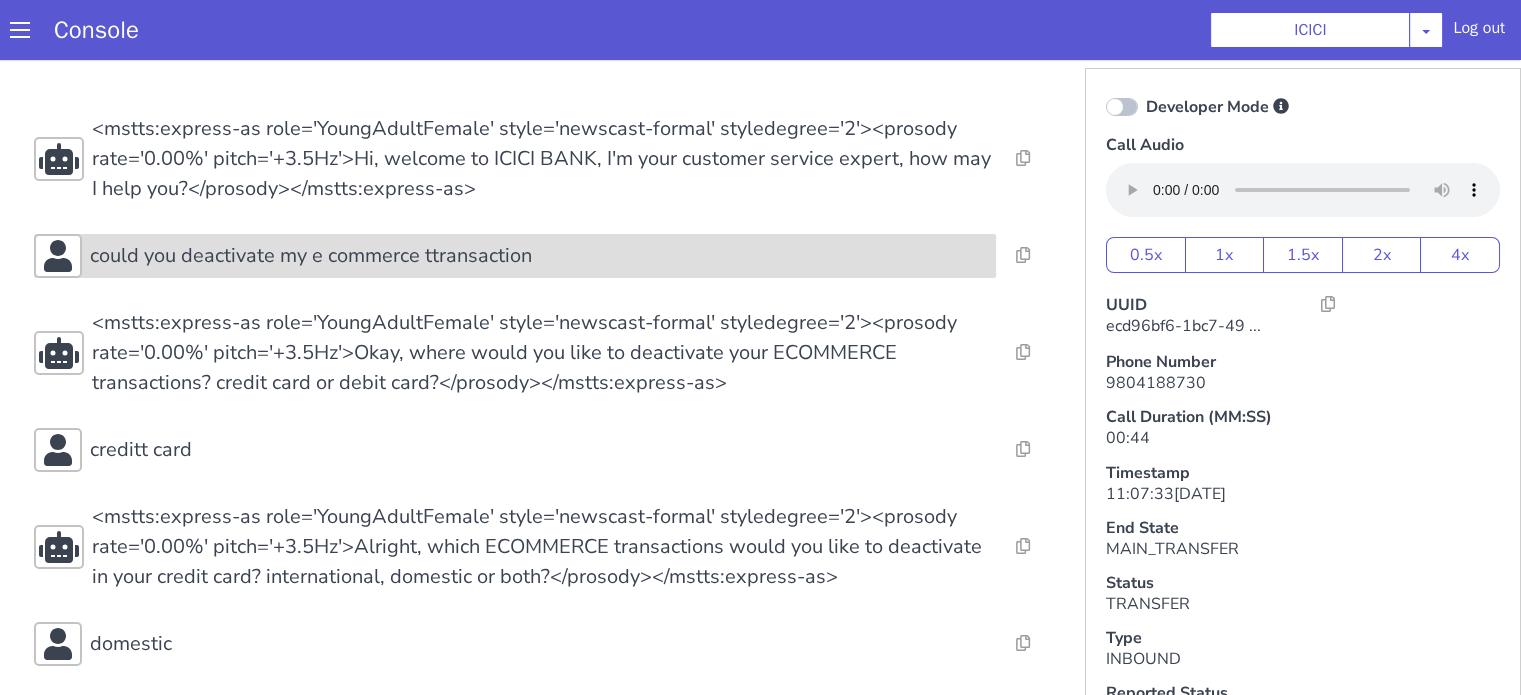 click on "could you deactivate my e commerce ttransaction" at bounding box center [539, 256] 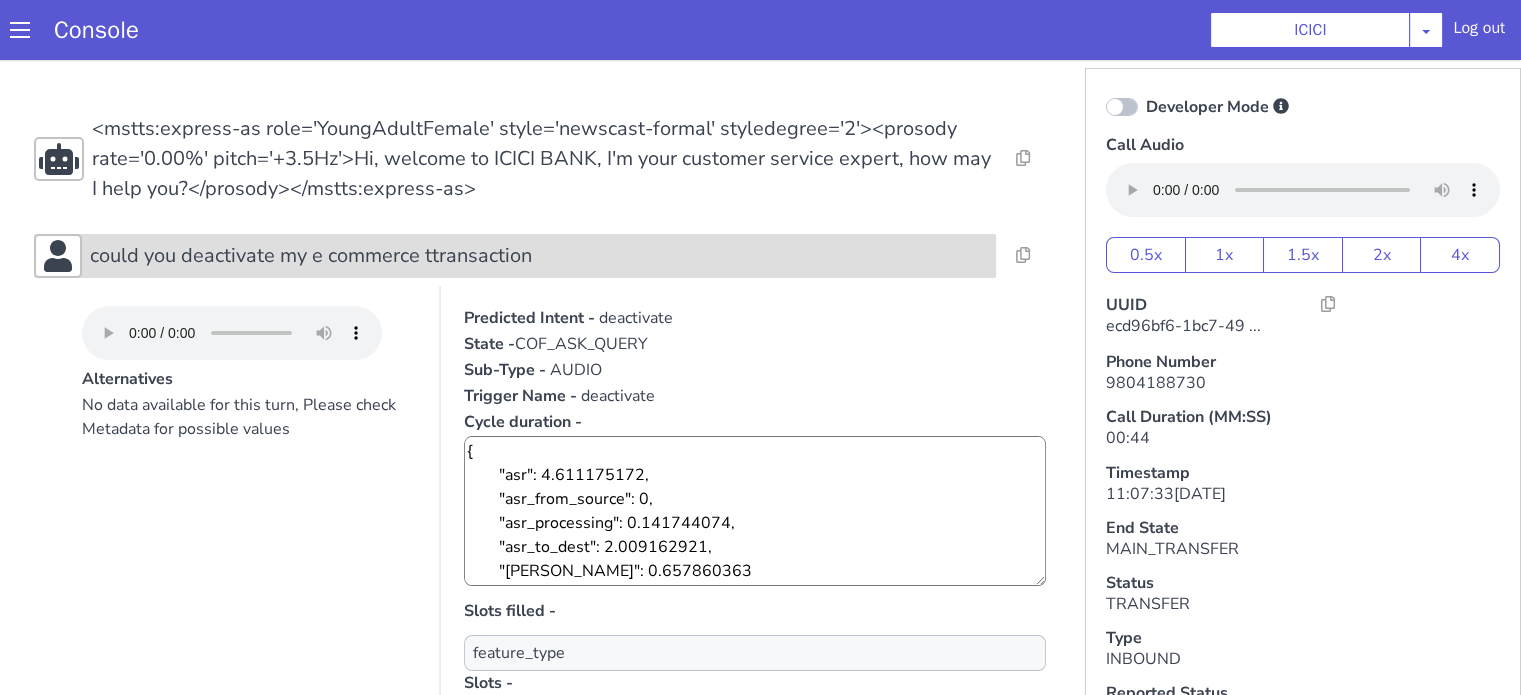 click on "could you deactivate my e commerce ttransaction" at bounding box center [539, 256] 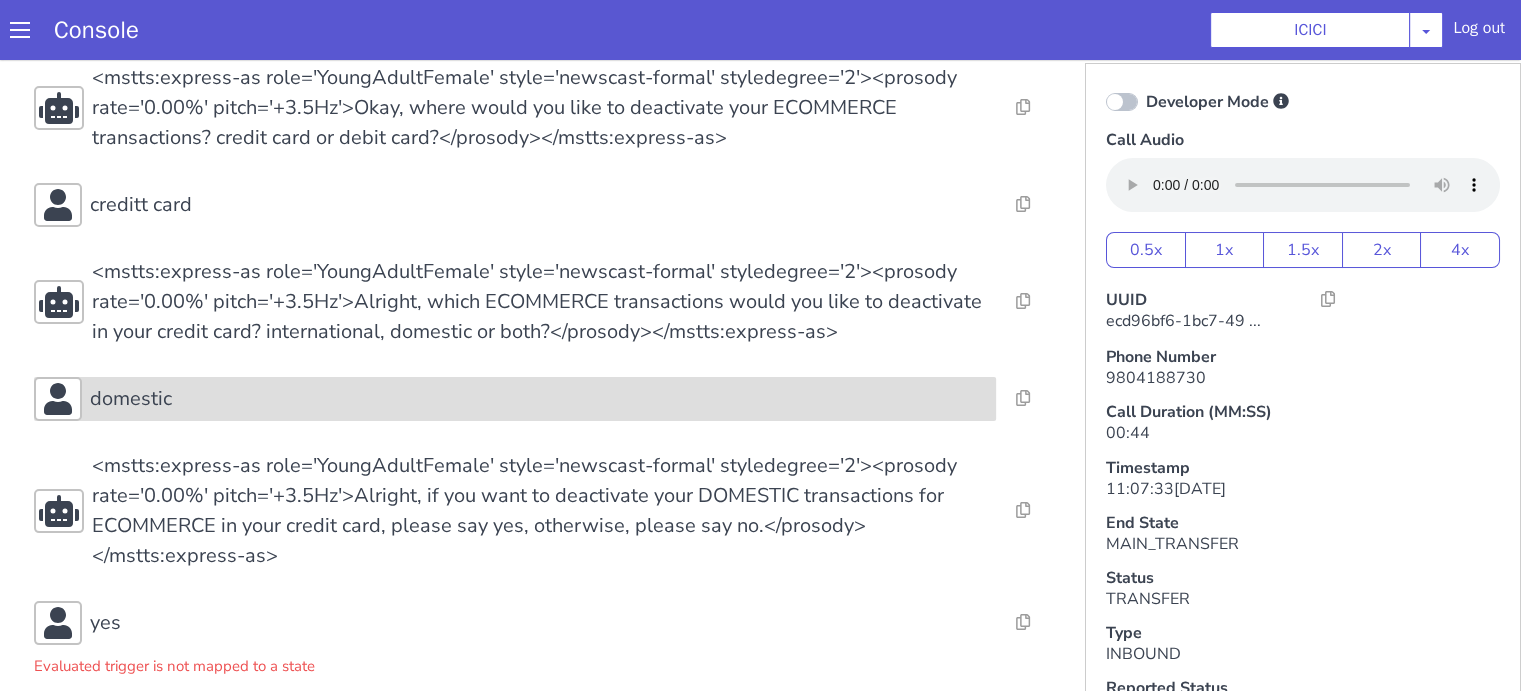 scroll, scrollTop: 382, scrollLeft: 0, axis: vertical 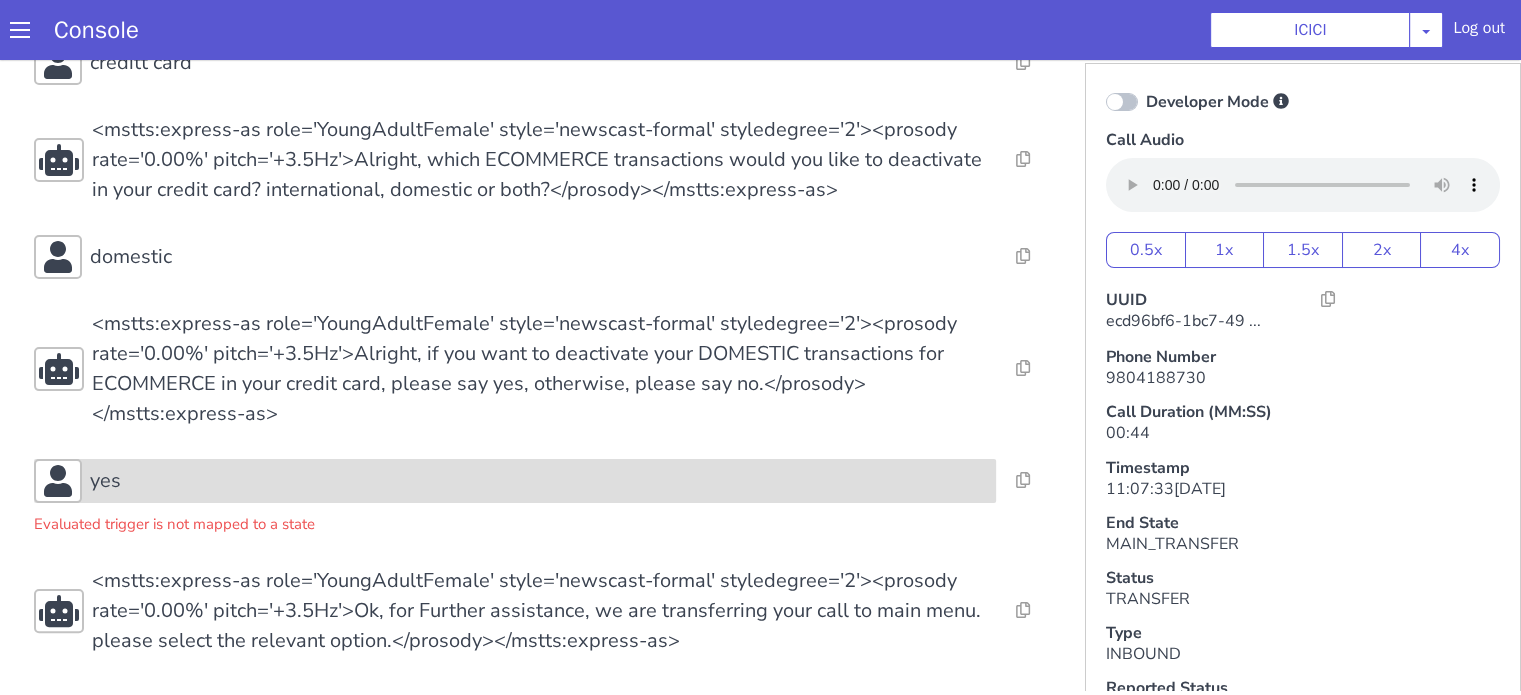 click on "yes" at bounding box center (539, 481) 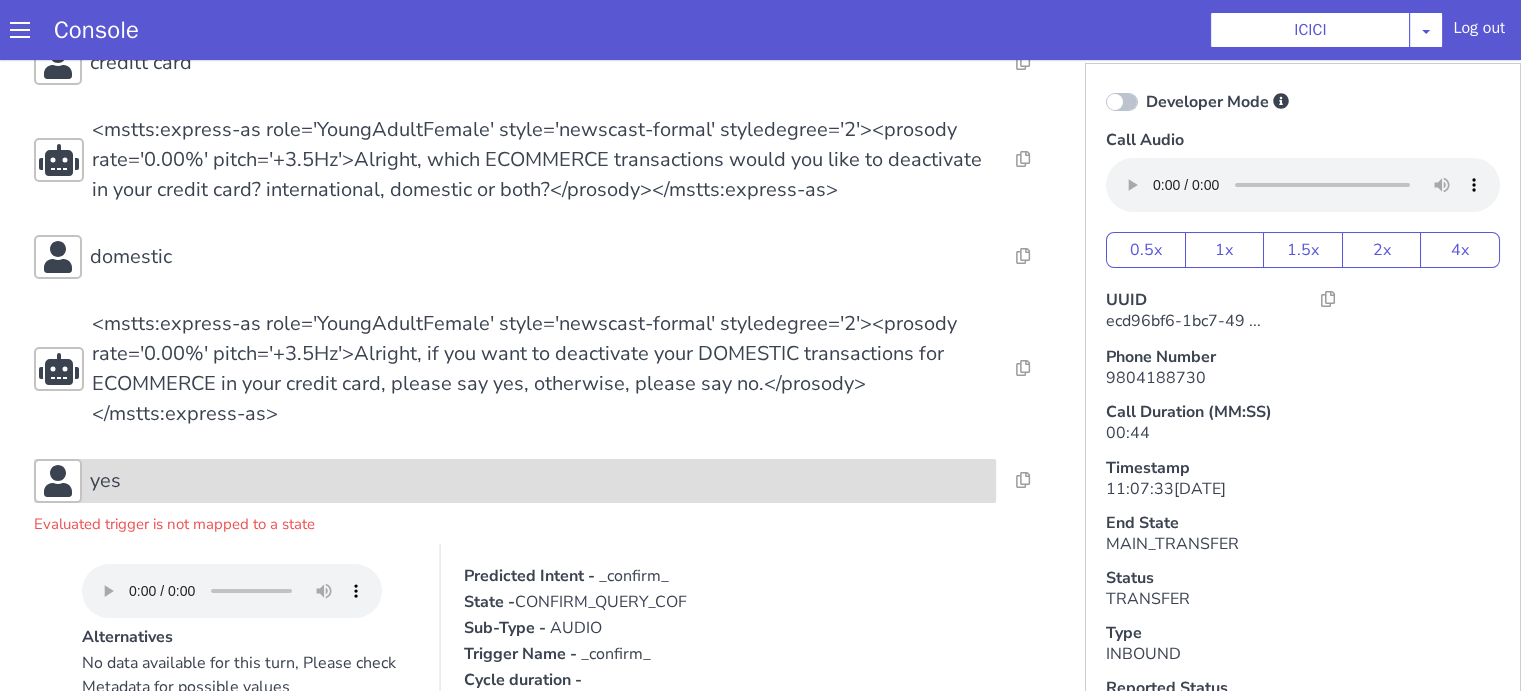 click on "yes" at bounding box center (539, 481) 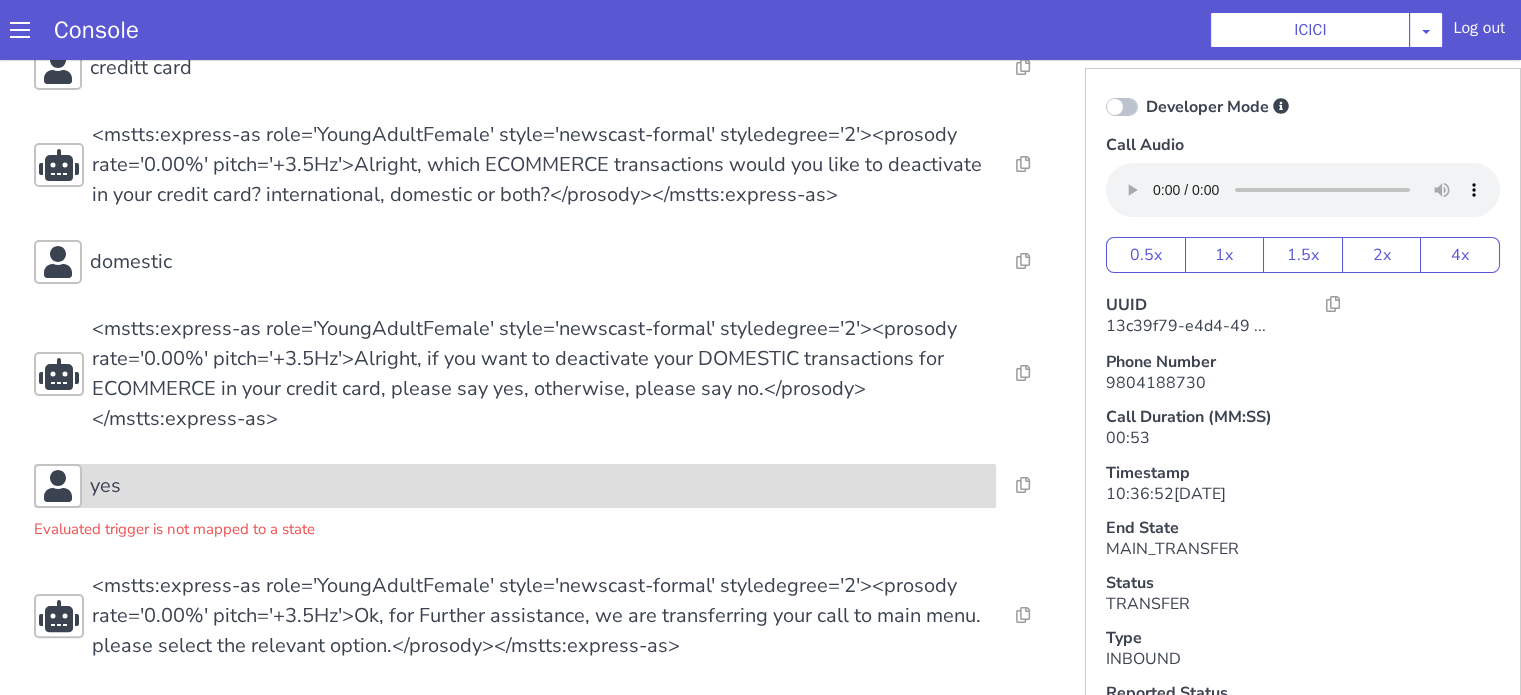 scroll, scrollTop: 5, scrollLeft: 0, axis: vertical 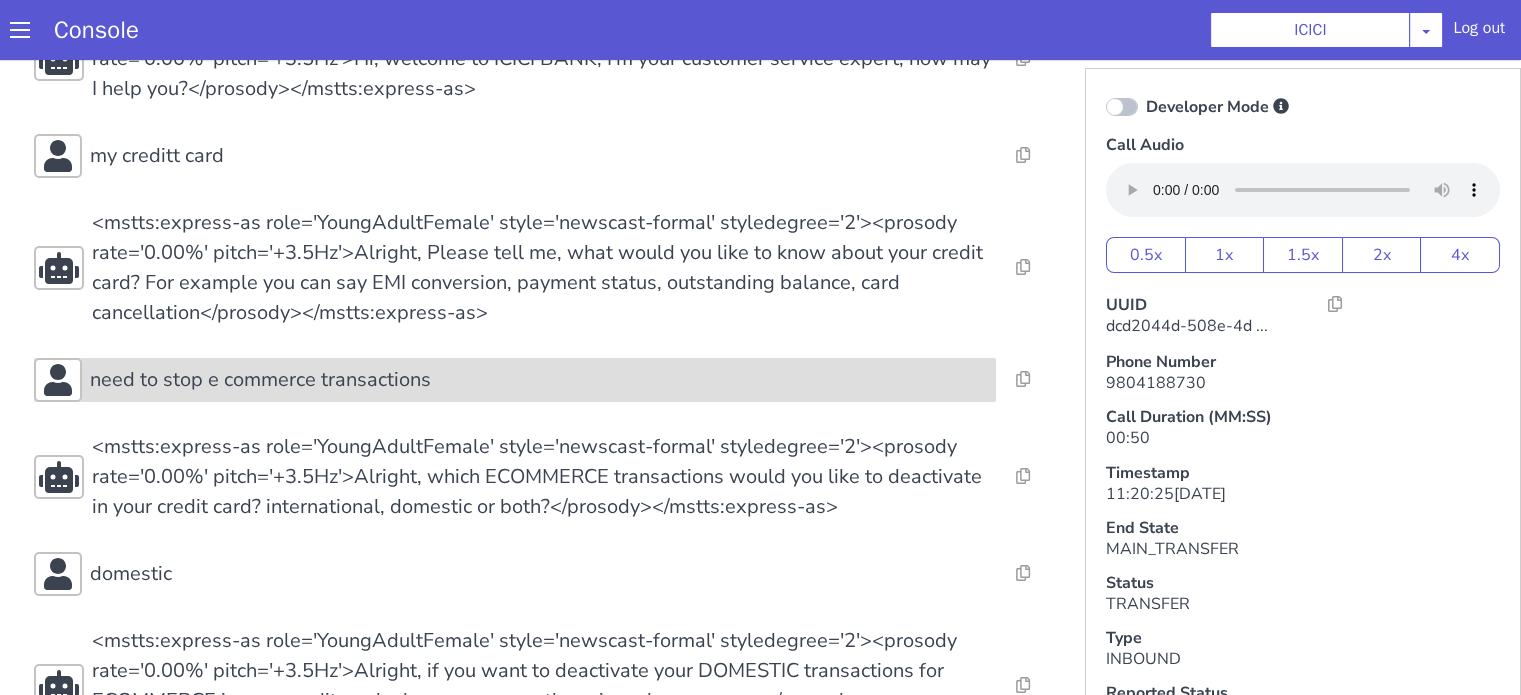 click on "need to stop e commerce transactions" at bounding box center (260, 380) 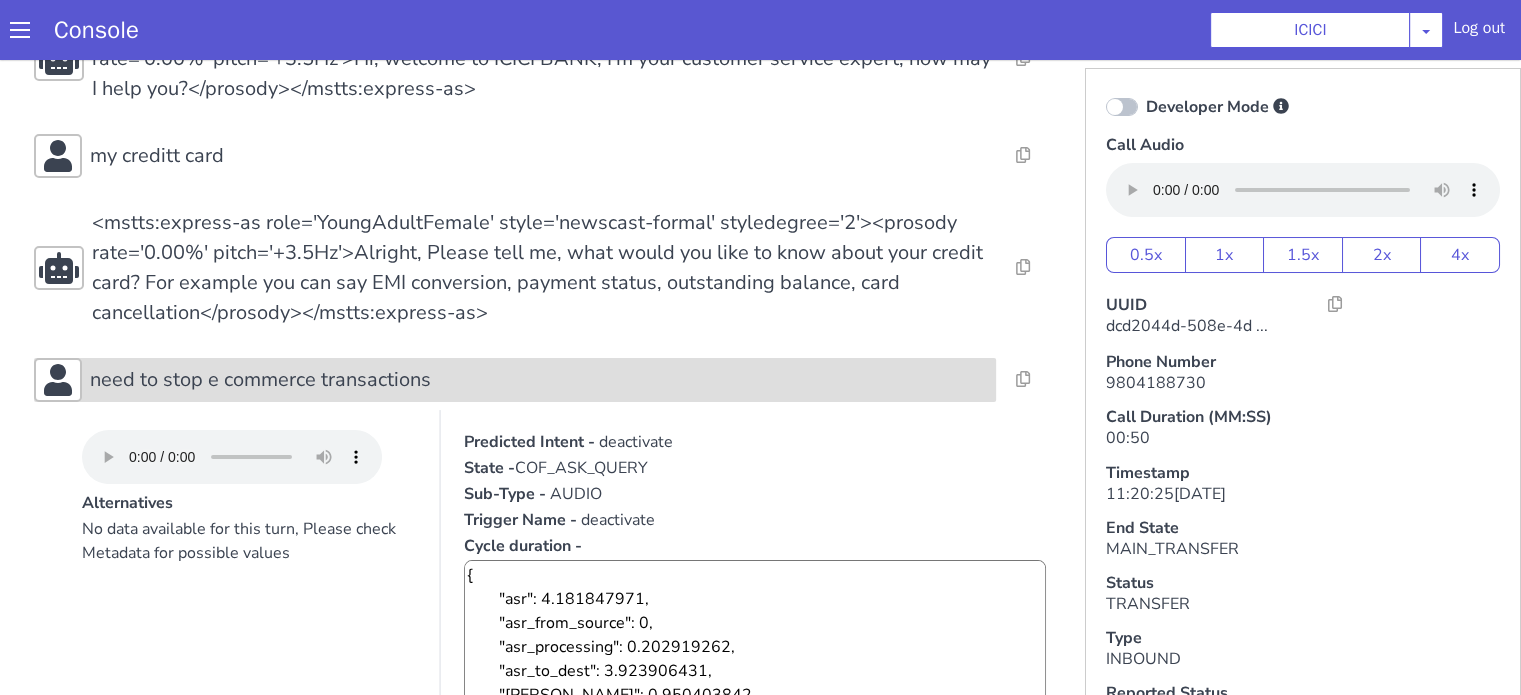 click on "need to stop e commerce transactions" at bounding box center [260, 380] 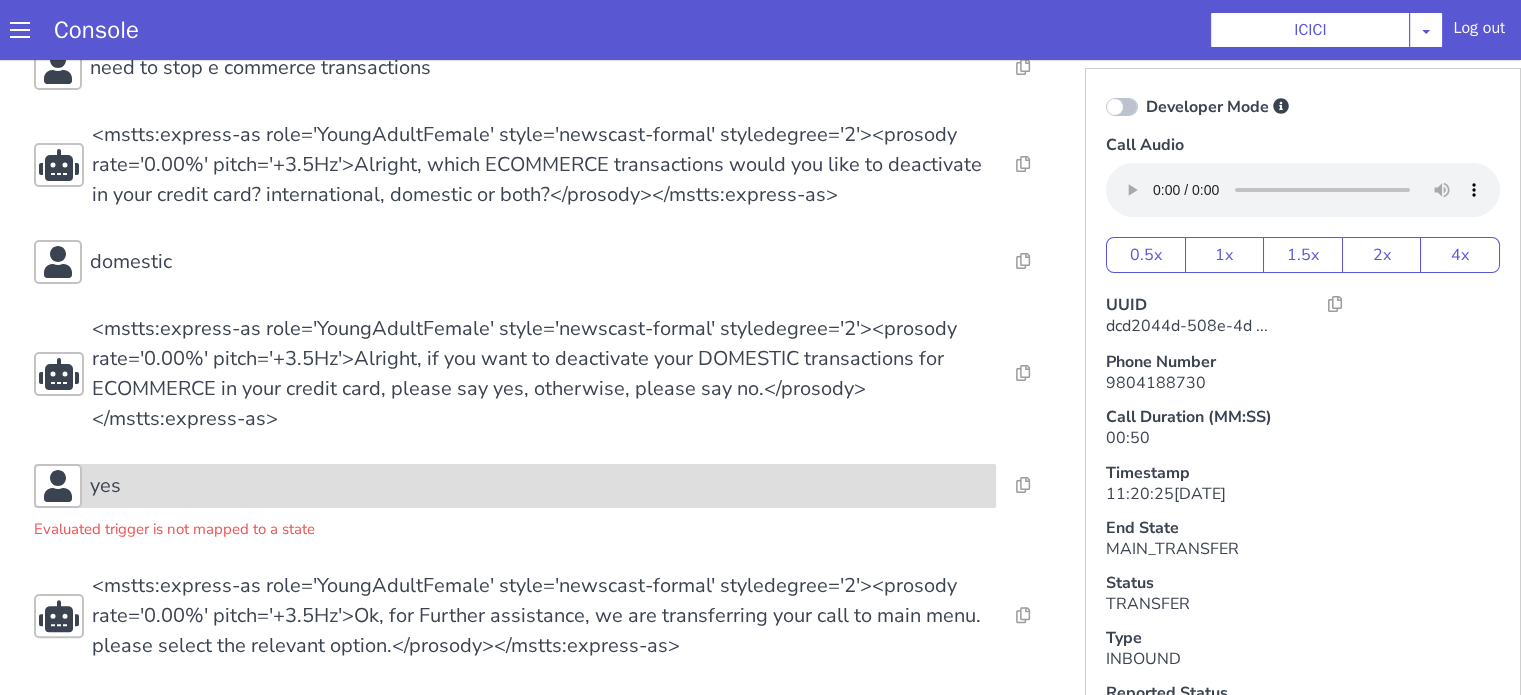 scroll, scrollTop: 5, scrollLeft: 0, axis: vertical 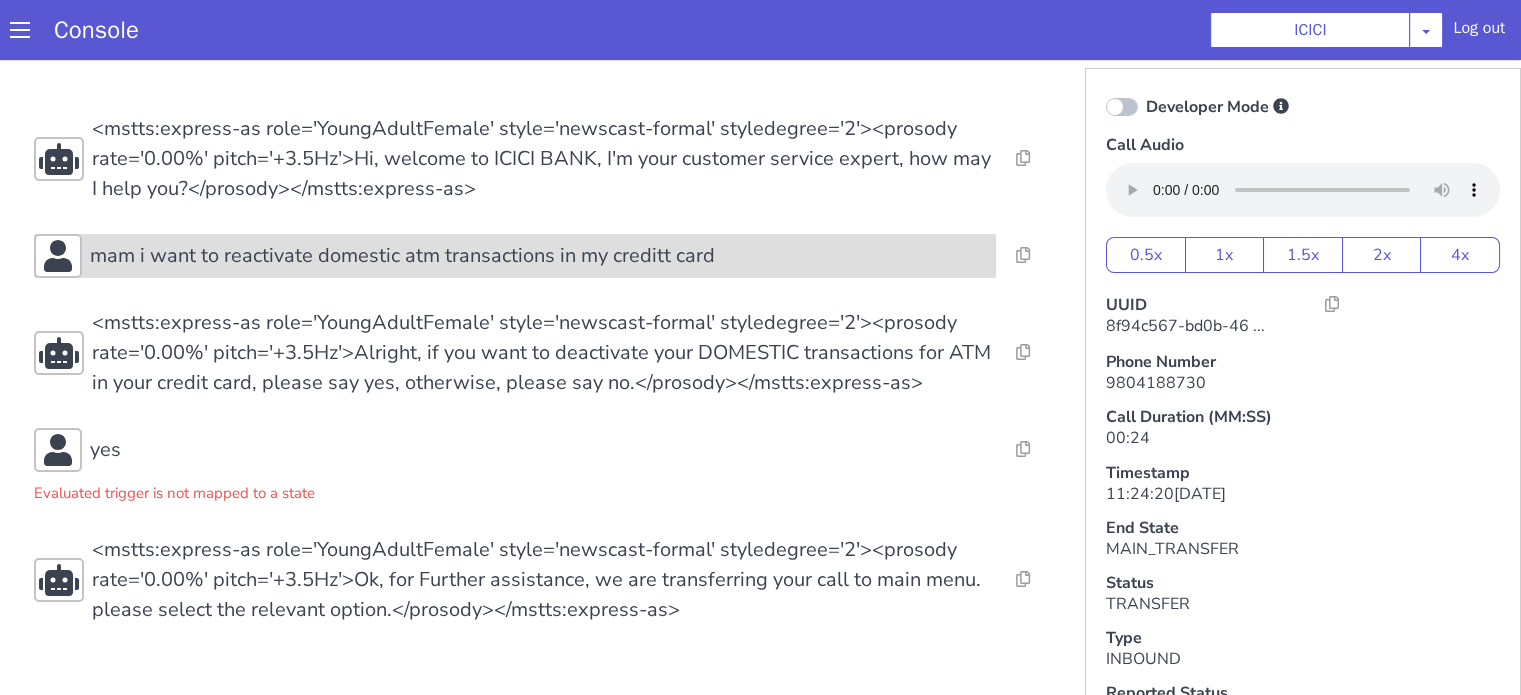 click on "mam i want to reactivate domestic atm transactions in my creditt card" at bounding box center (402, 256) 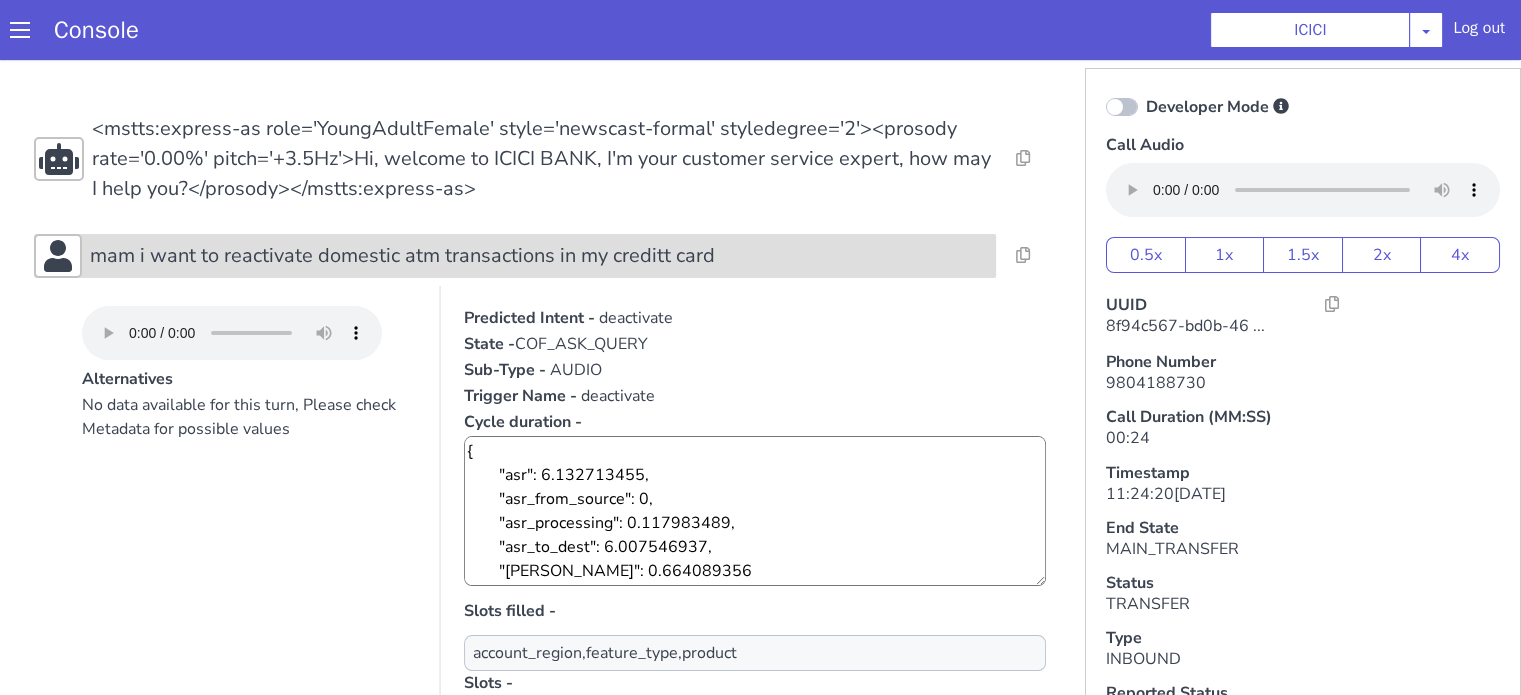 click on "mam i want to reactivate domestic atm transactions in my creditt card" at bounding box center (402, 256) 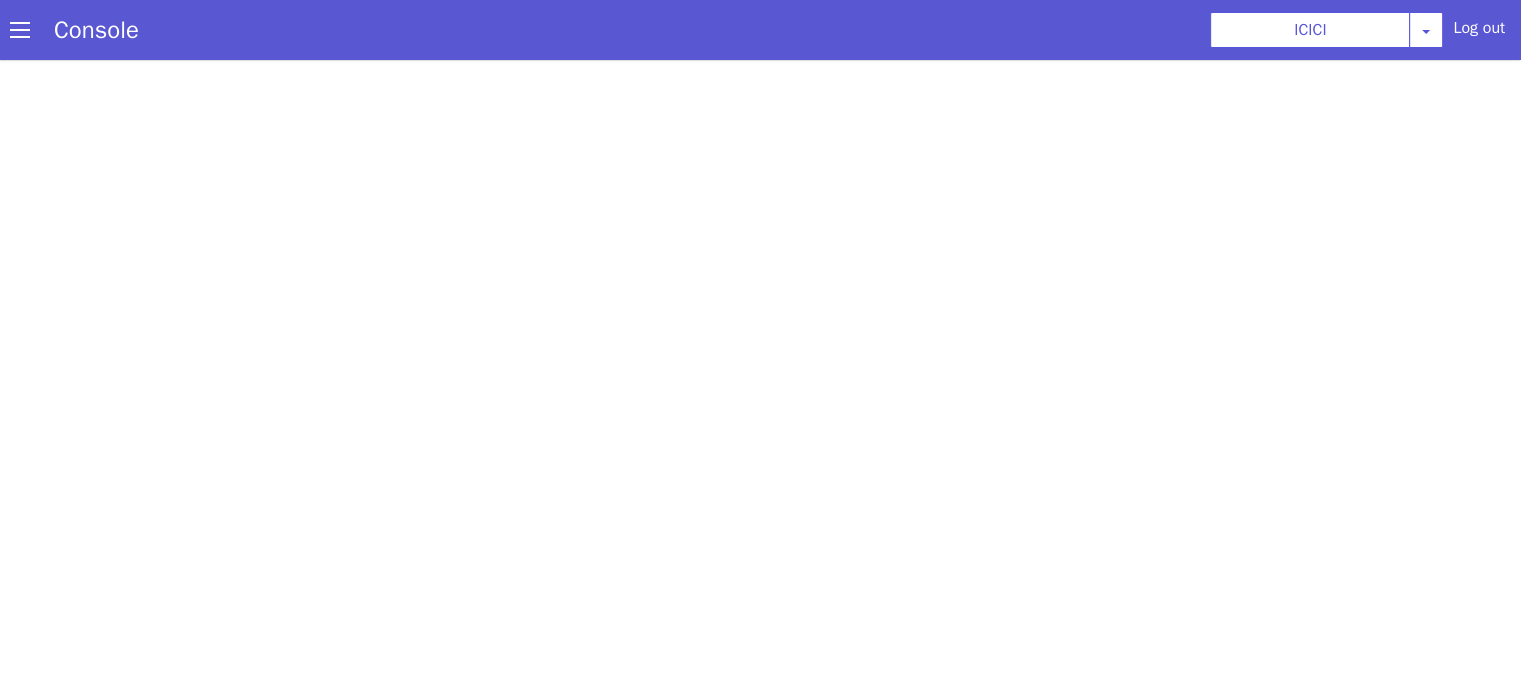 scroll, scrollTop: 0, scrollLeft: 0, axis: both 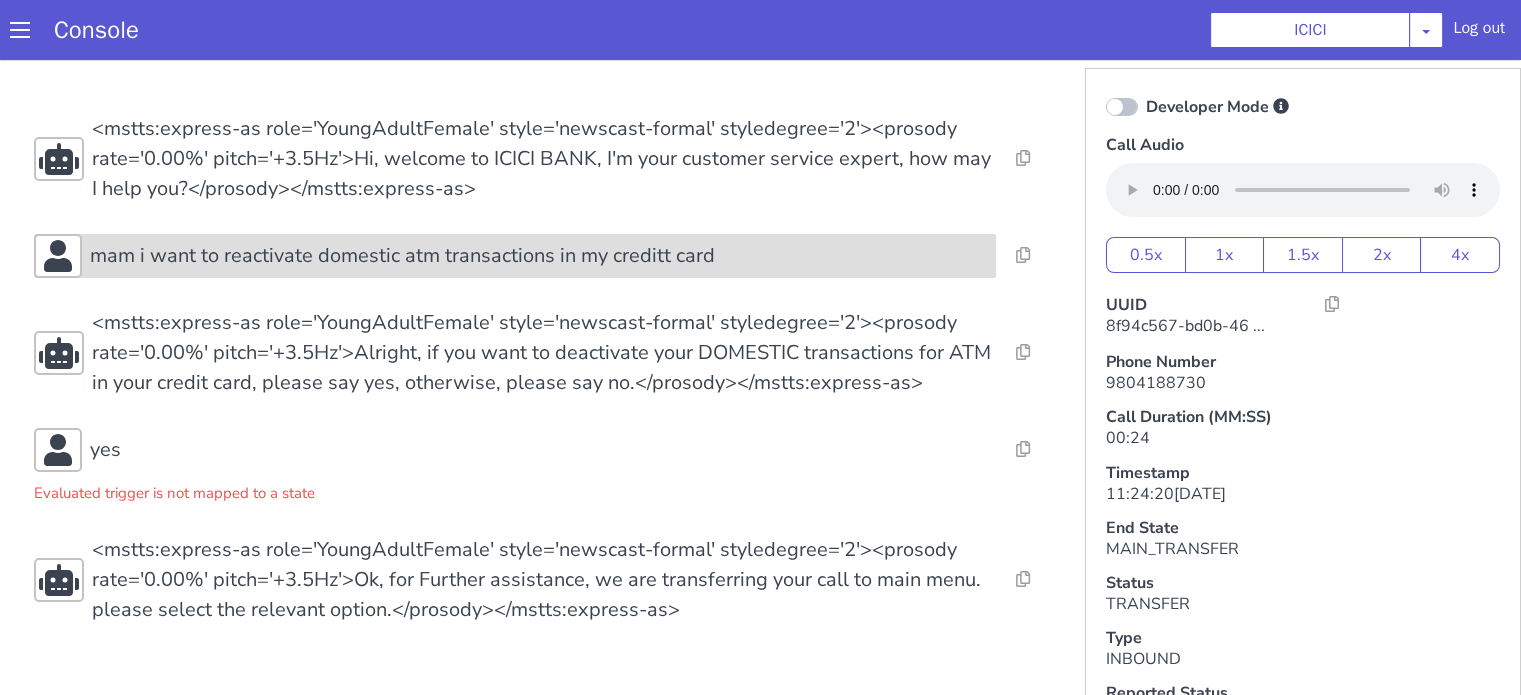 click on "mam i want to reactivate domestic atm transactions in my creditt card" at bounding box center [368, 714] 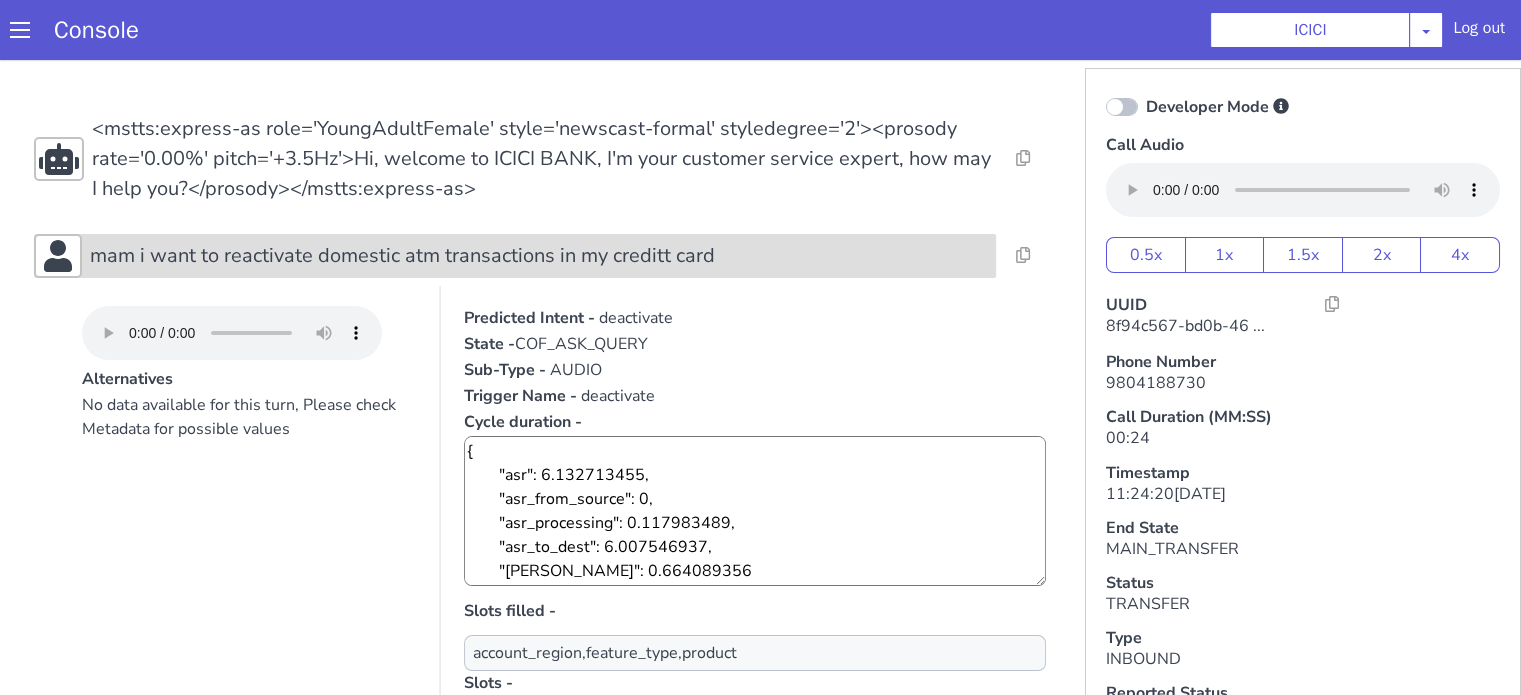 click on "mam i want to reactivate domestic atm transactions in my creditt card" at bounding box center (1970, 639) 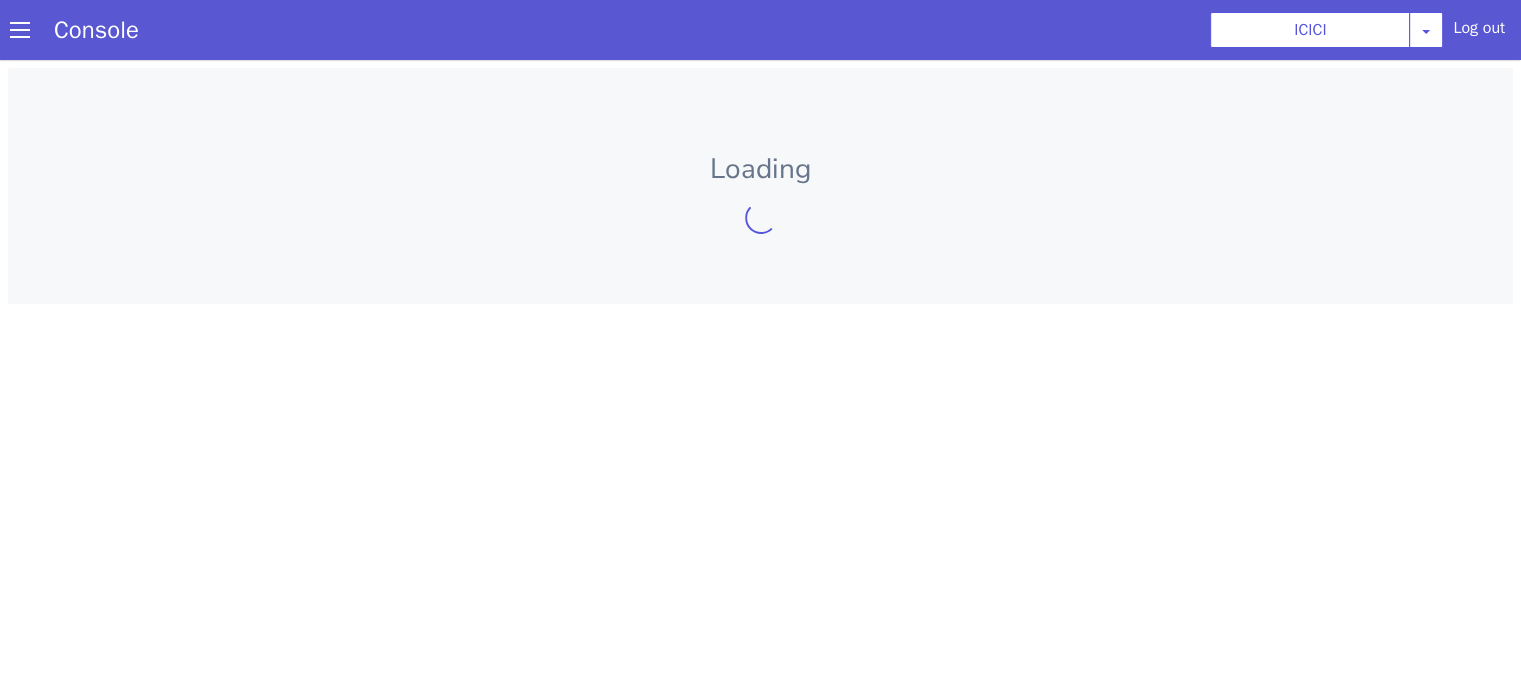 scroll, scrollTop: 0, scrollLeft: 0, axis: both 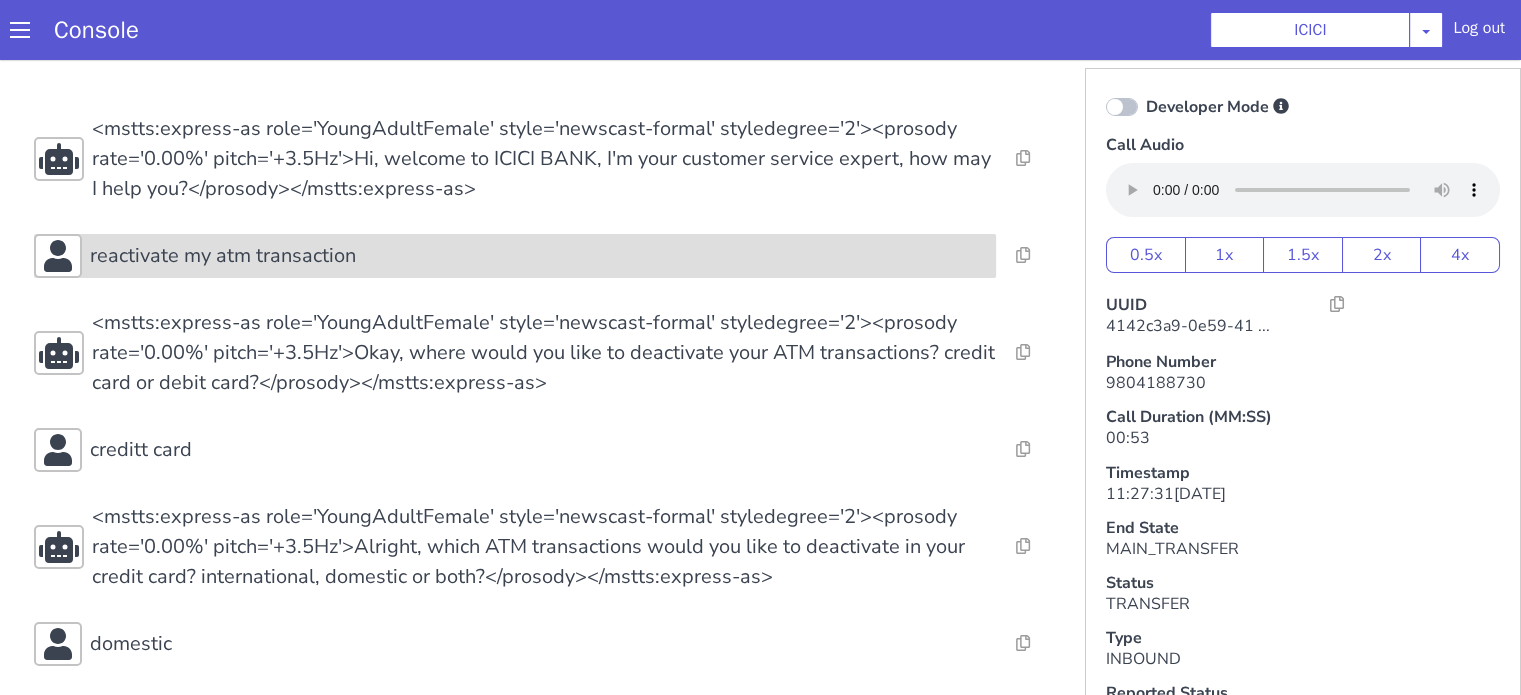 click on "reactivate my atm transaction" at bounding box center [539, 256] 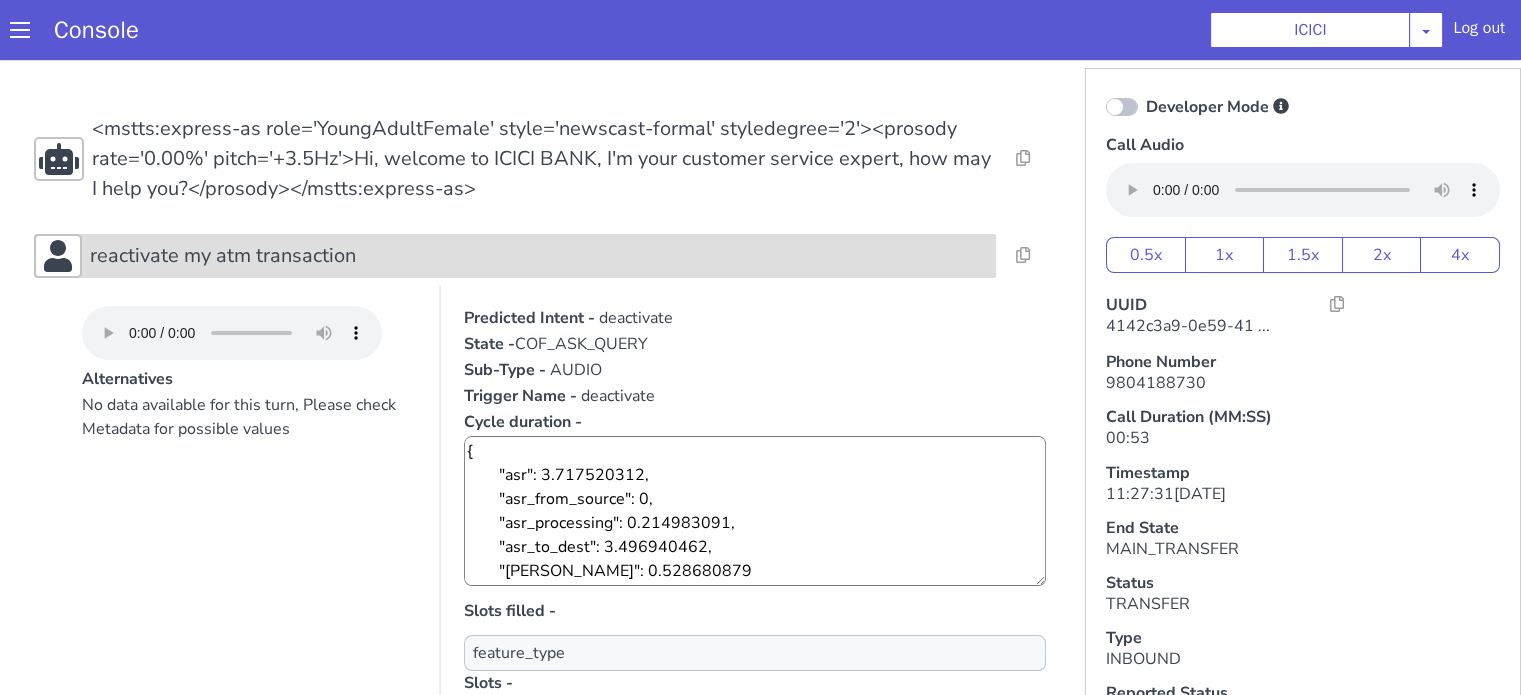 click on "reactivate my atm transaction" at bounding box center [539, 256] 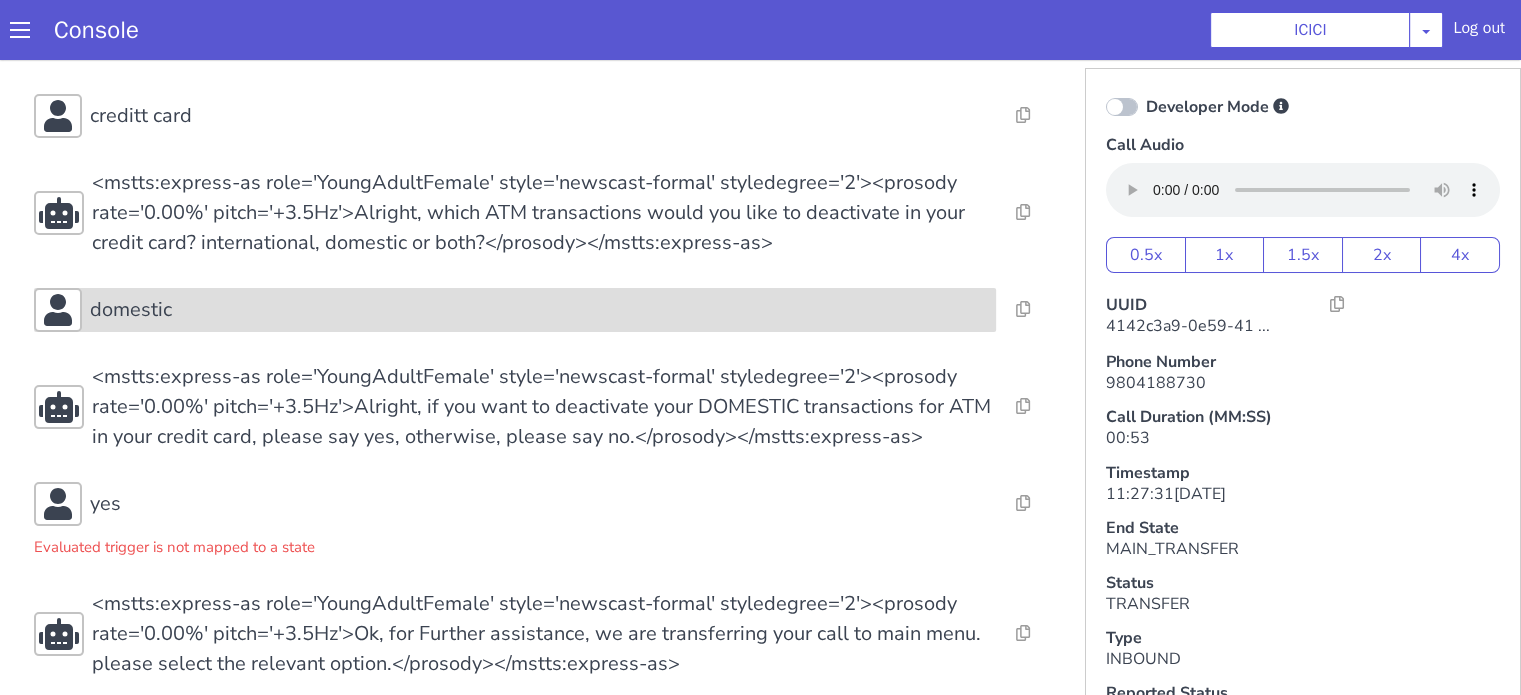 scroll, scrollTop: 352, scrollLeft: 0, axis: vertical 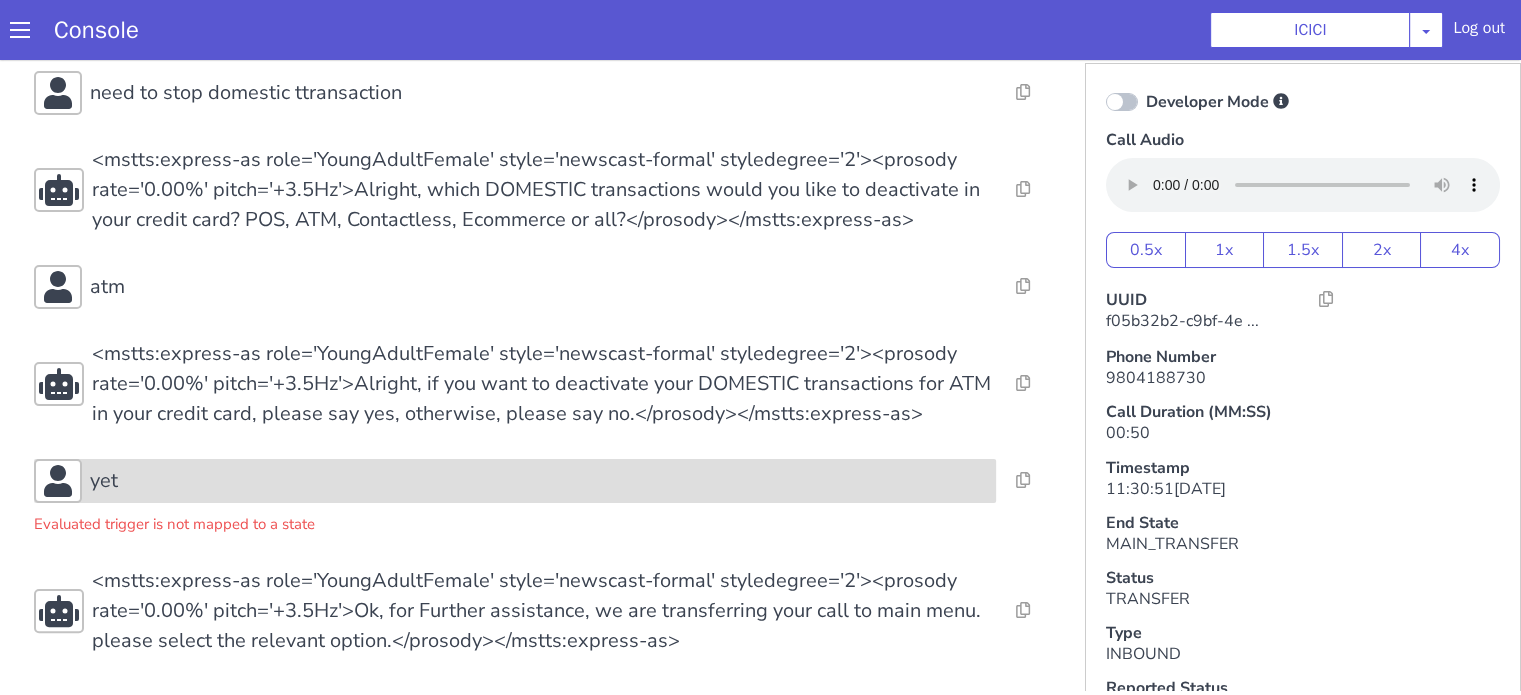 click on "yet" at bounding box center (539, 481) 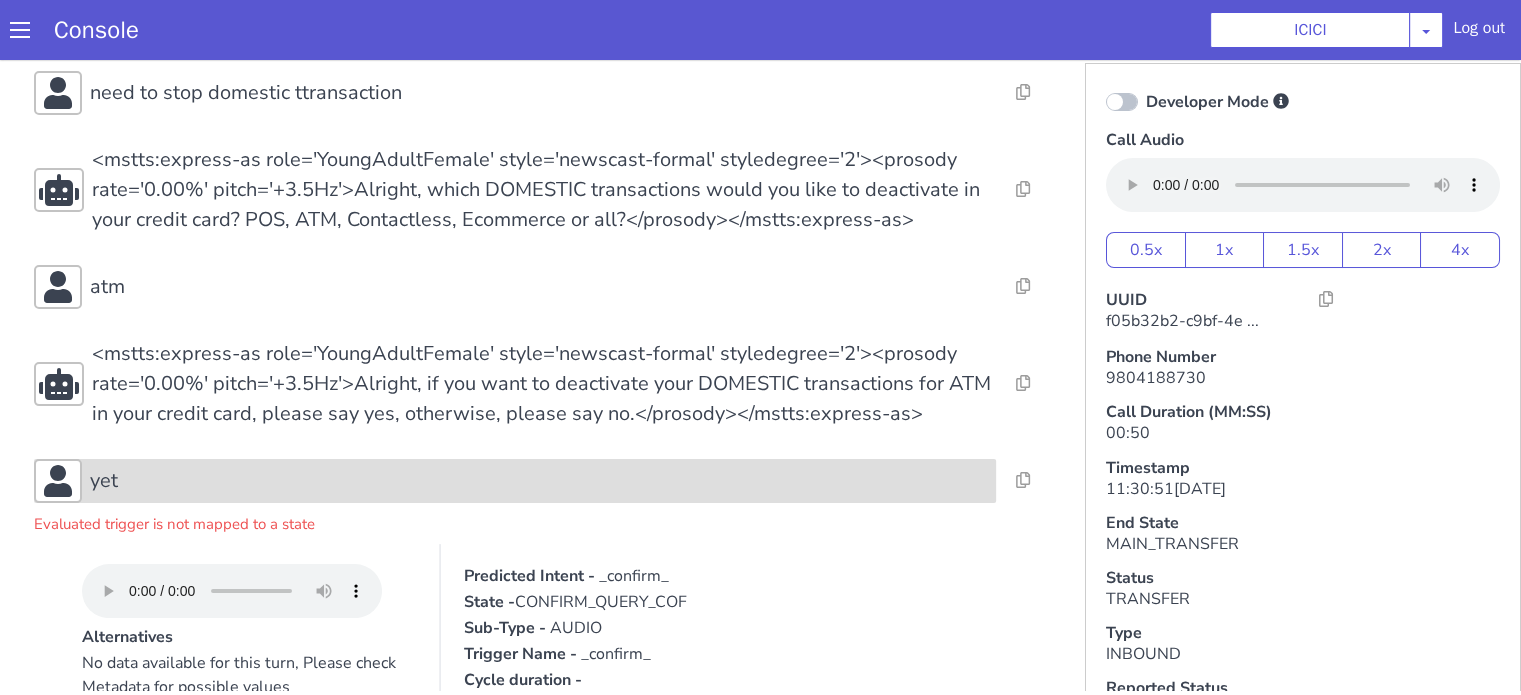 click on "yet" at bounding box center [539, 481] 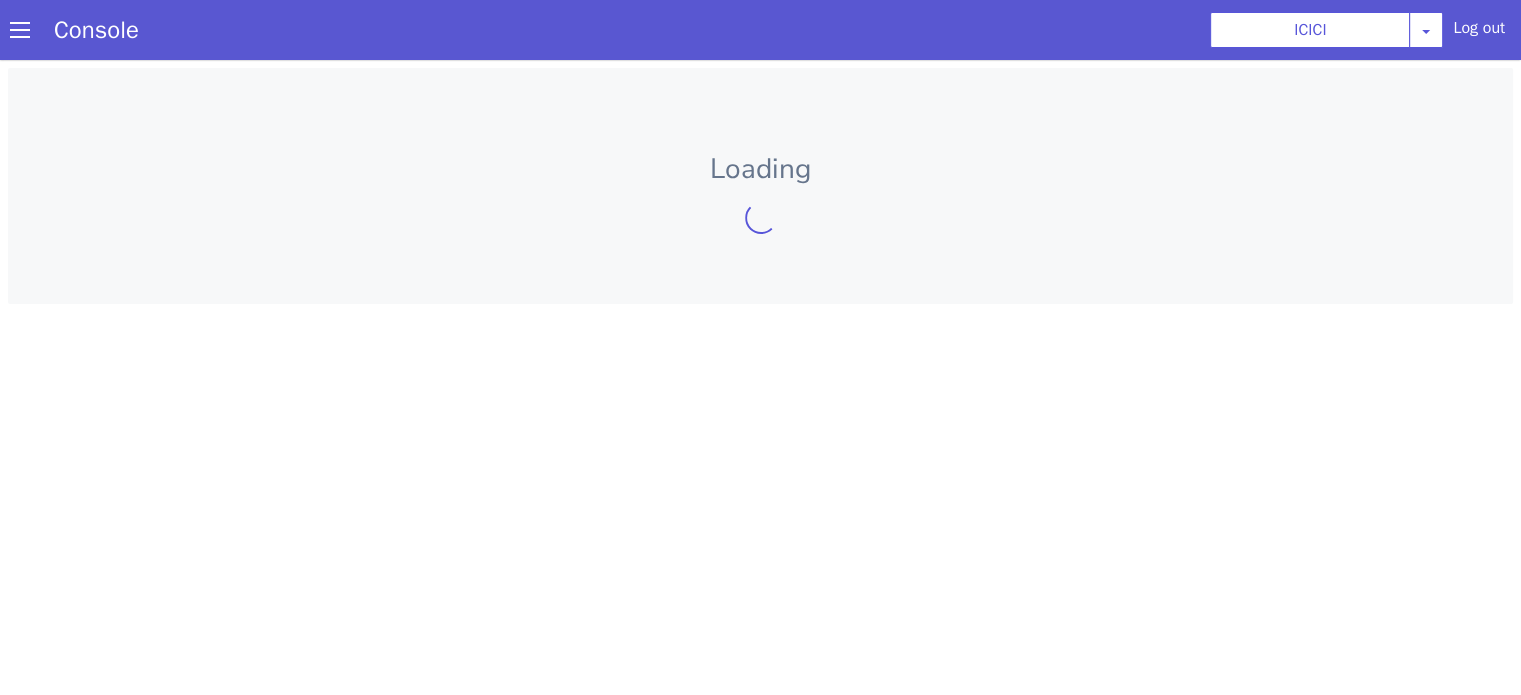 scroll, scrollTop: 0, scrollLeft: 0, axis: both 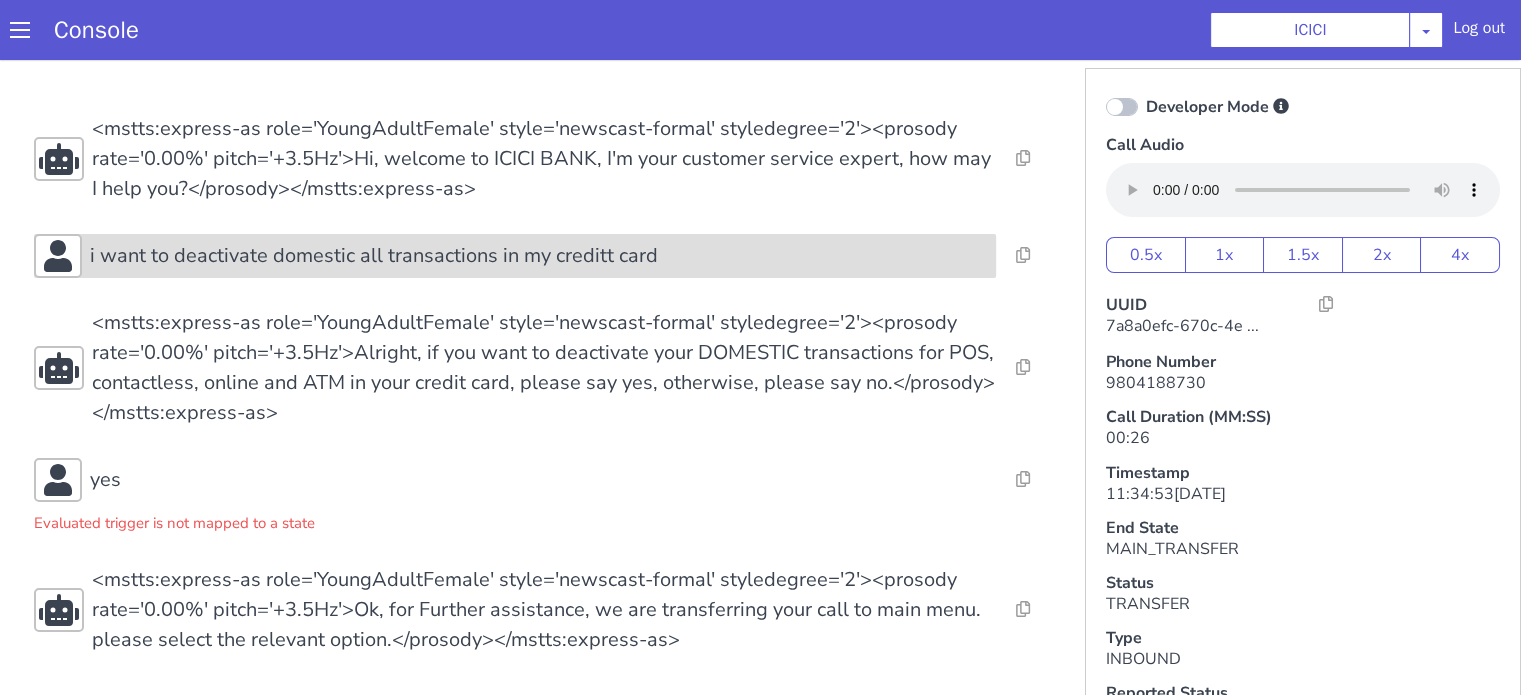 click on "i want to deactivate domestic all transactions in my creditt card" at bounding box center (1384, -230) 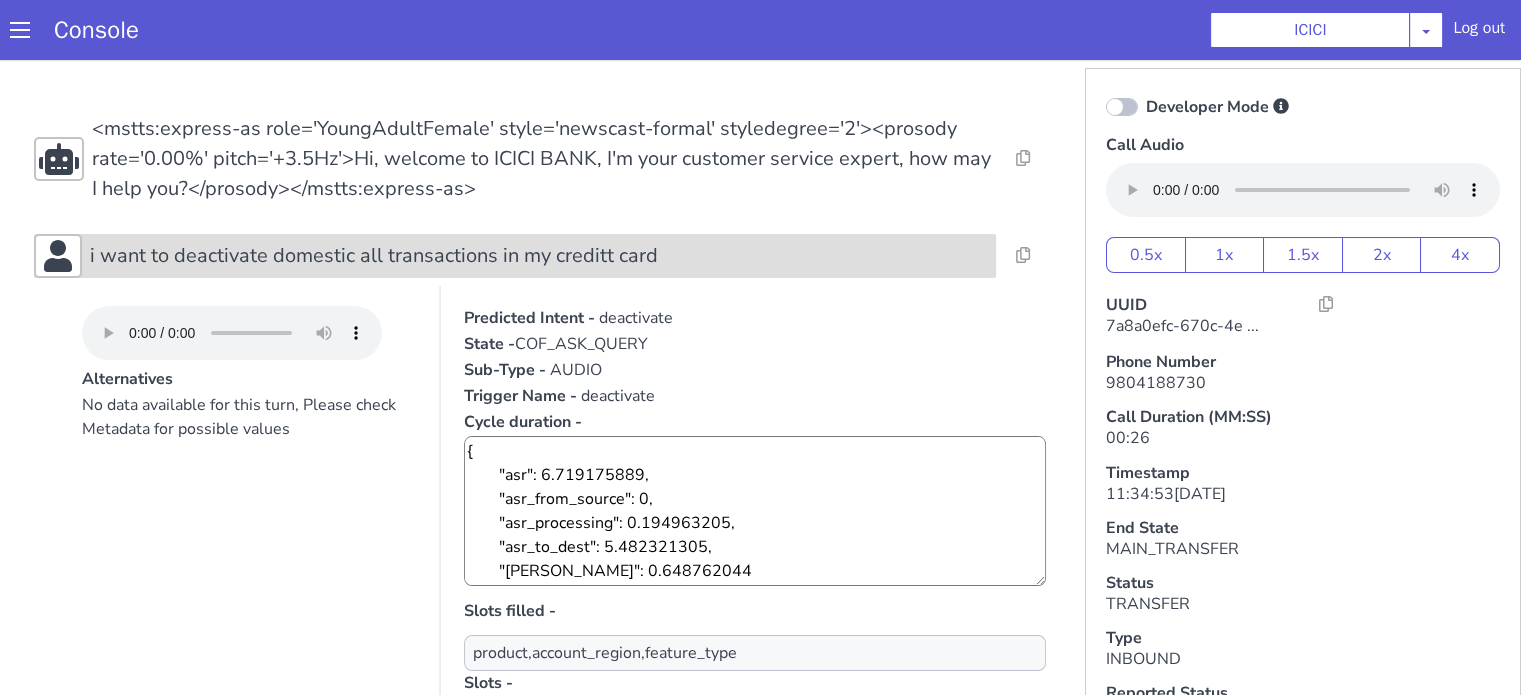 click on "i want to deactivate domestic all transactions in my creditt card" at bounding box center [1384, -230] 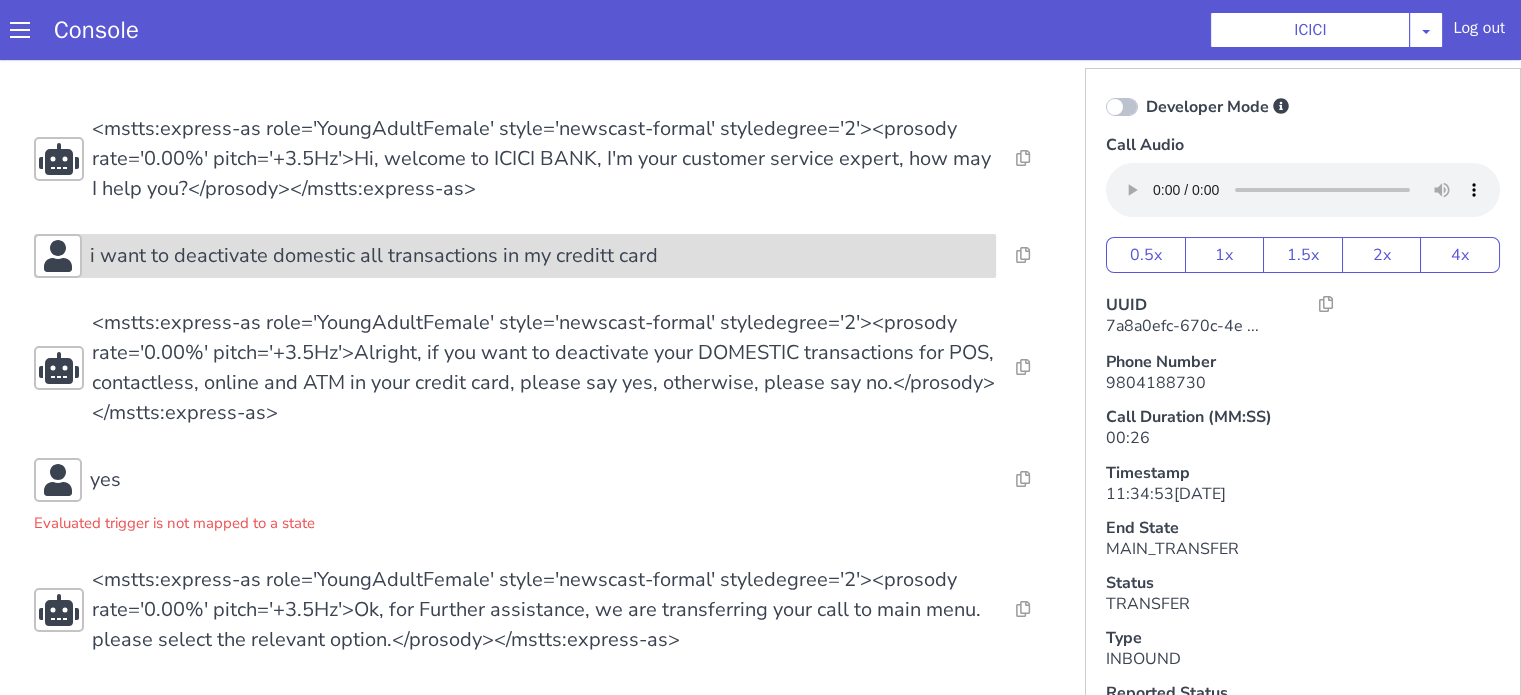 click on "i want to deactivate domestic all transactions in my creditt card" at bounding box center (1823, 113) 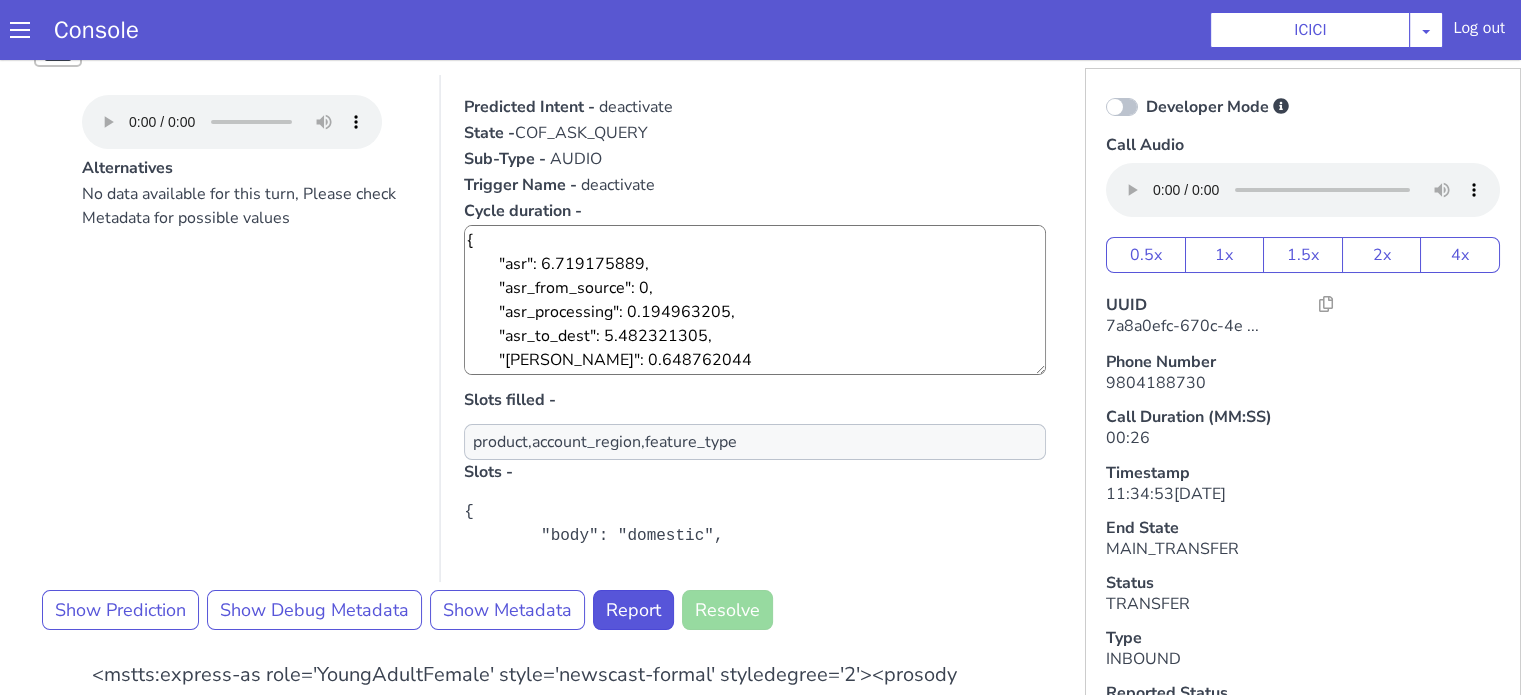 scroll, scrollTop: 300, scrollLeft: 0, axis: vertical 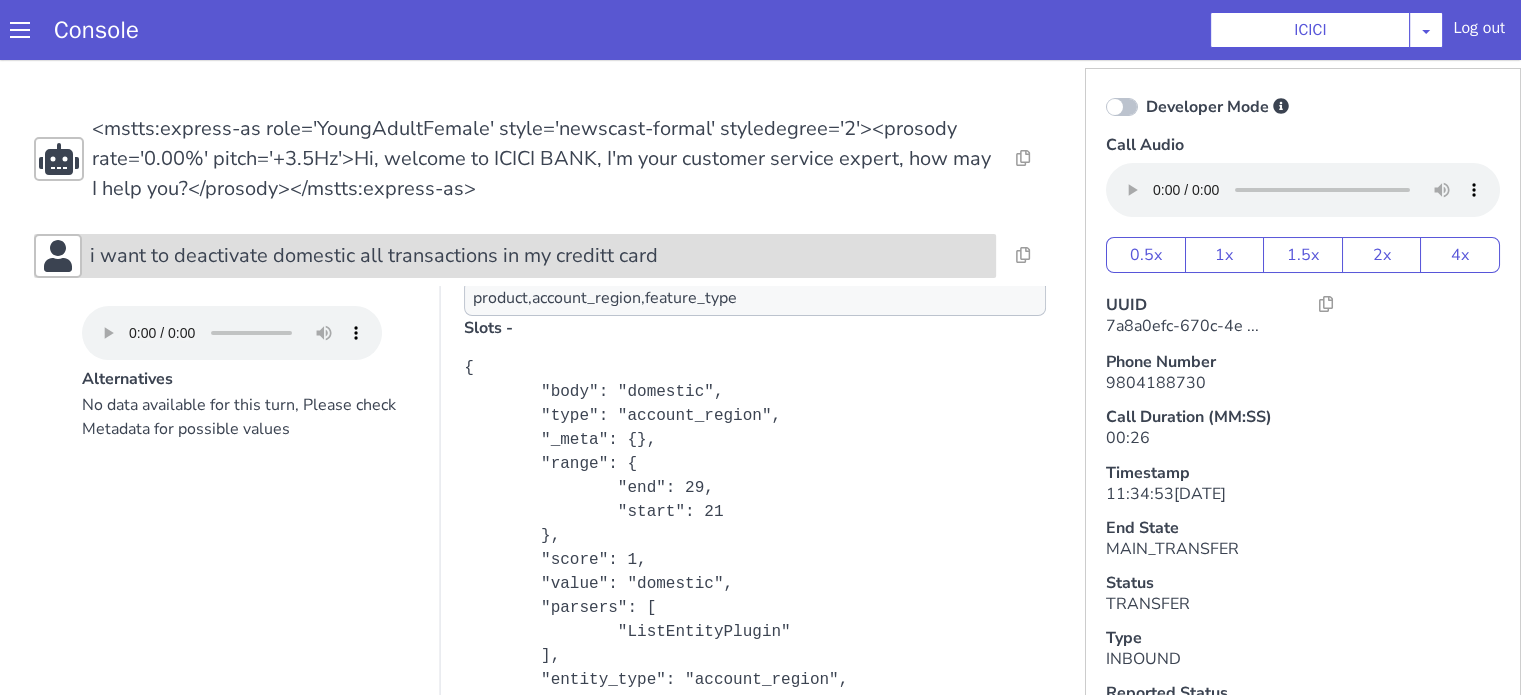 click on "i want to deactivate domestic all transactions in my creditt card" at bounding box center [970, 1339] 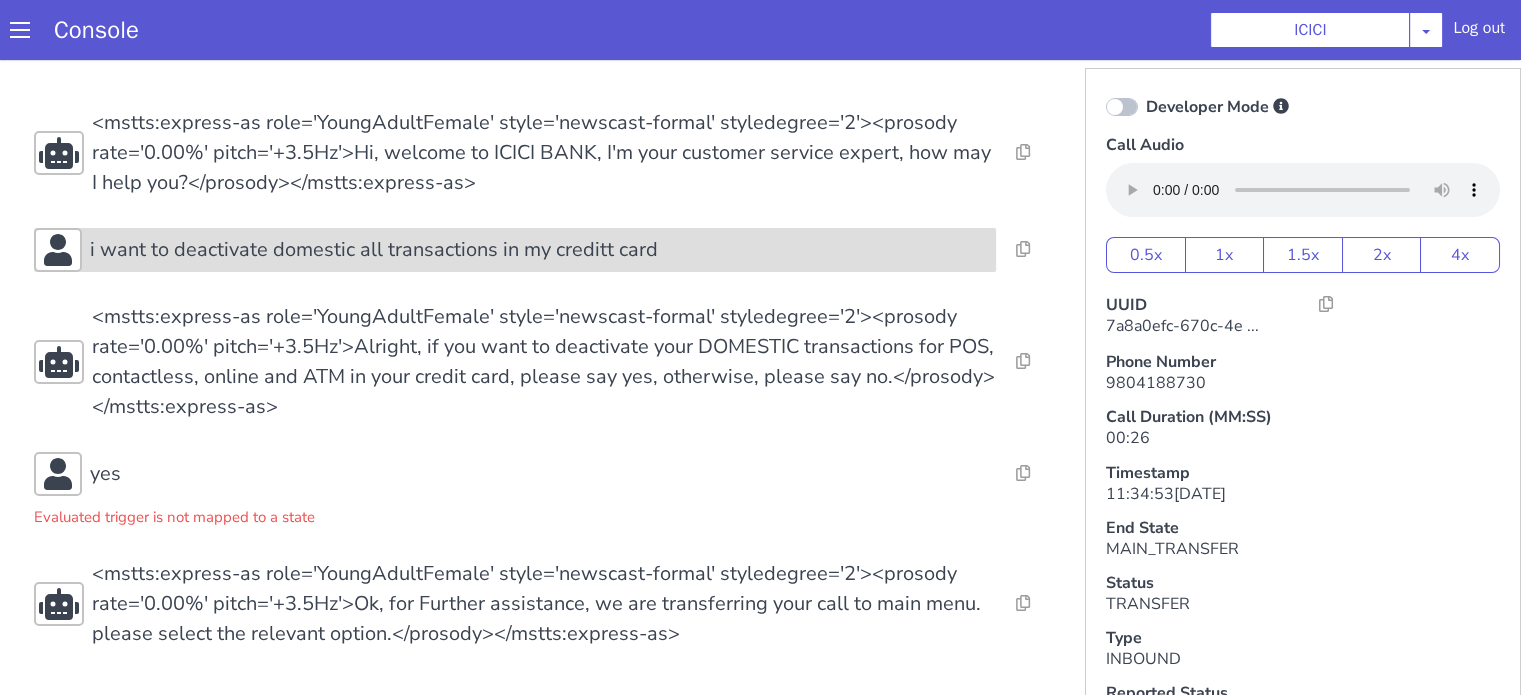 scroll, scrollTop: 8, scrollLeft: 0, axis: vertical 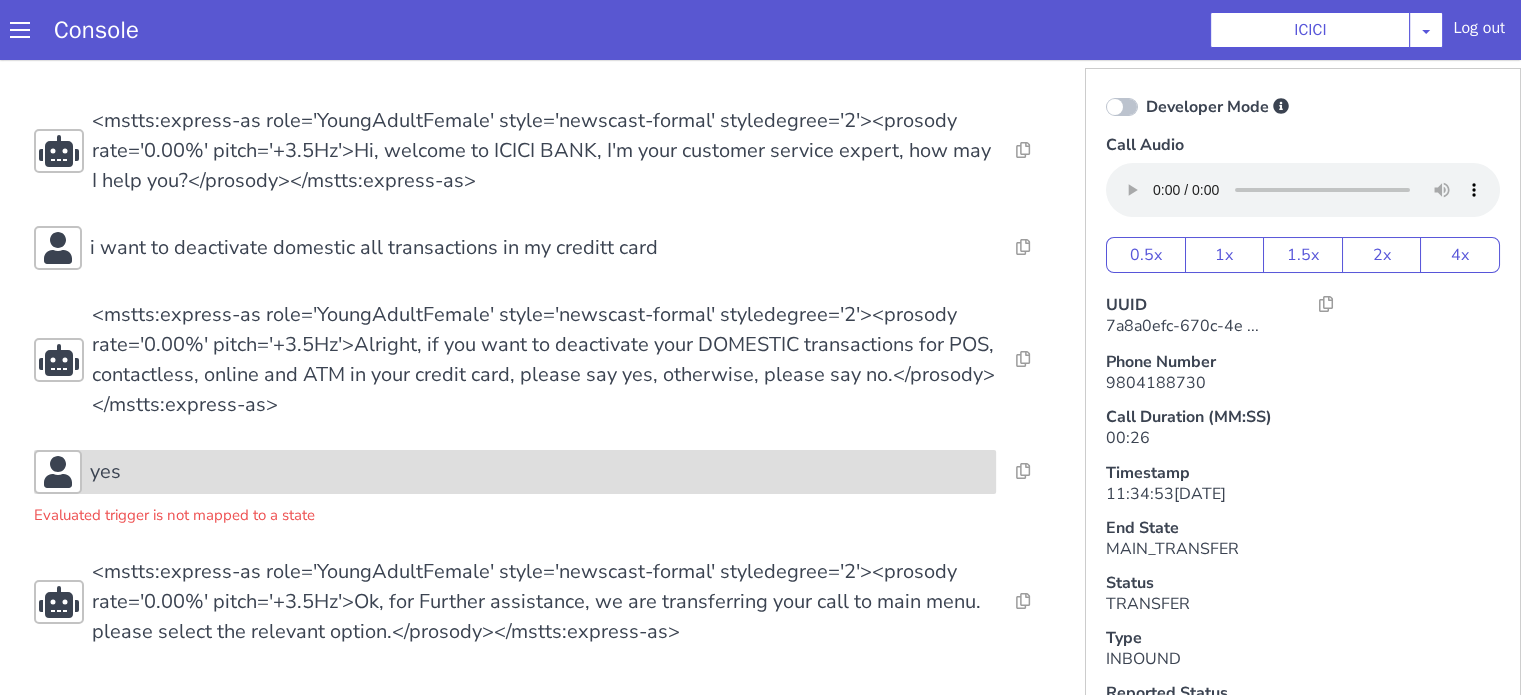 click on "yes" at bounding box center (1134, -36) 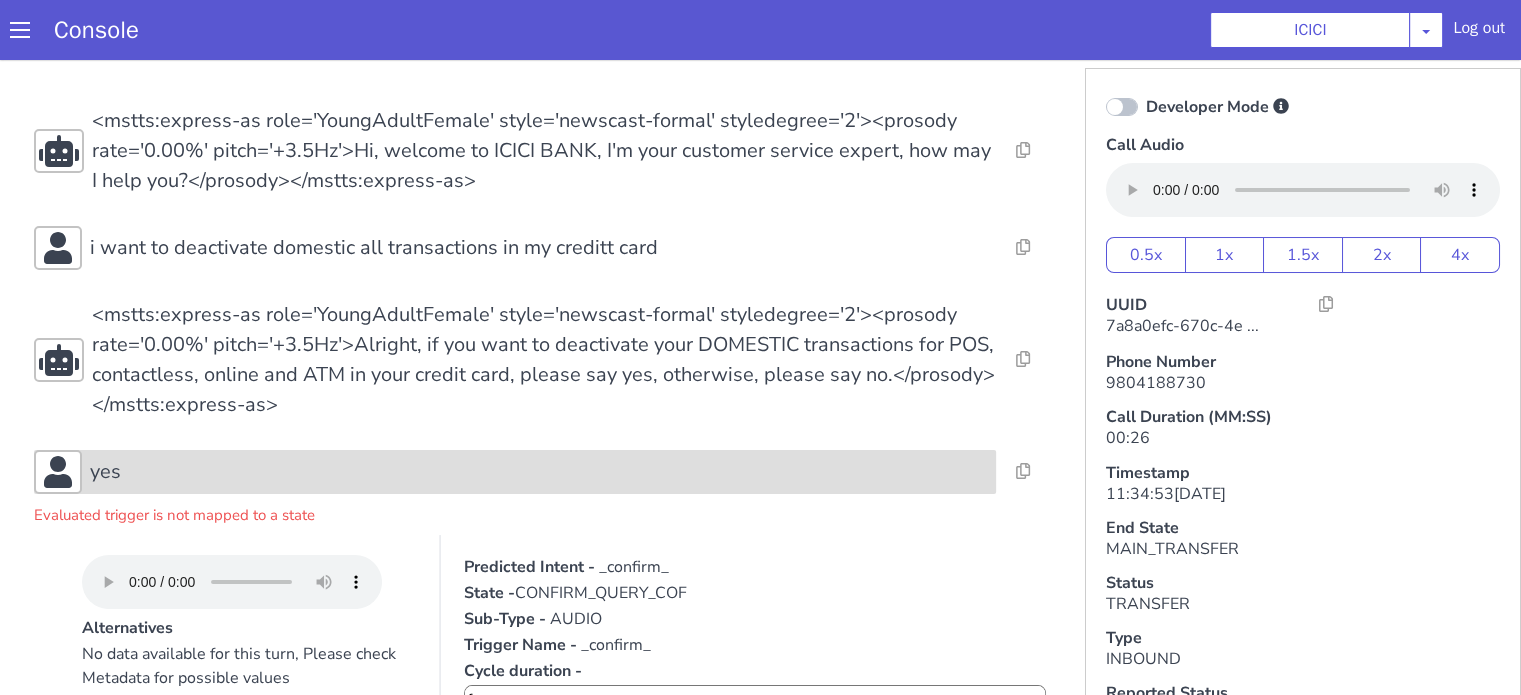 click on "yes" at bounding box center (2112, 749) 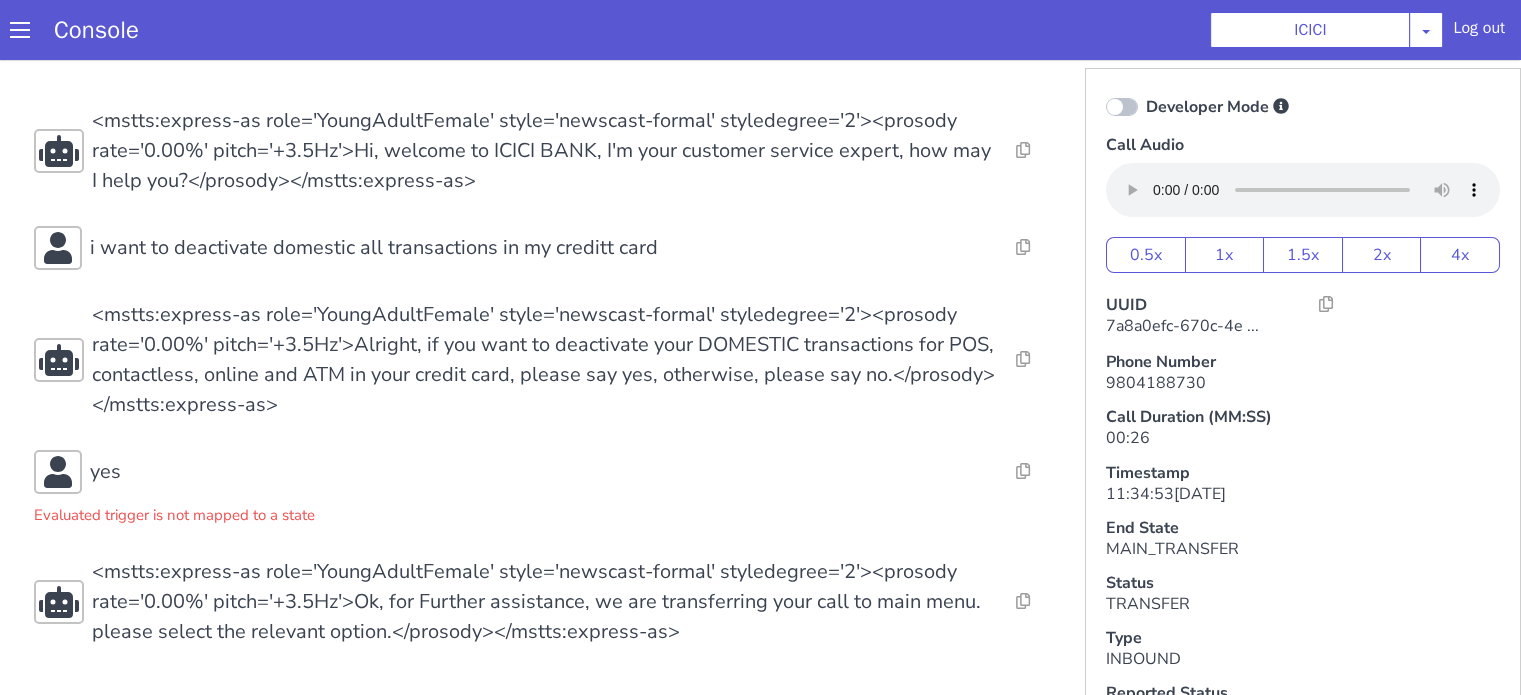 click on "Evaluated trigger is not mapped to a state" at bounding box center (677, 26) 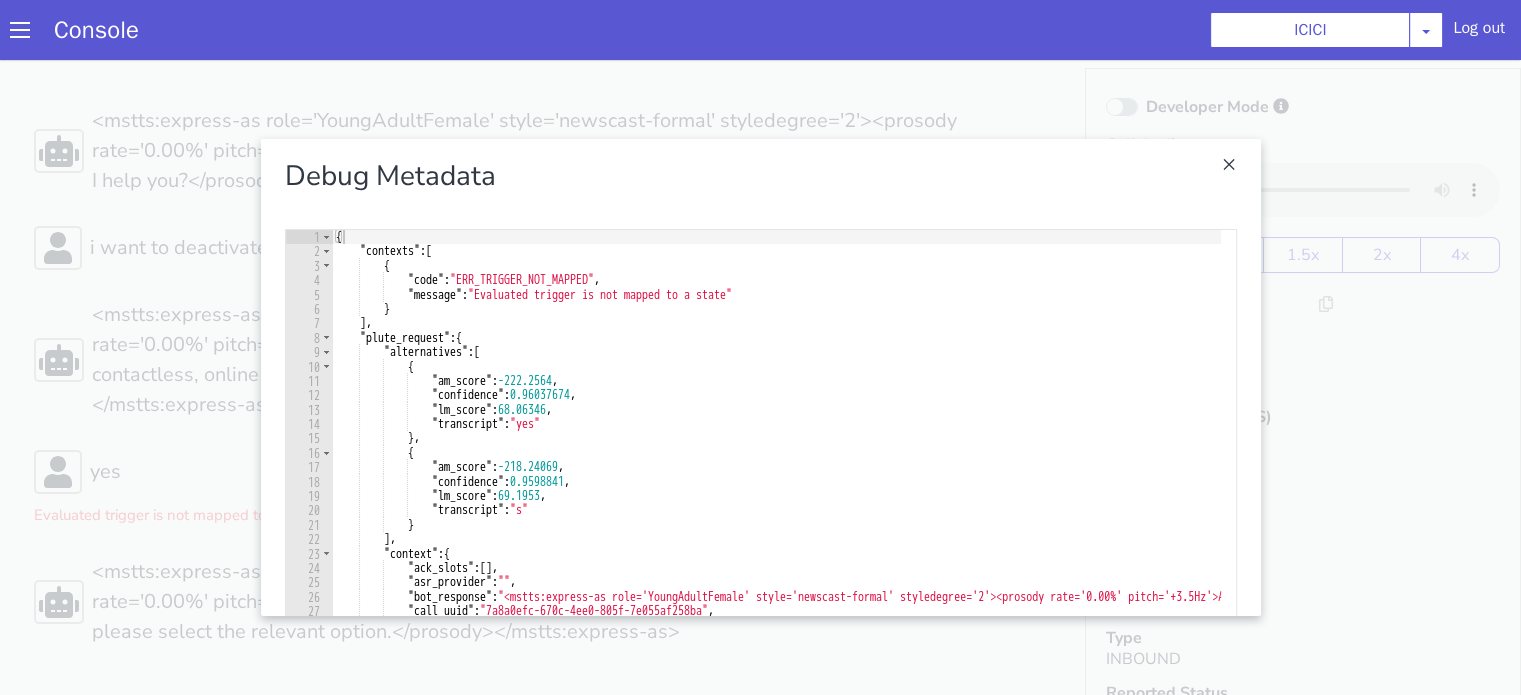 click at bounding box center (1042, 1322) 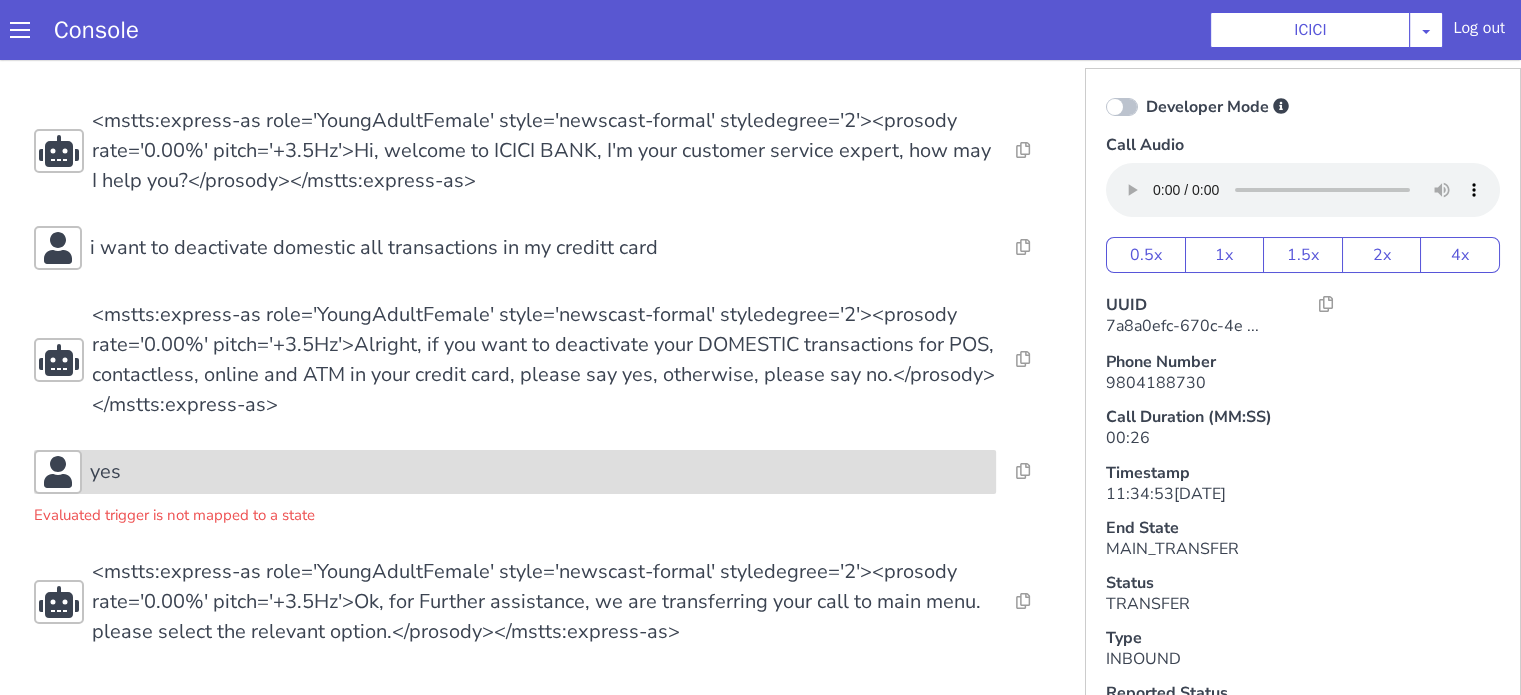 click on "yes" at bounding box center [1988, 328] 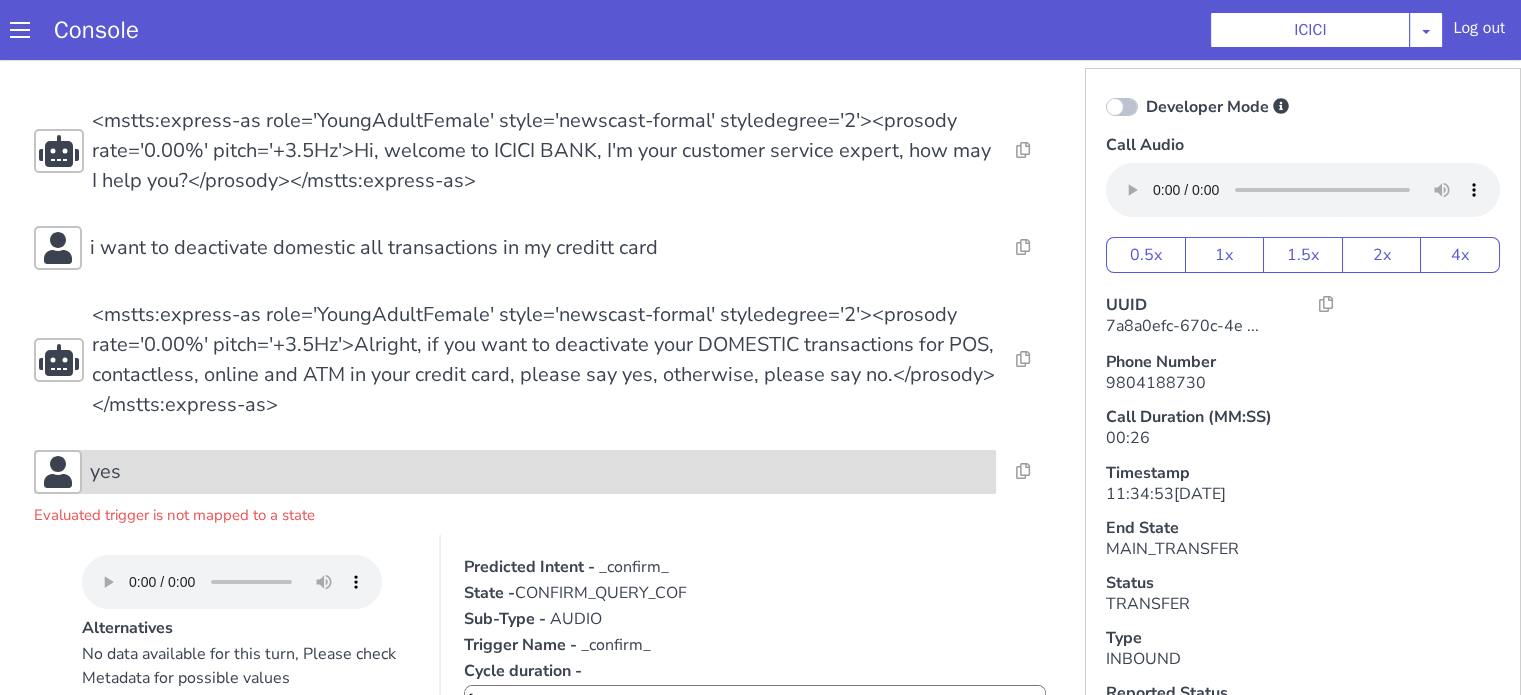 click on "yes" at bounding box center [2080, 533] 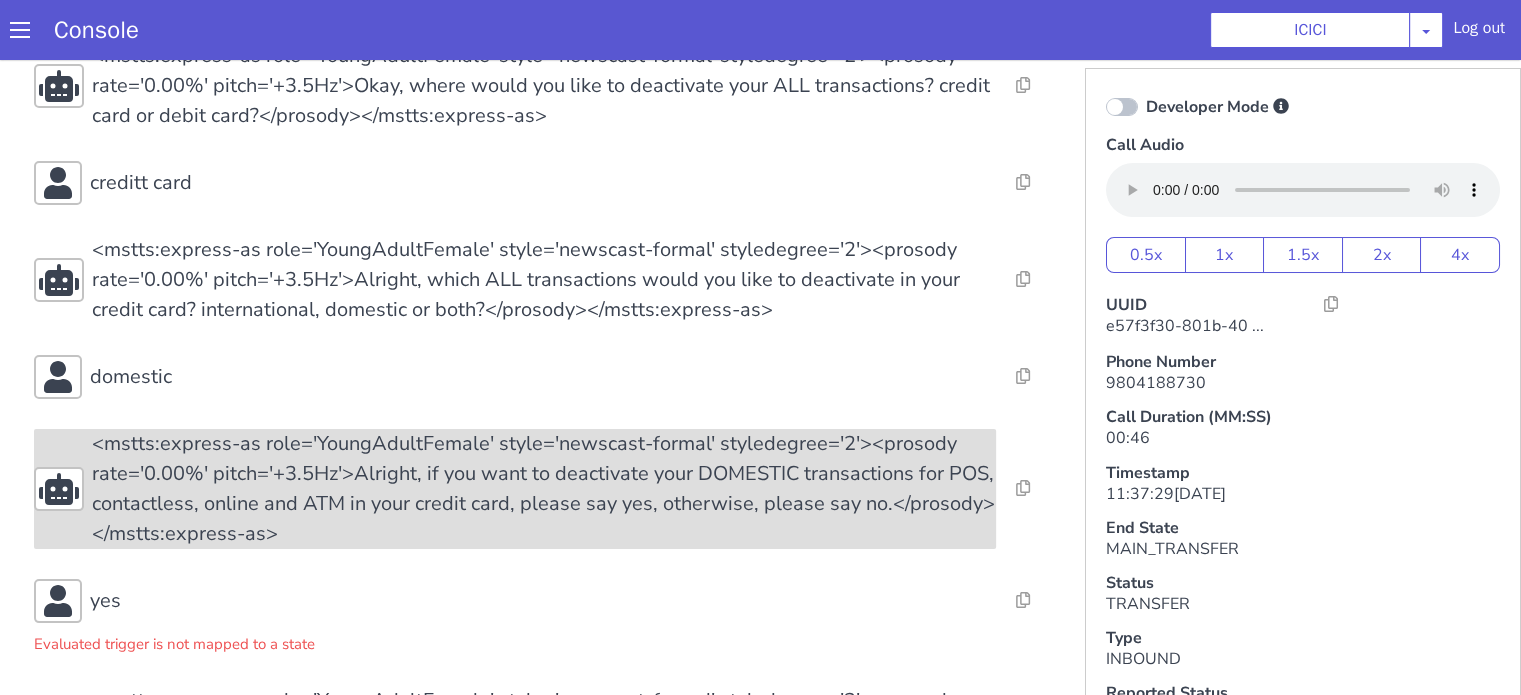 scroll, scrollTop: 382, scrollLeft: 0, axis: vertical 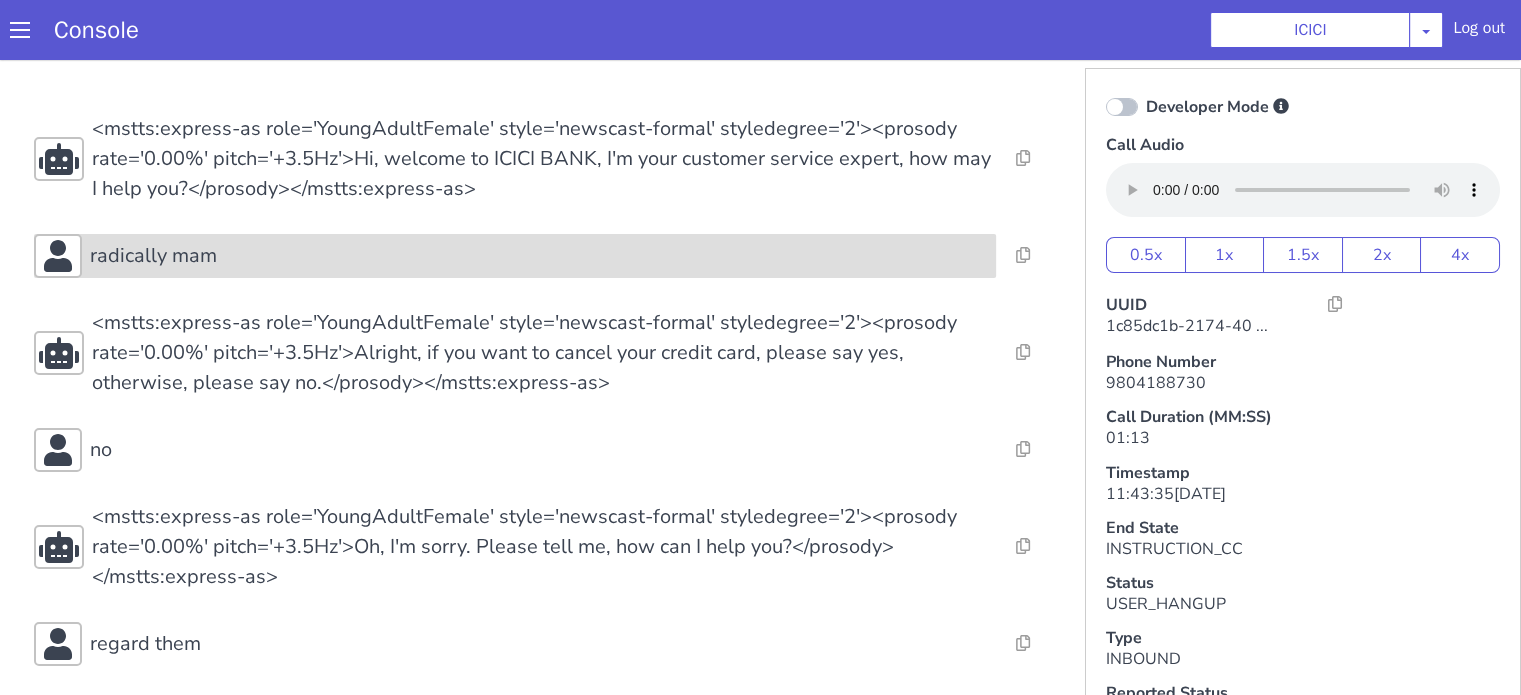 click on "radically mam" 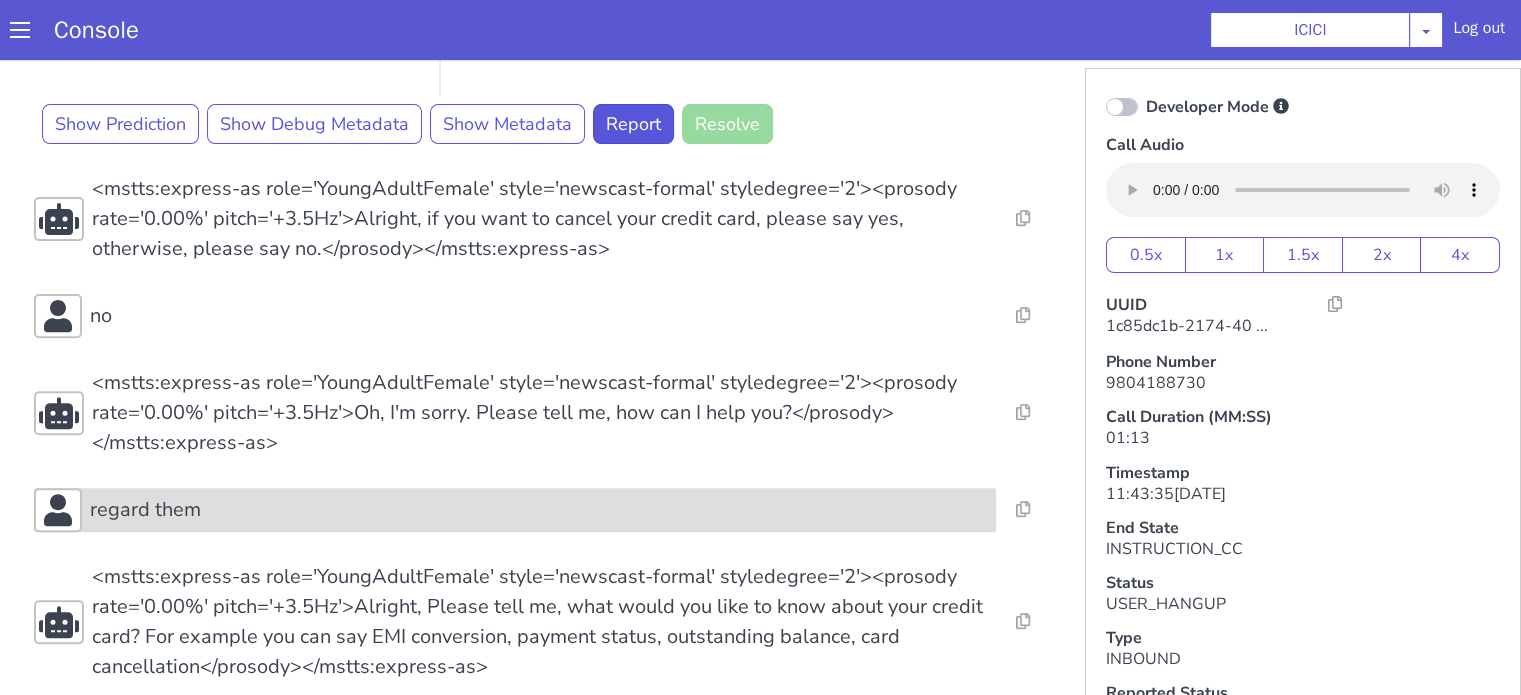 scroll, scrollTop: 900, scrollLeft: 0, axis: vertical 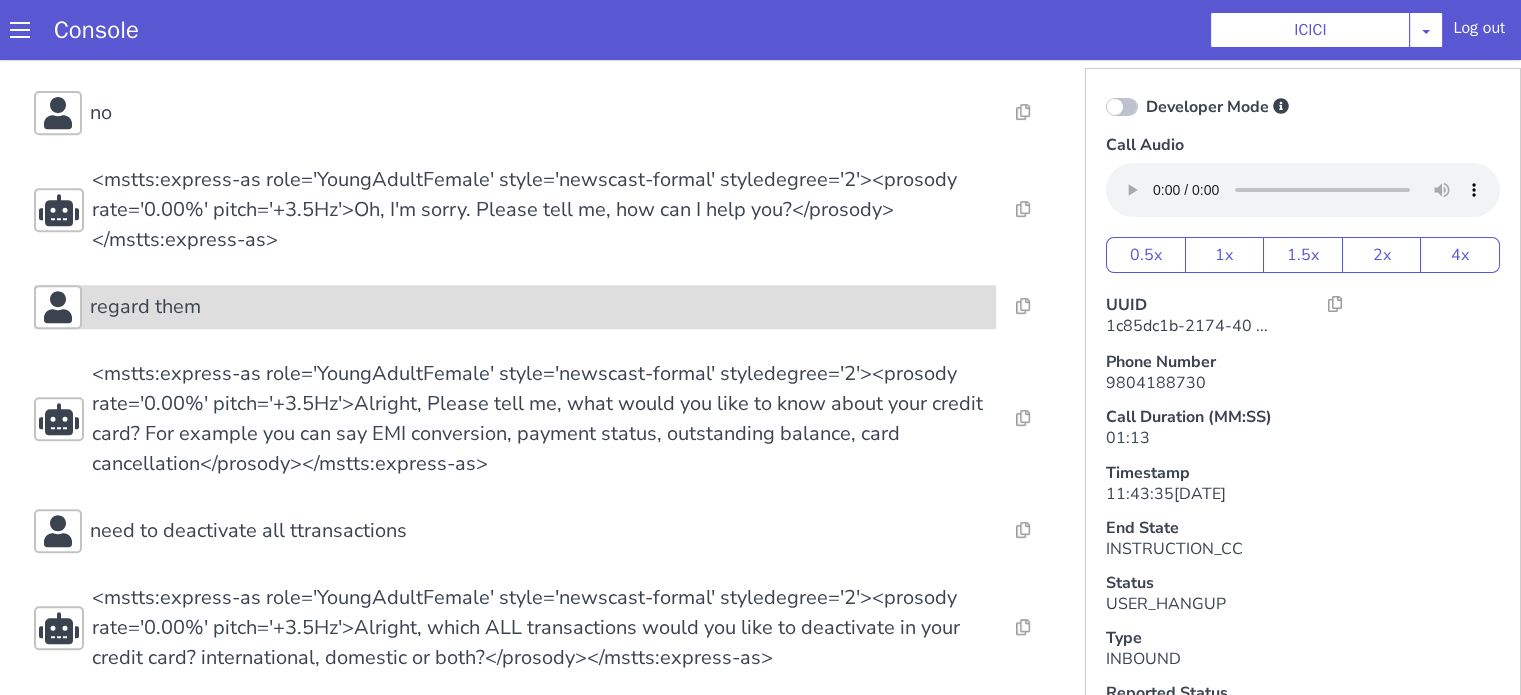 click on "regard them" 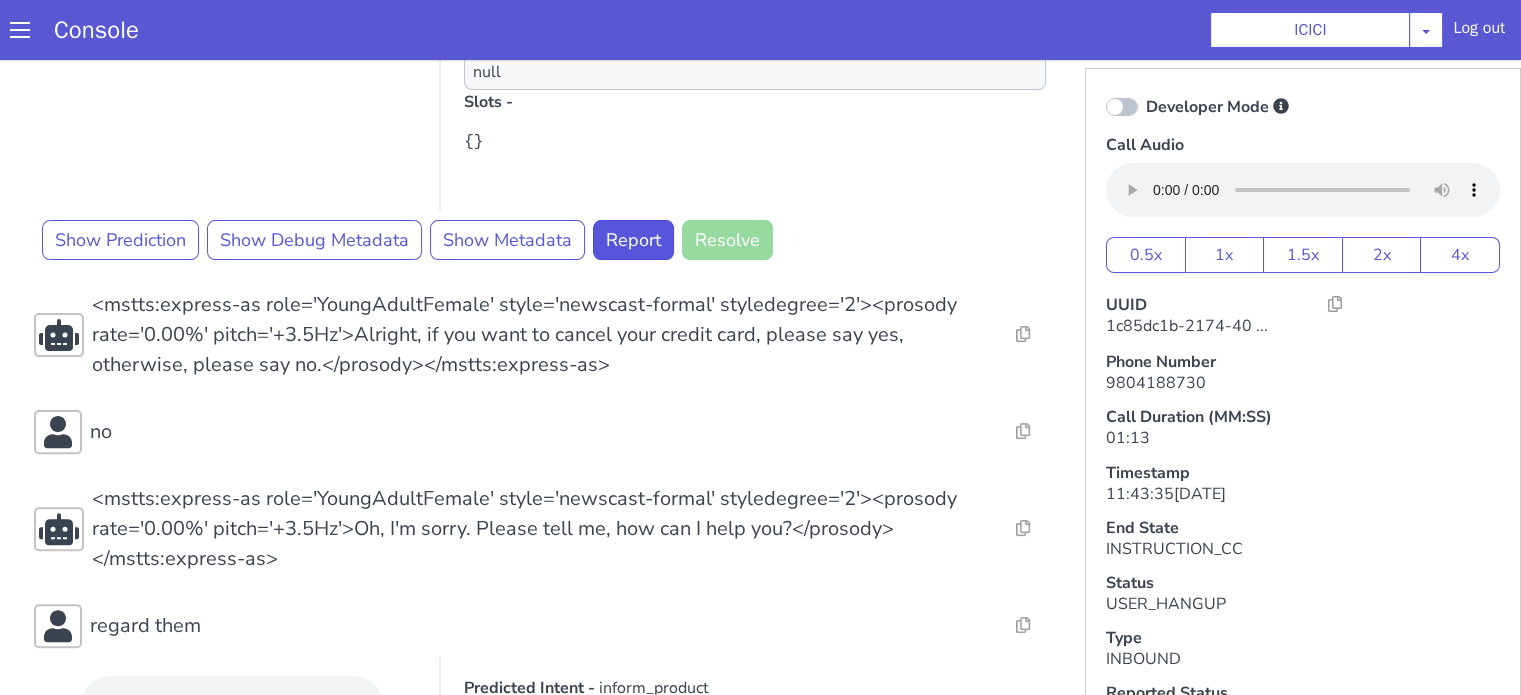 scroll, scrollTop: 800, scrollLeft: 0, axis: vertical 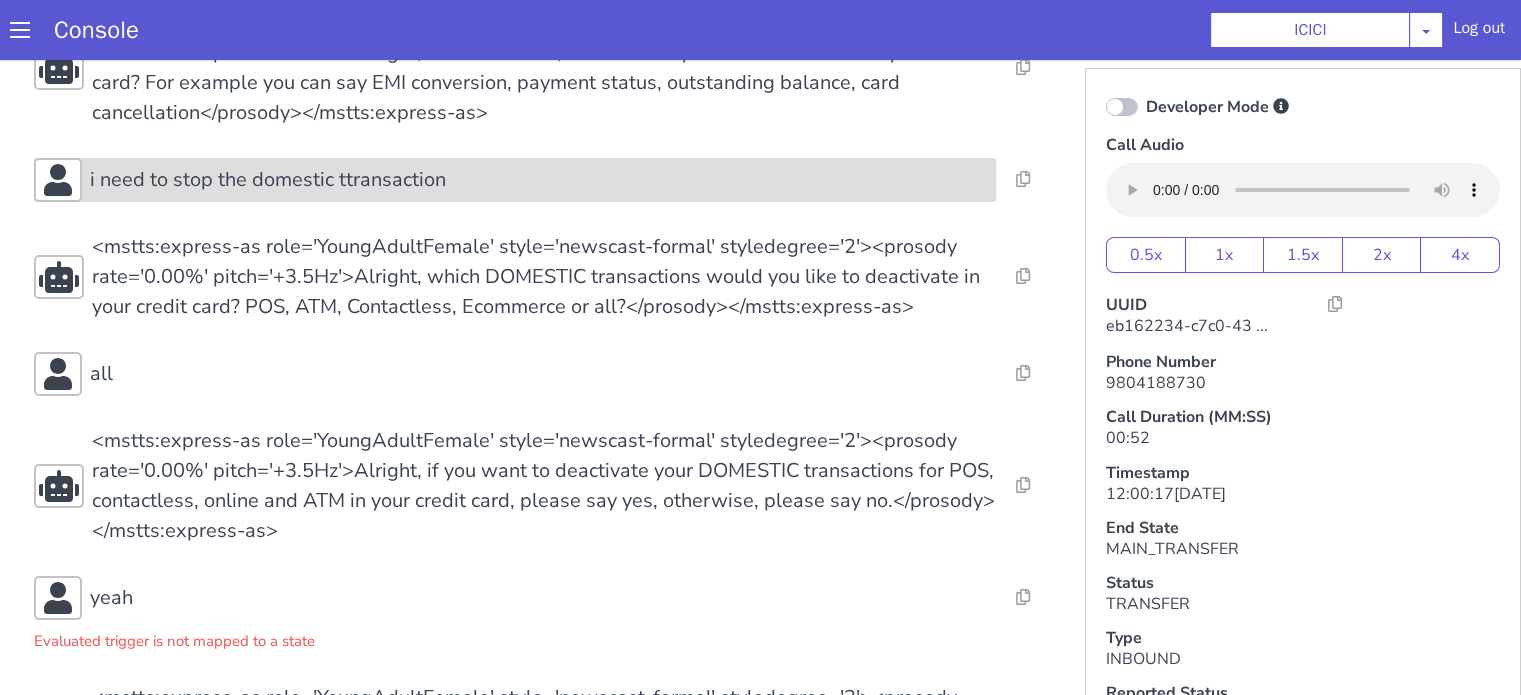 click on "i need to stop the domestic ttransaction" at bounding box center [268, 180] 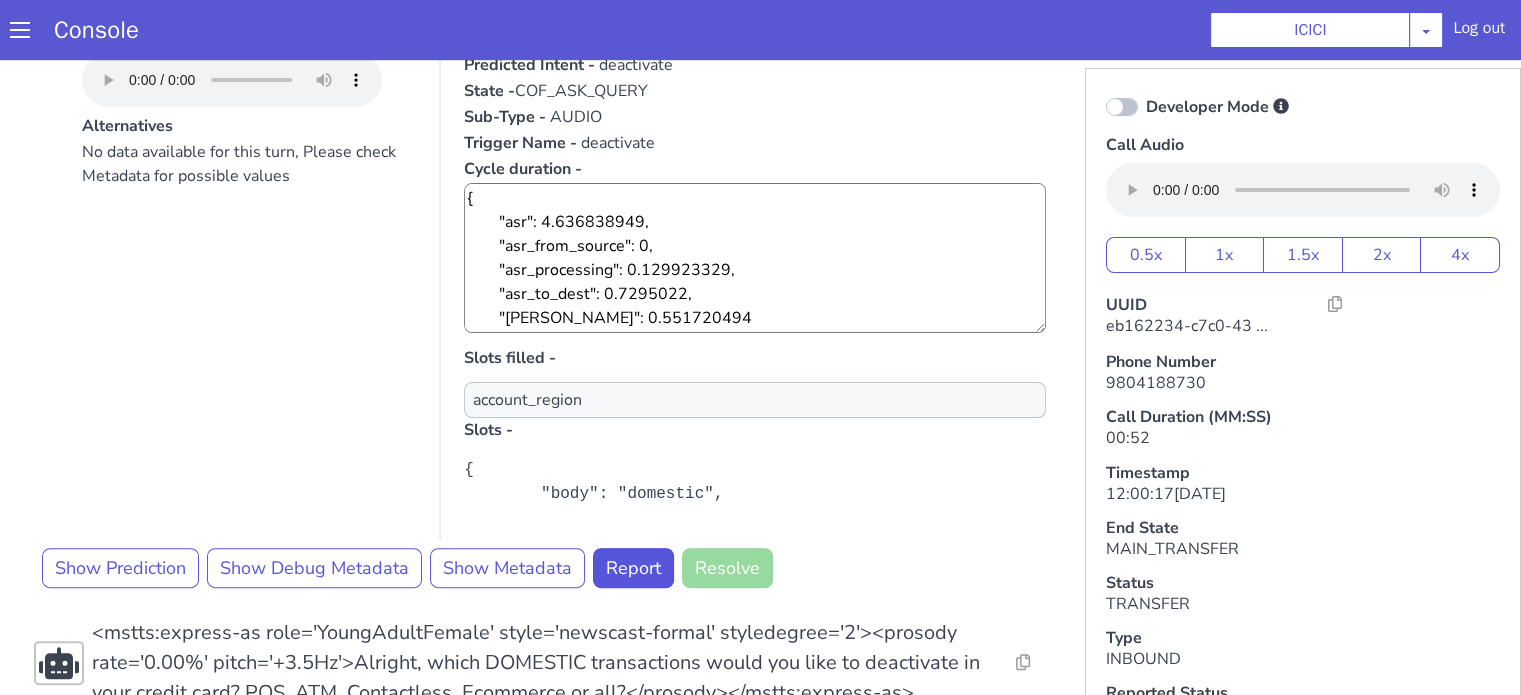 scroll, scrollTop: 600, scrollLeft: 0, axis: vertical 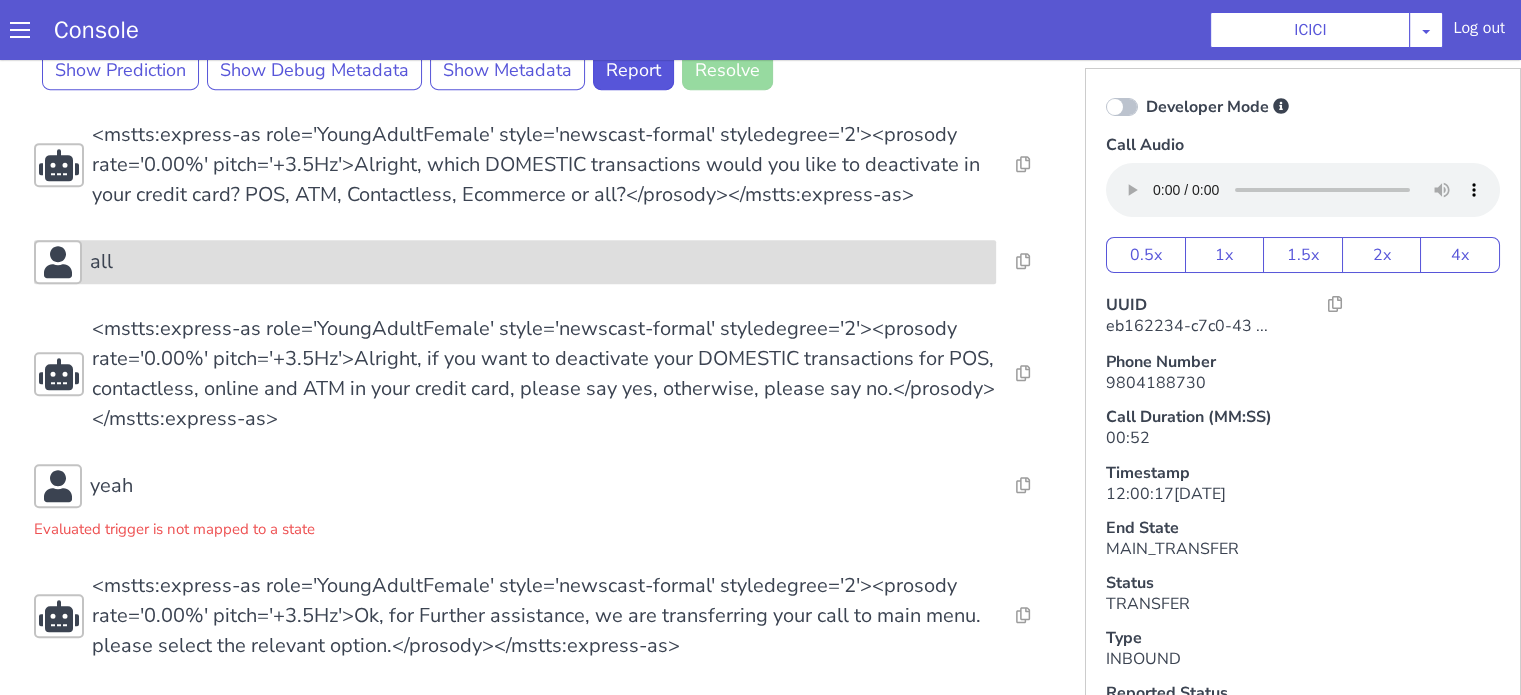 click on "all" at bounding box center [539, 262] 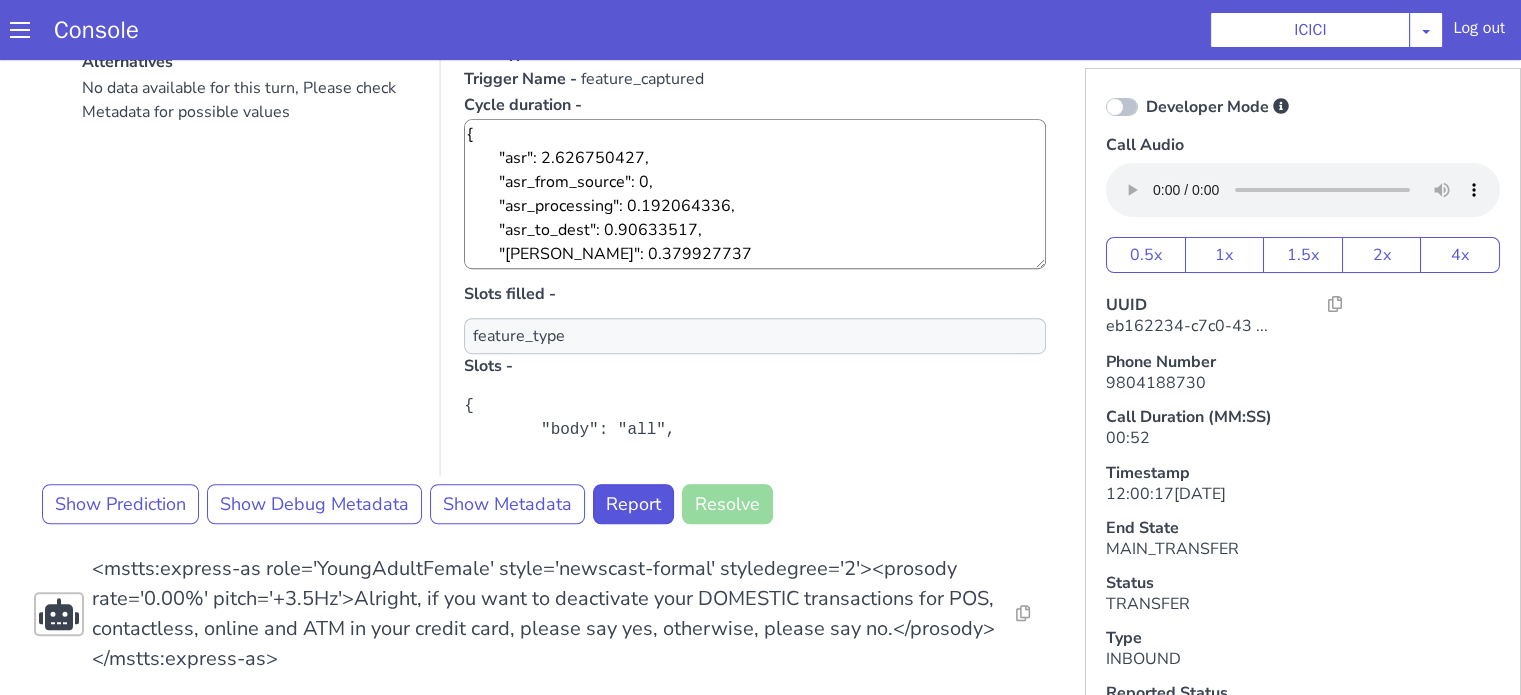 scroll, scrollTop: 1375, scrollLeft: 0, axis: vertical 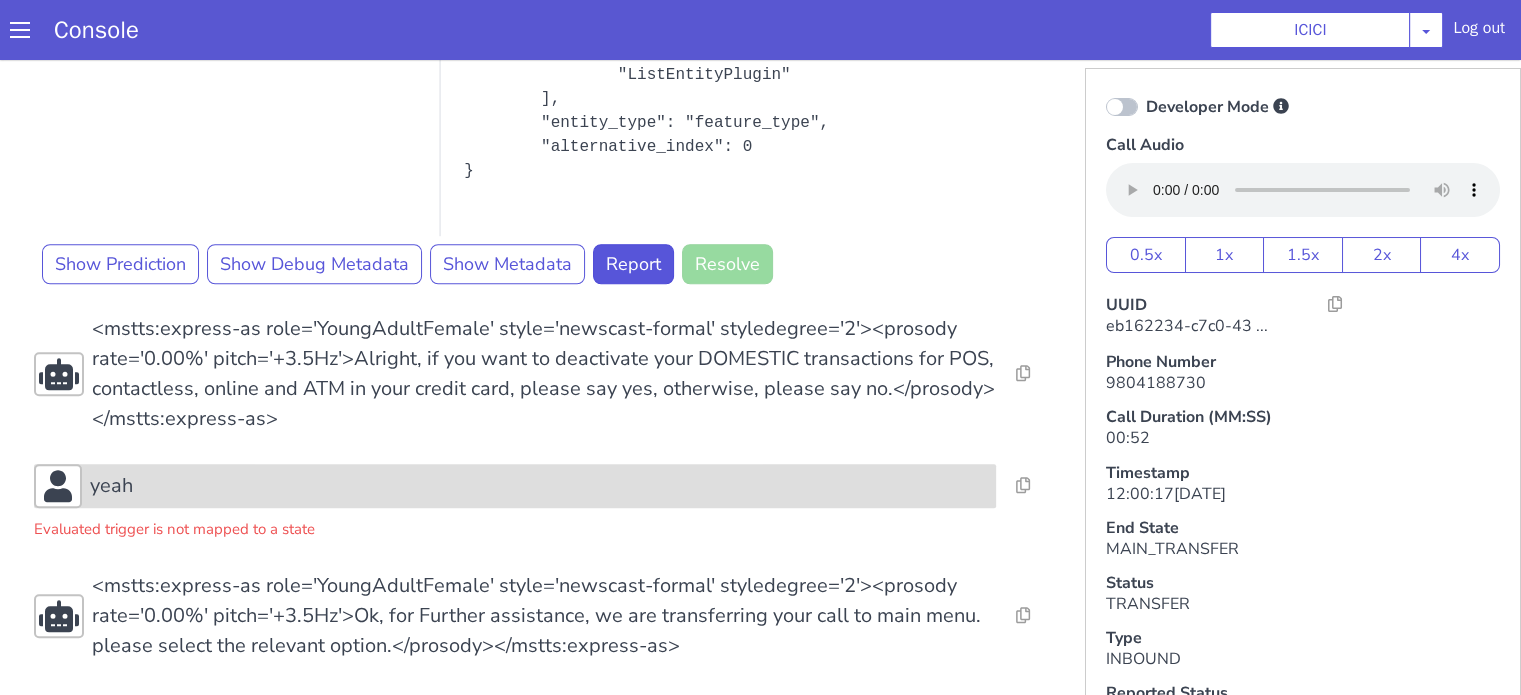 click on "yeah" at bounding box center (539, 486) 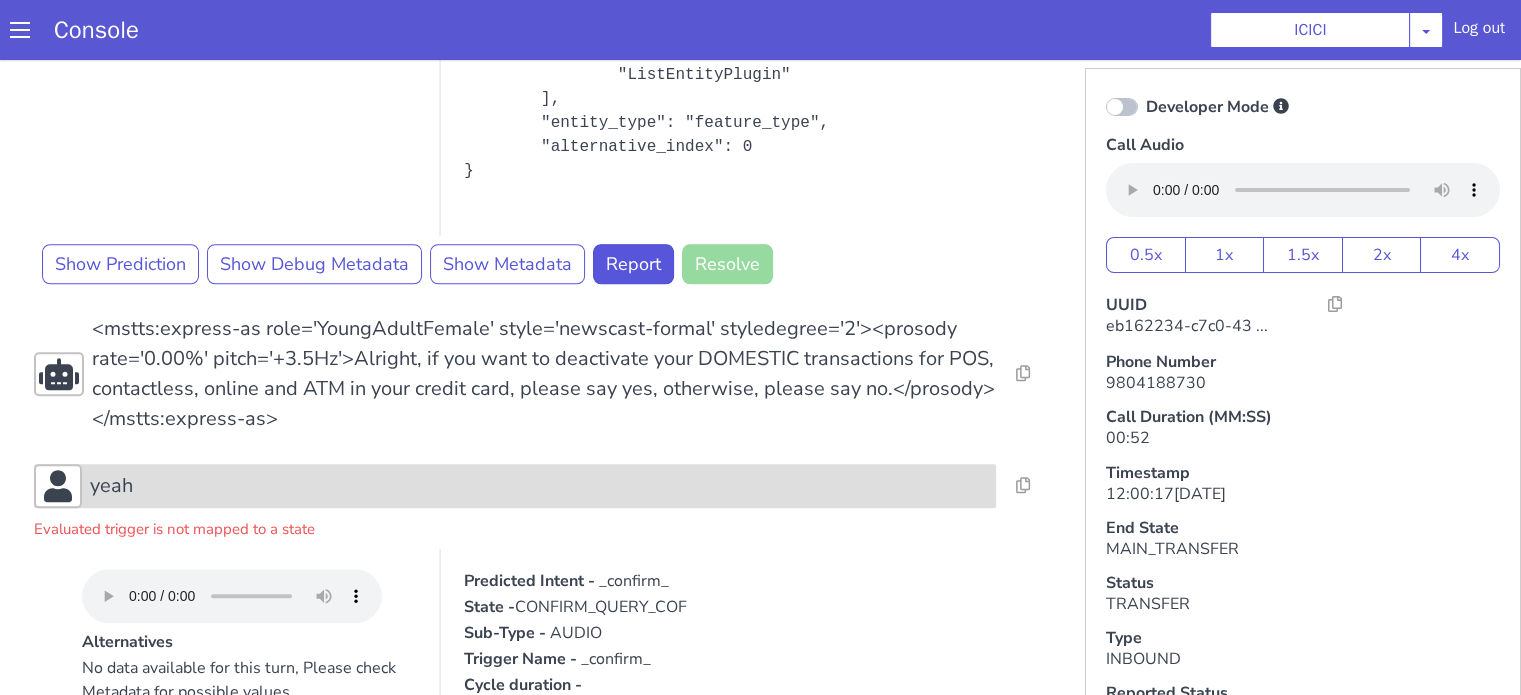 click on "yeah" at bounding box center (539, 486) 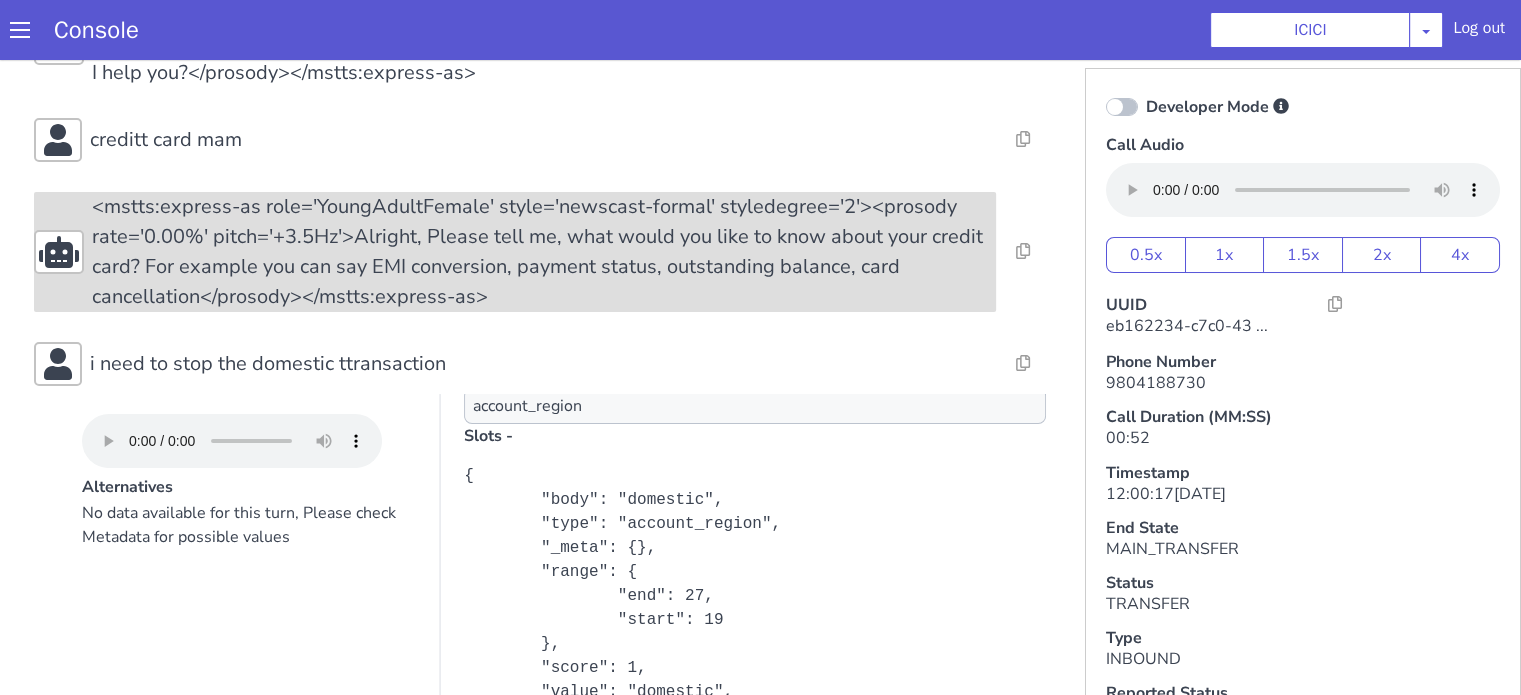 scroll, scrollTop: 0, scrollLeft: 0, axis: both 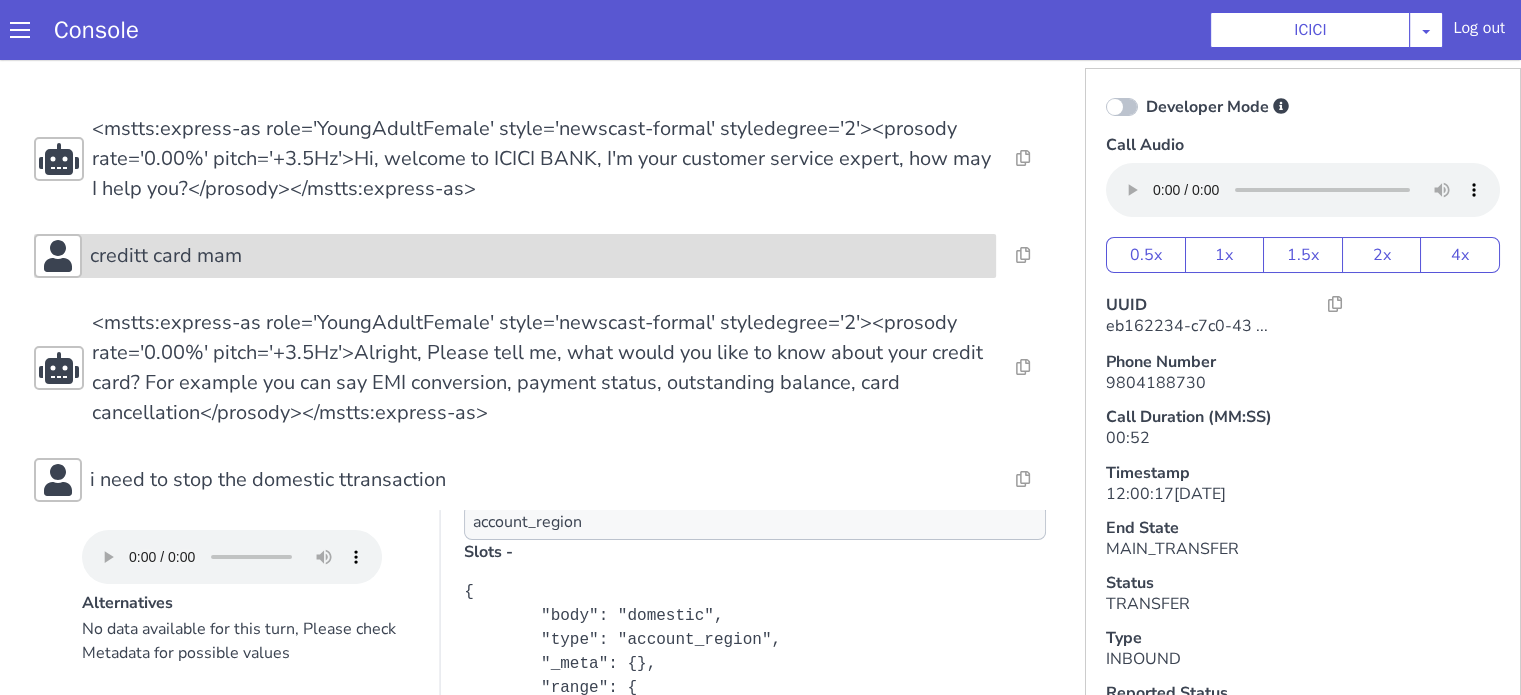 click on "creditt card mam" at bounding box center [539, 256] 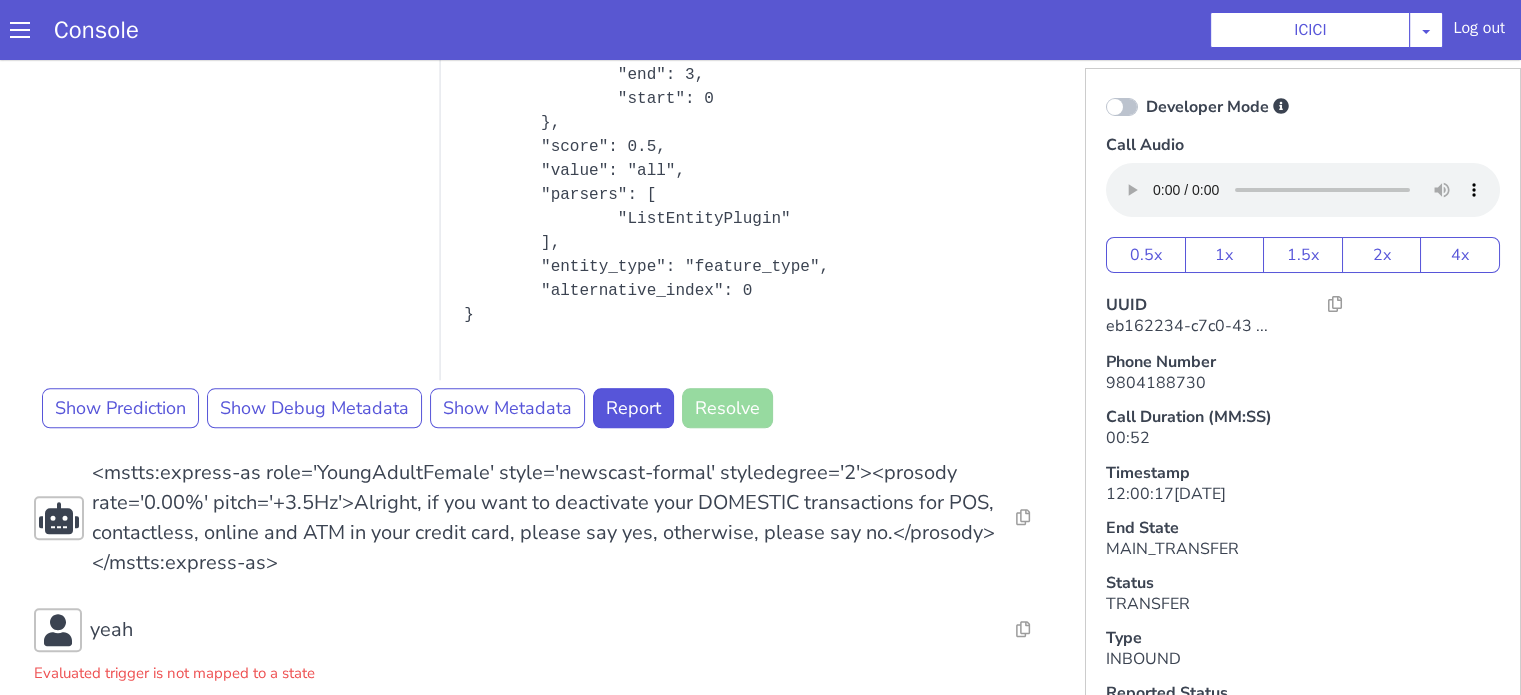 scroll, scrollTop: 2101, scrollLeft: 0, axis: vertical 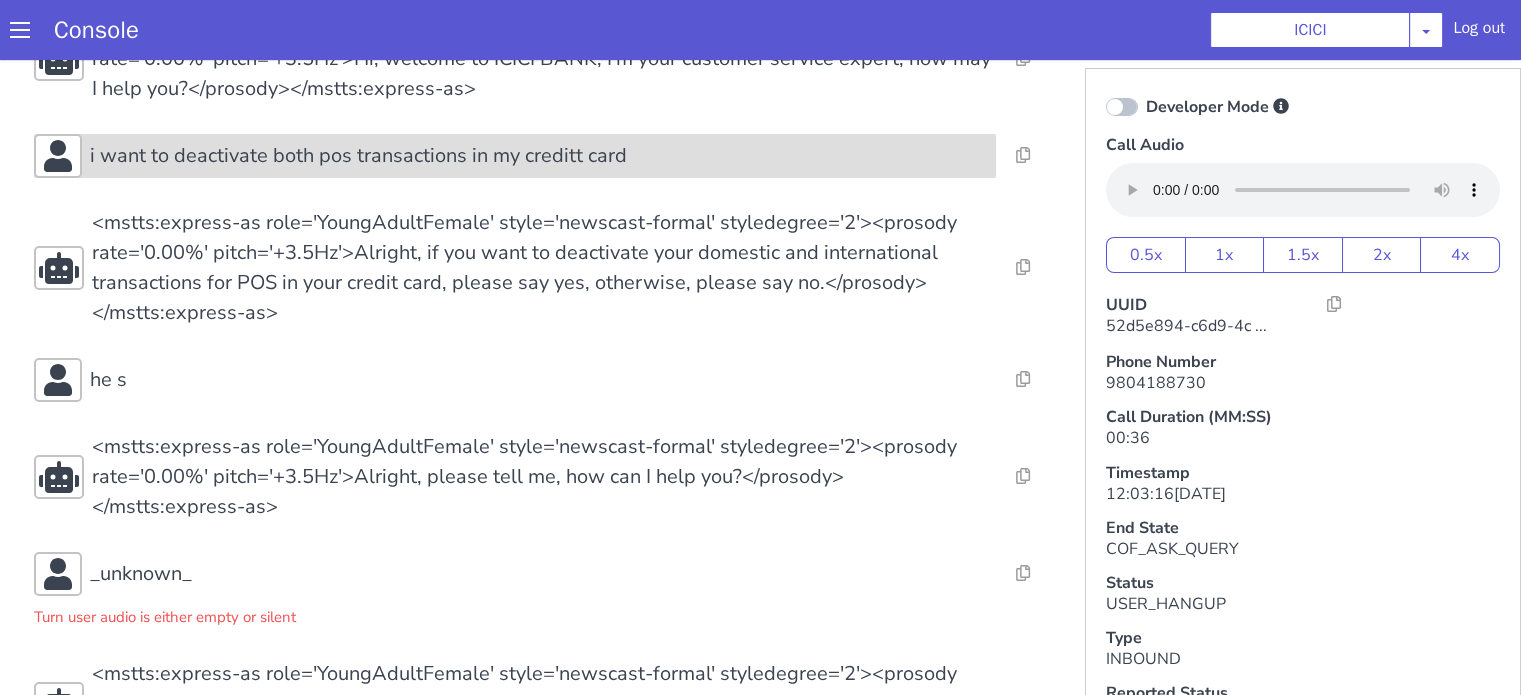 click on "i want to deactivate both pos transactions in my creditt card" at bounding box center (358, 156) 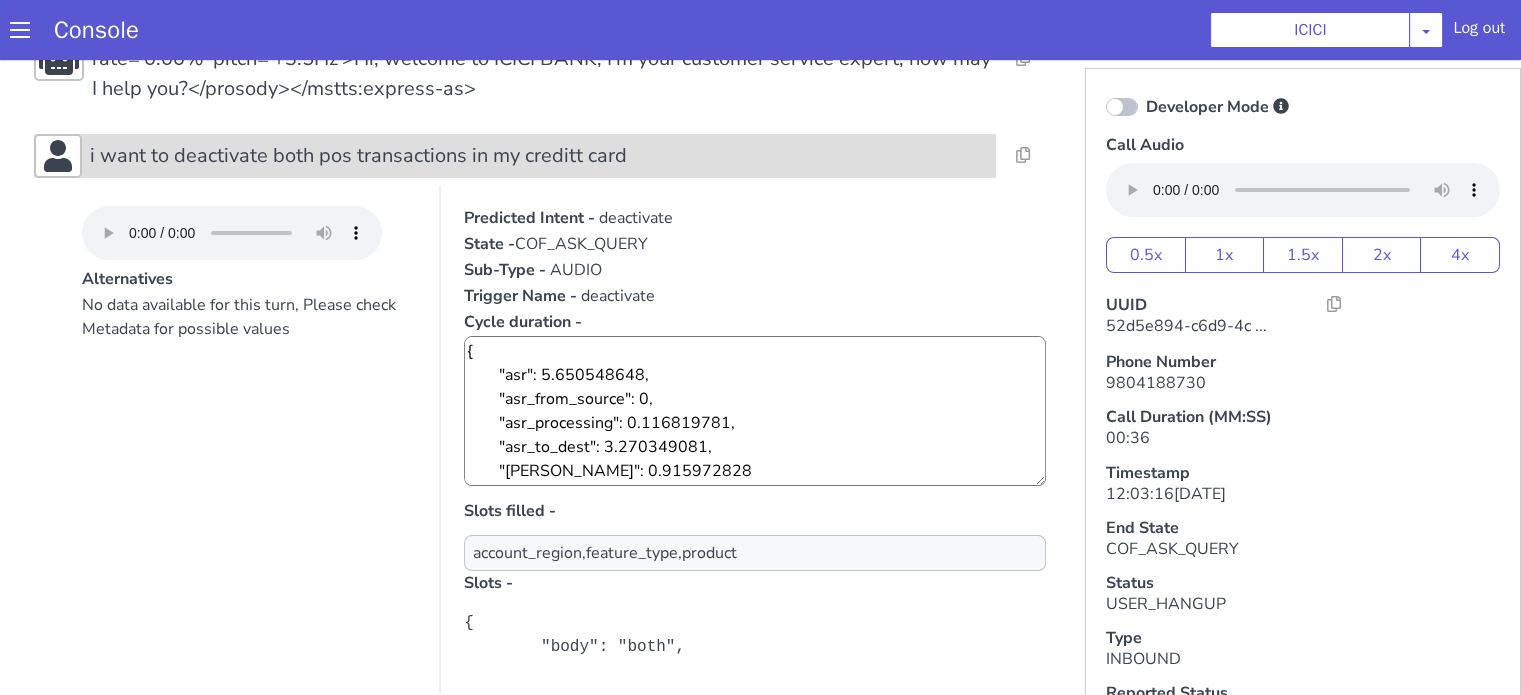 click on "i want to deactivate both pos transactions in my creditt card" at bounding box center (358, 156) 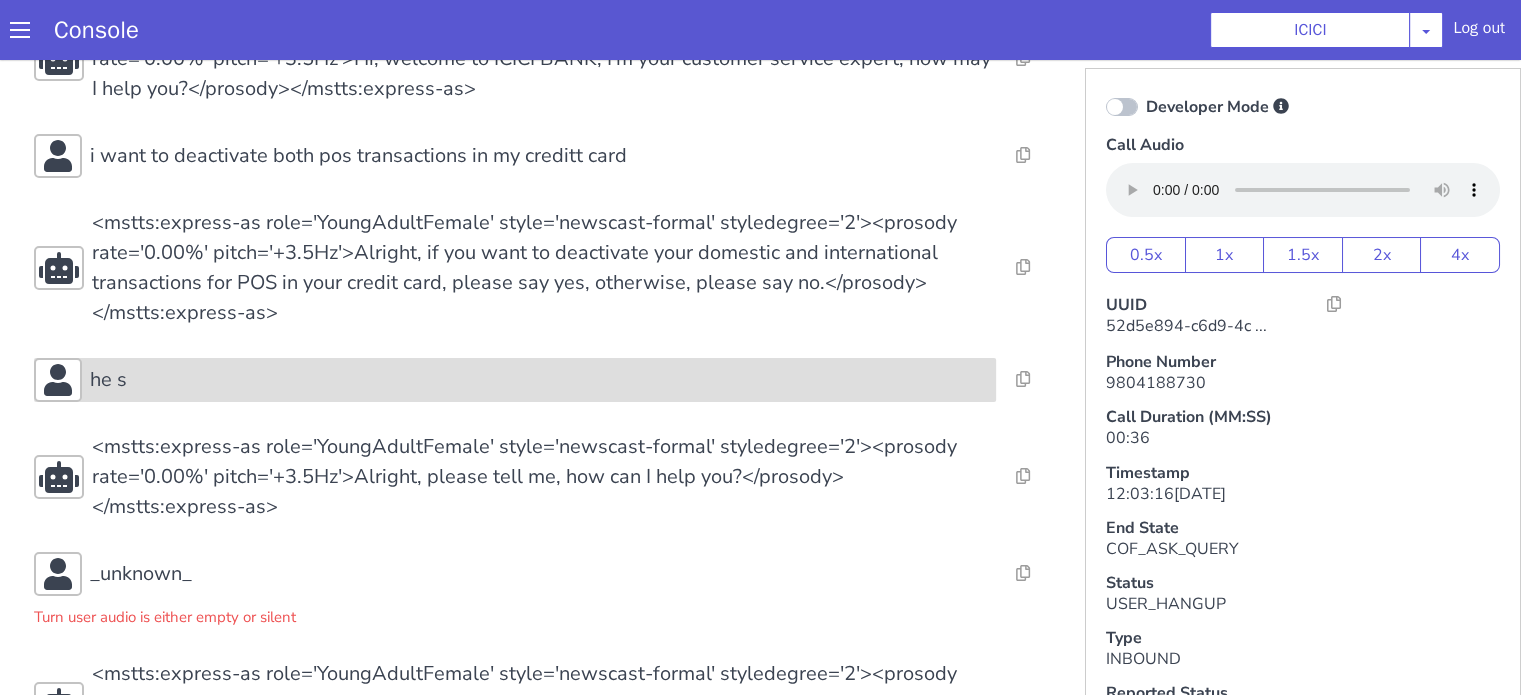 click on "he s" at bounding box center [539, 380] 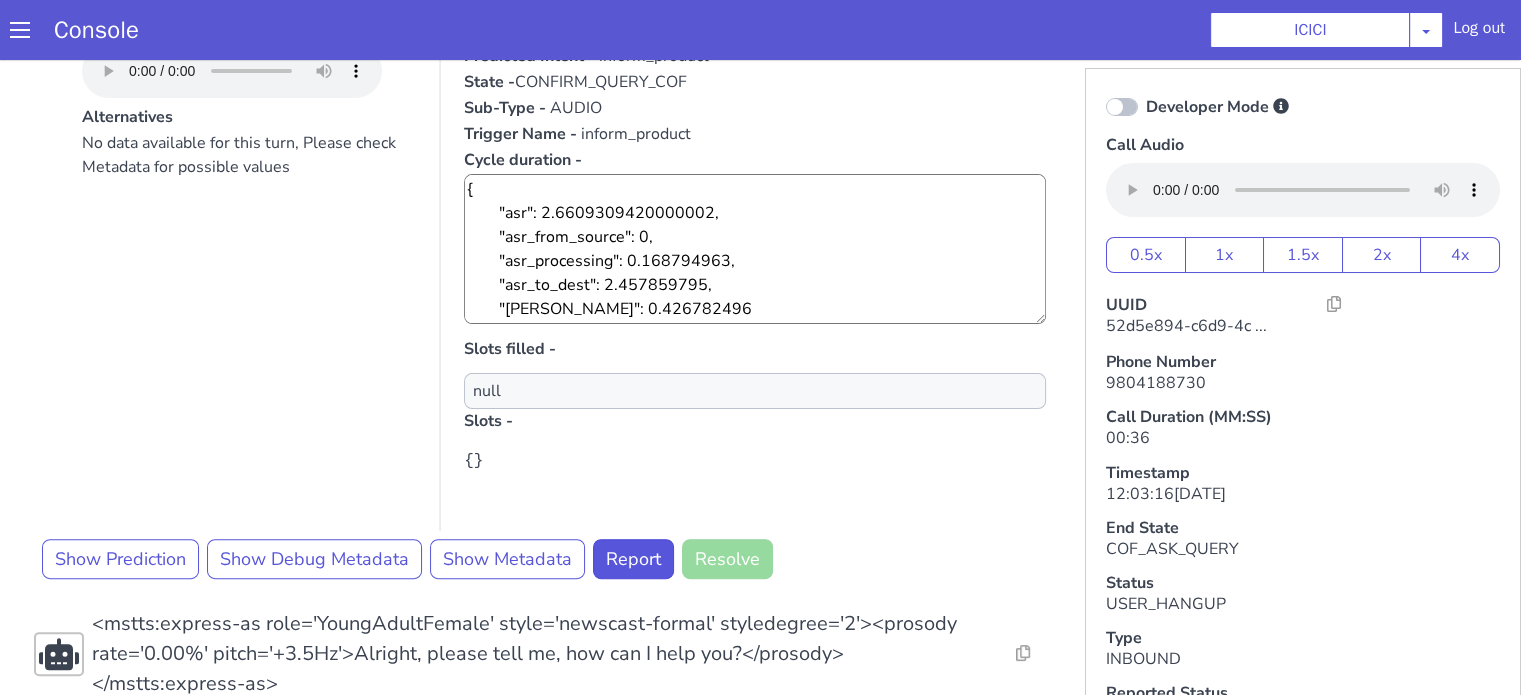 scroll, scrollTop: 600, scrollLeft: 0, axis: vertical 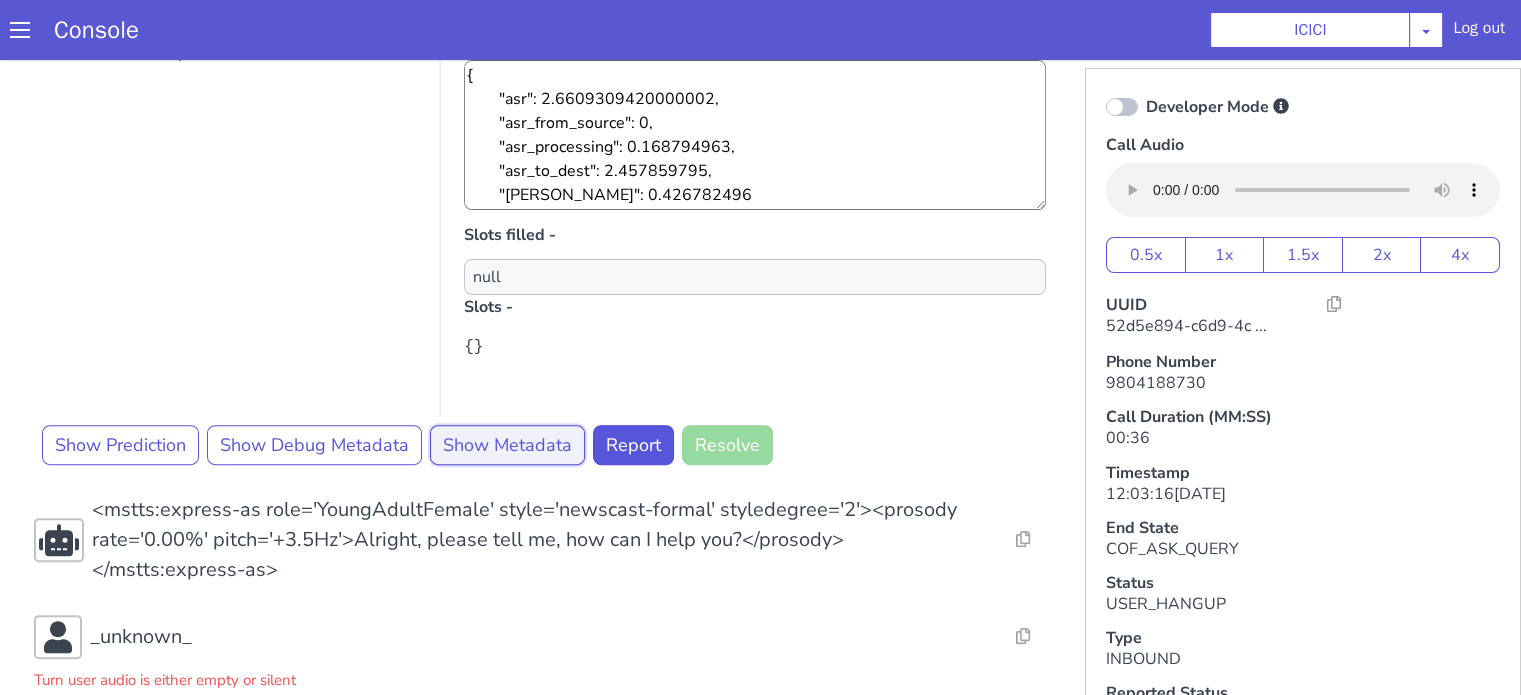 click on "Show Metadata" at bounding box center (507, 445) 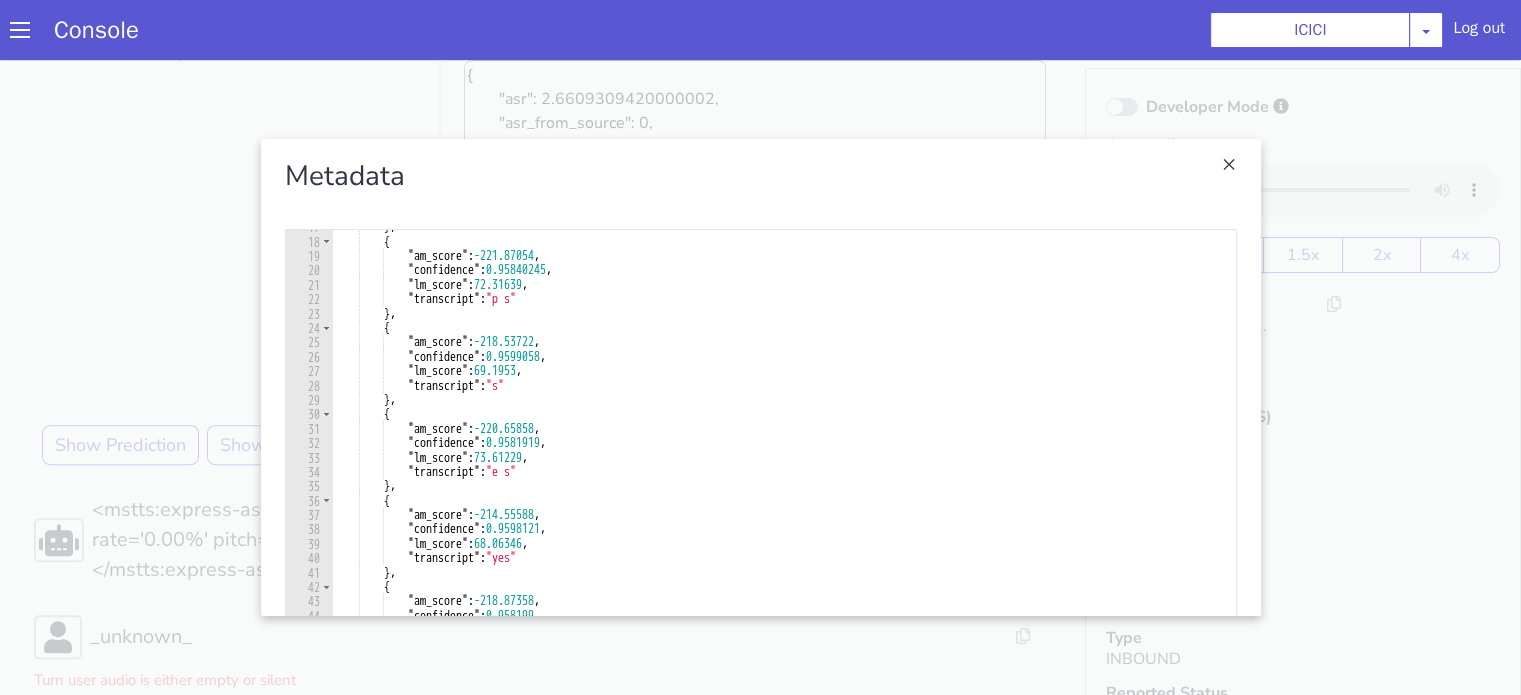 scroll, scrollTop: 360, scrollLeft: 0, axis: vertical 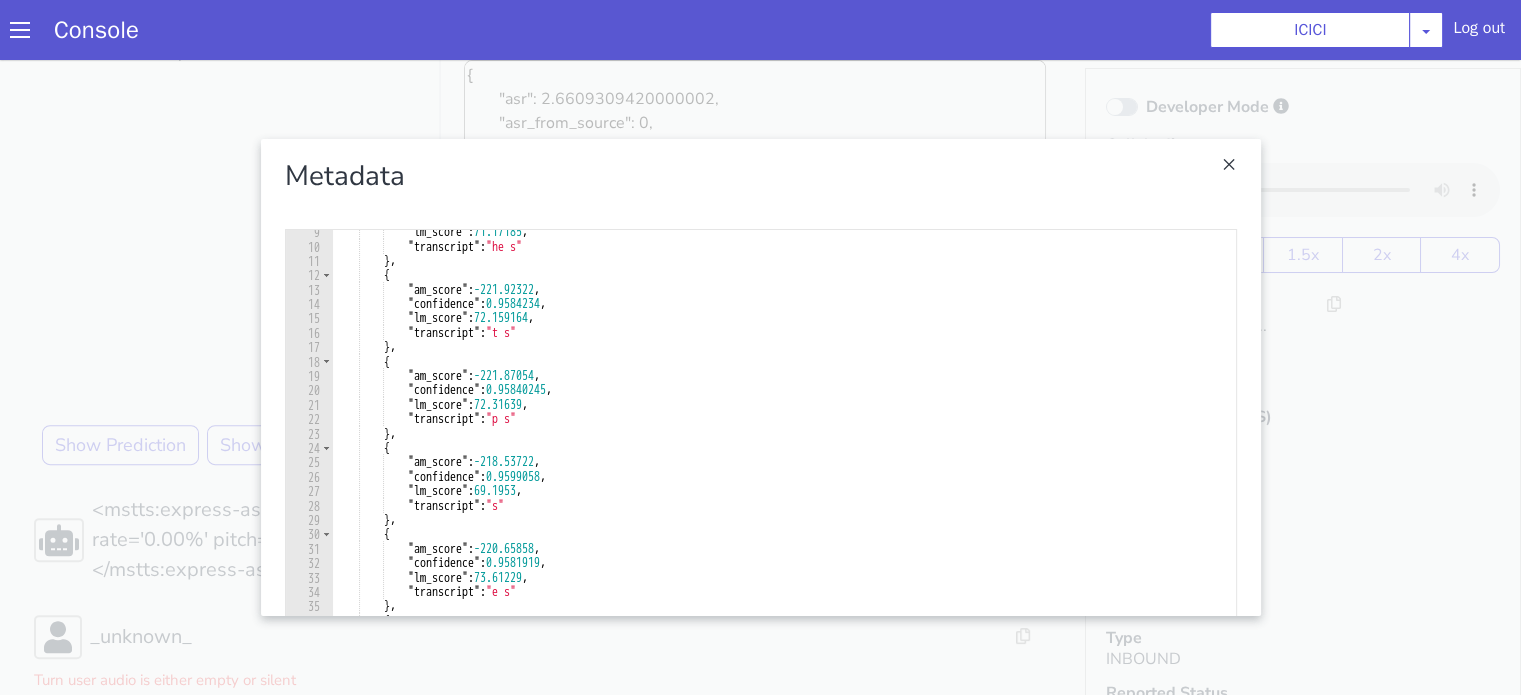 click at bounding box center [760, 377] 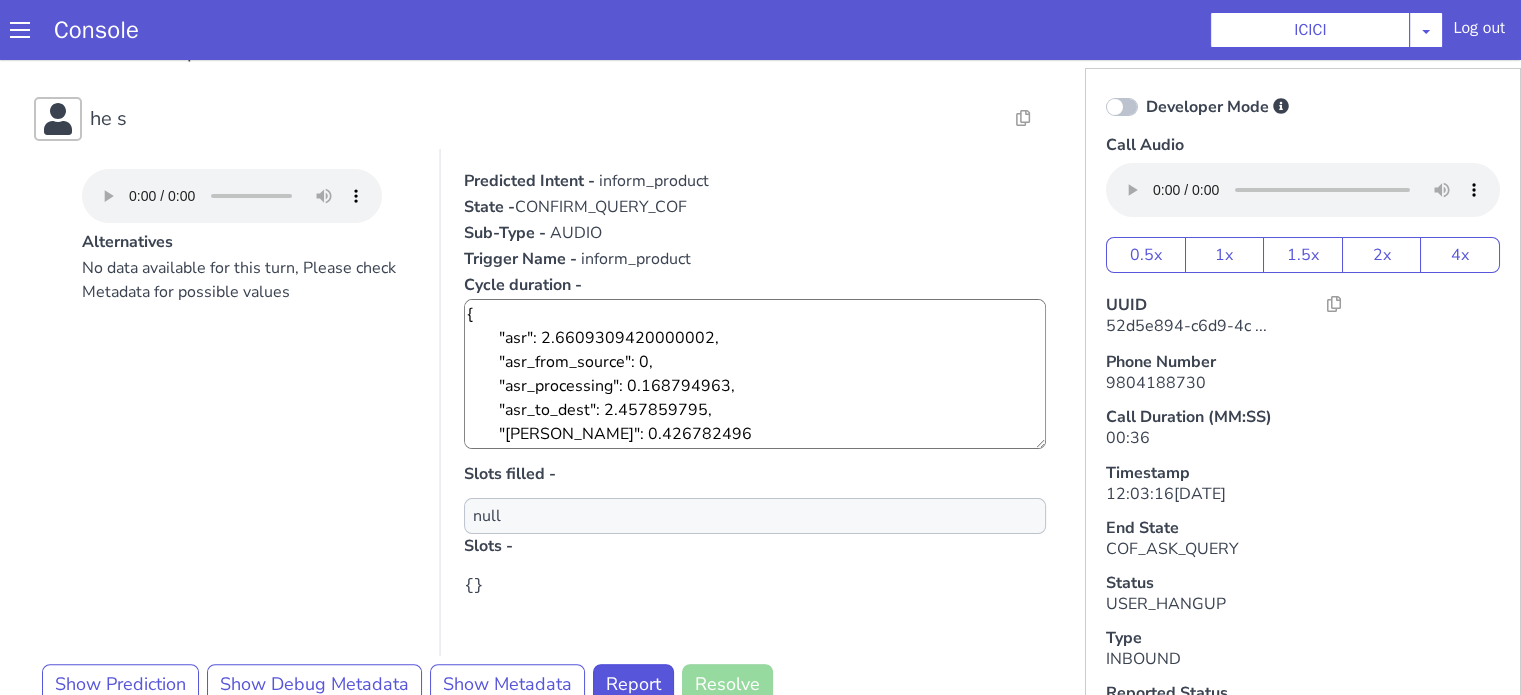 scroll, scrollTop: 200, scrollLeft: 0, axis: vertical 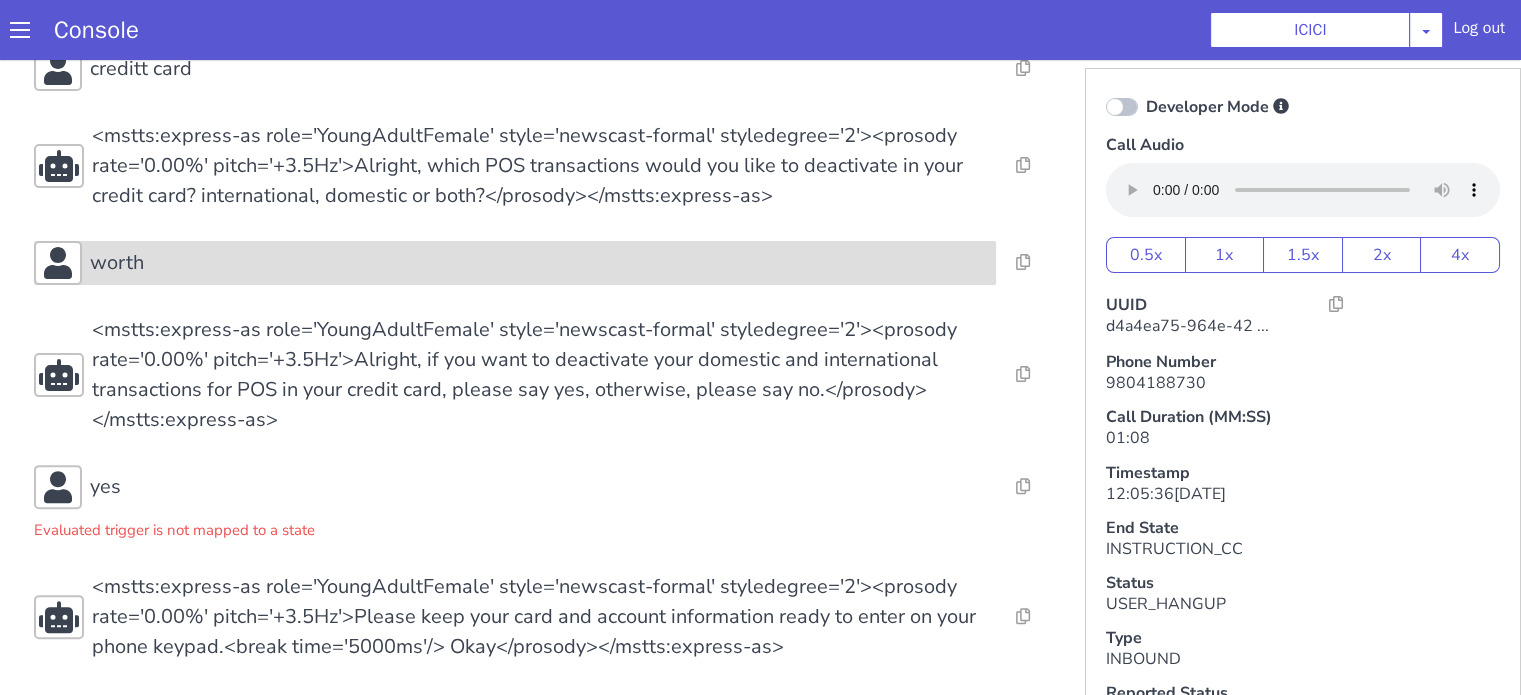 click on "worth" at bounding box center (539, 263) 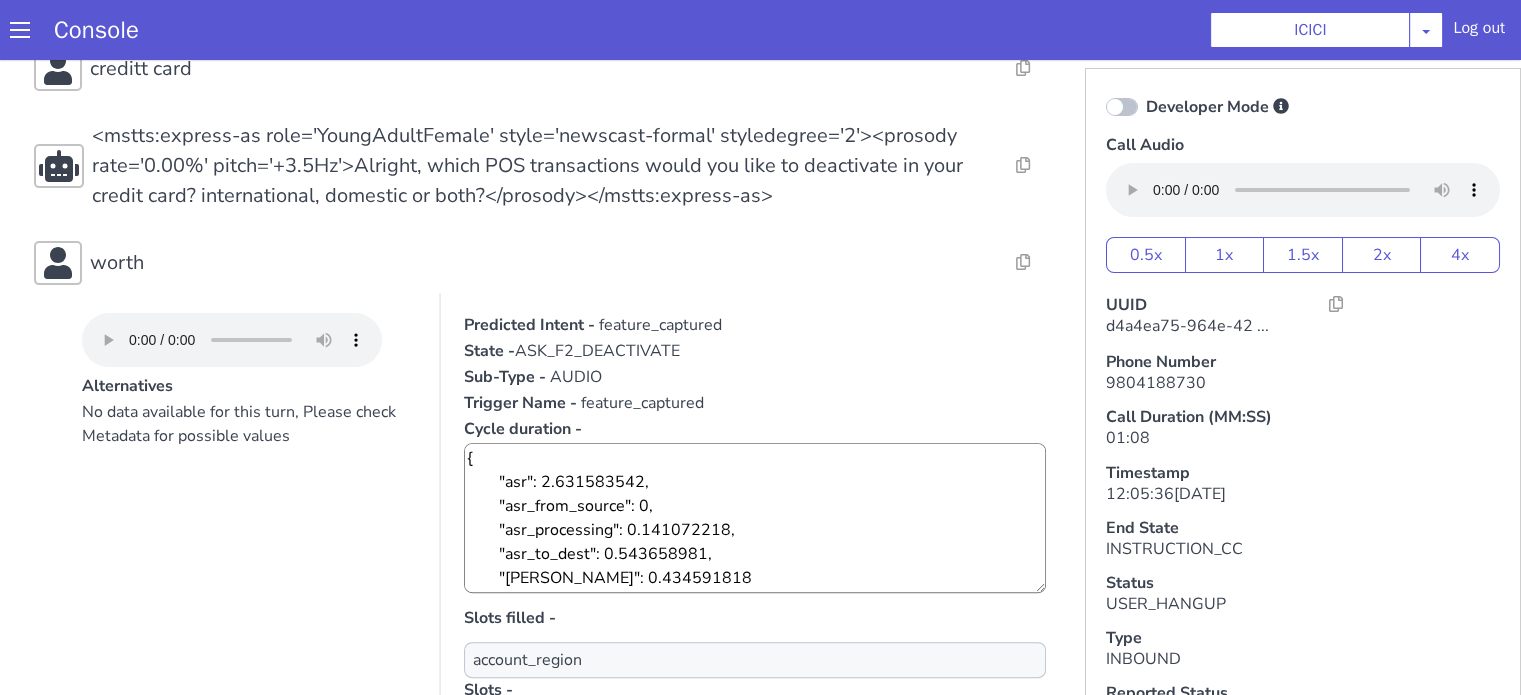 scroll, scrollTop: 369, scrollLeft: 0, axis: vertical 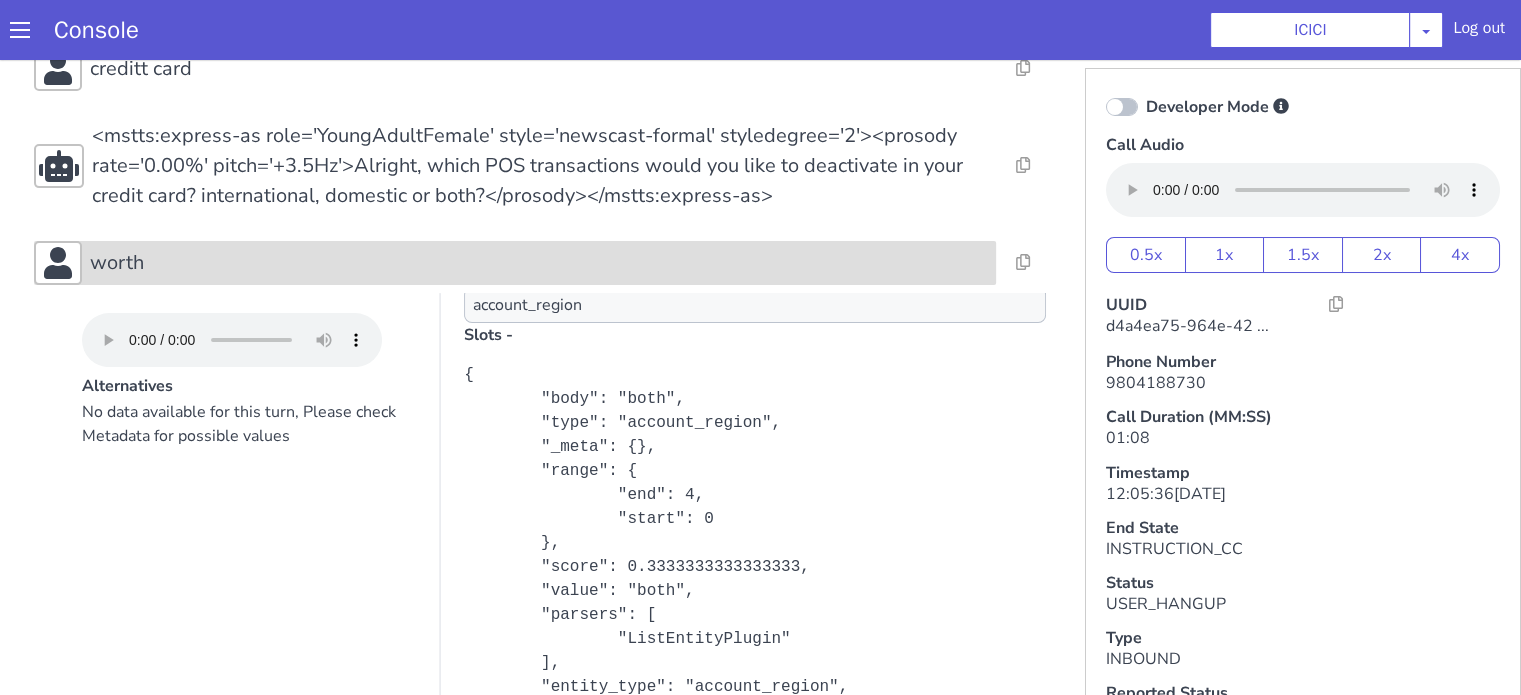 click on "worth" at bounding box center (539, 263) 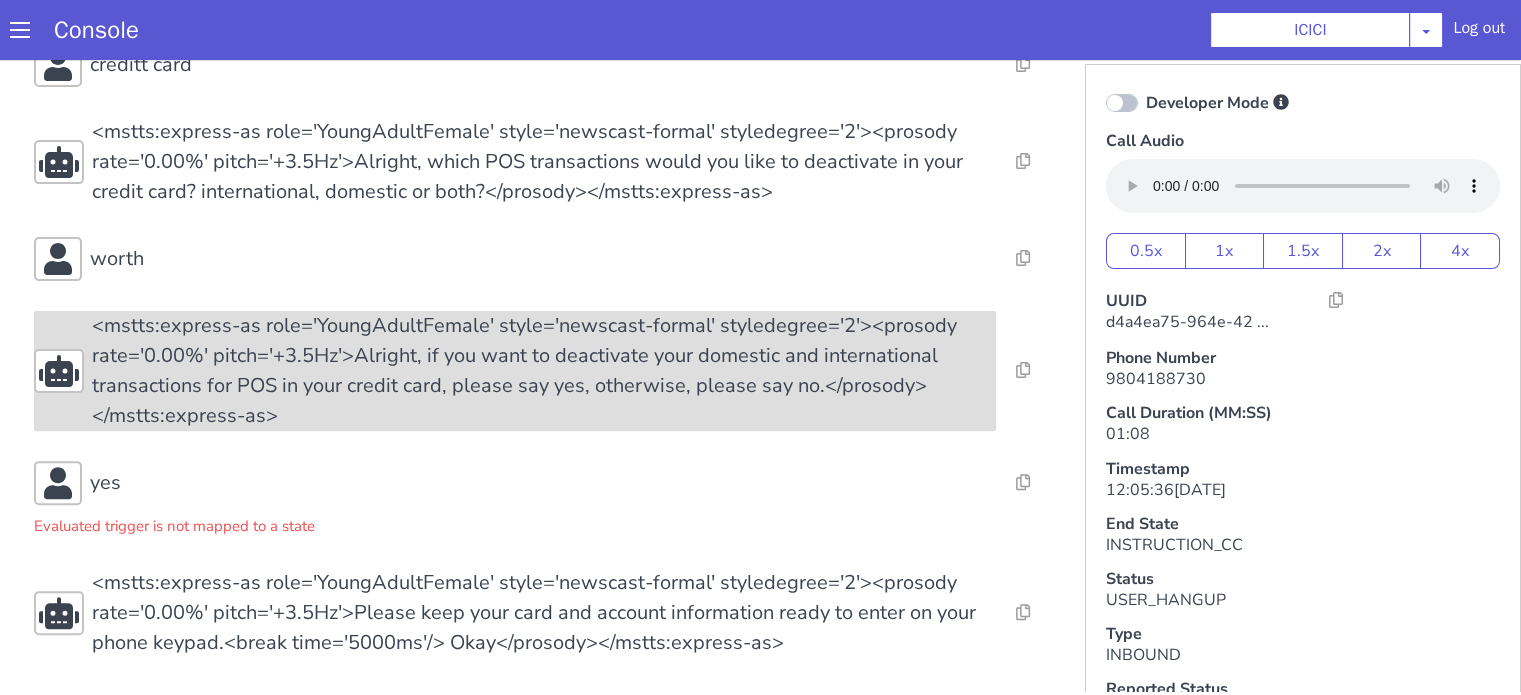 scroll, scrollTop: 5, scrollLeft: 0, axis: vertical 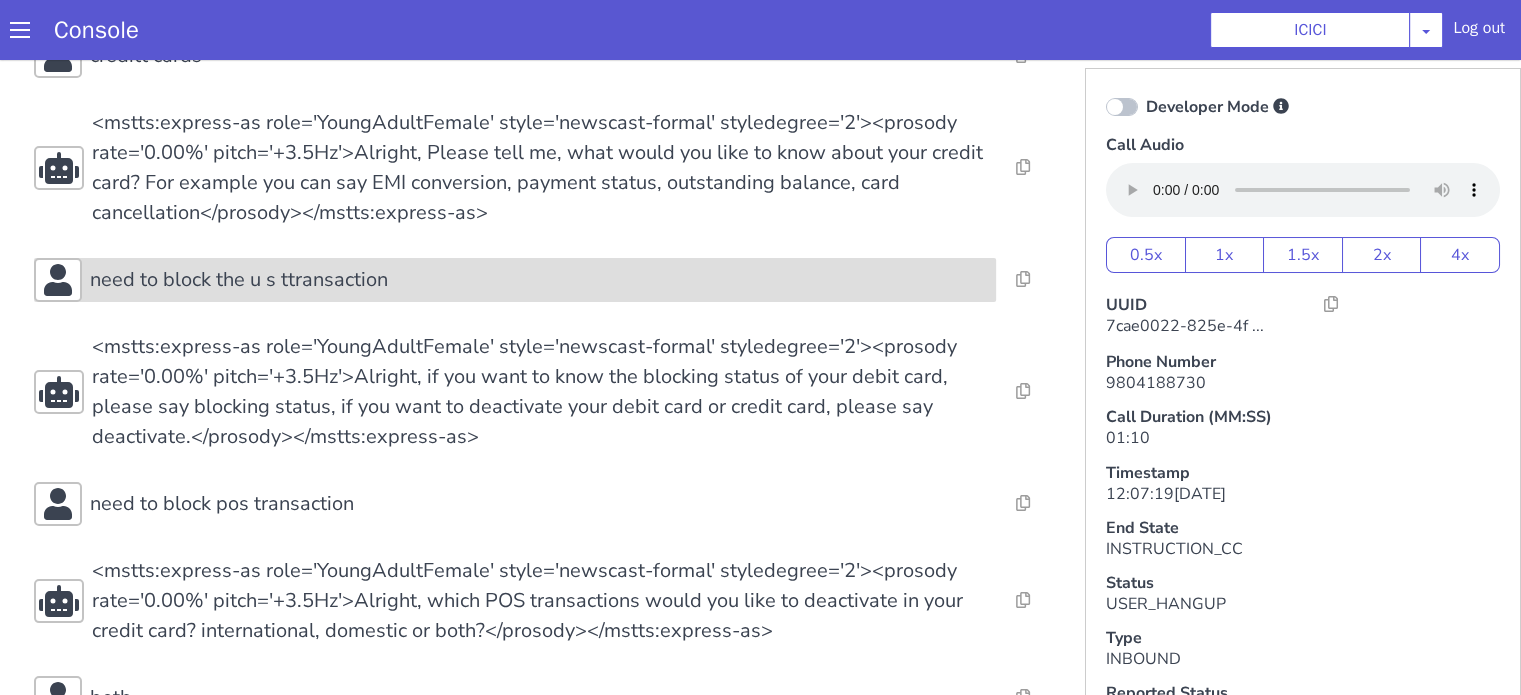 click on "need to block the u s ttransaction" at bounding box center (239, 280) 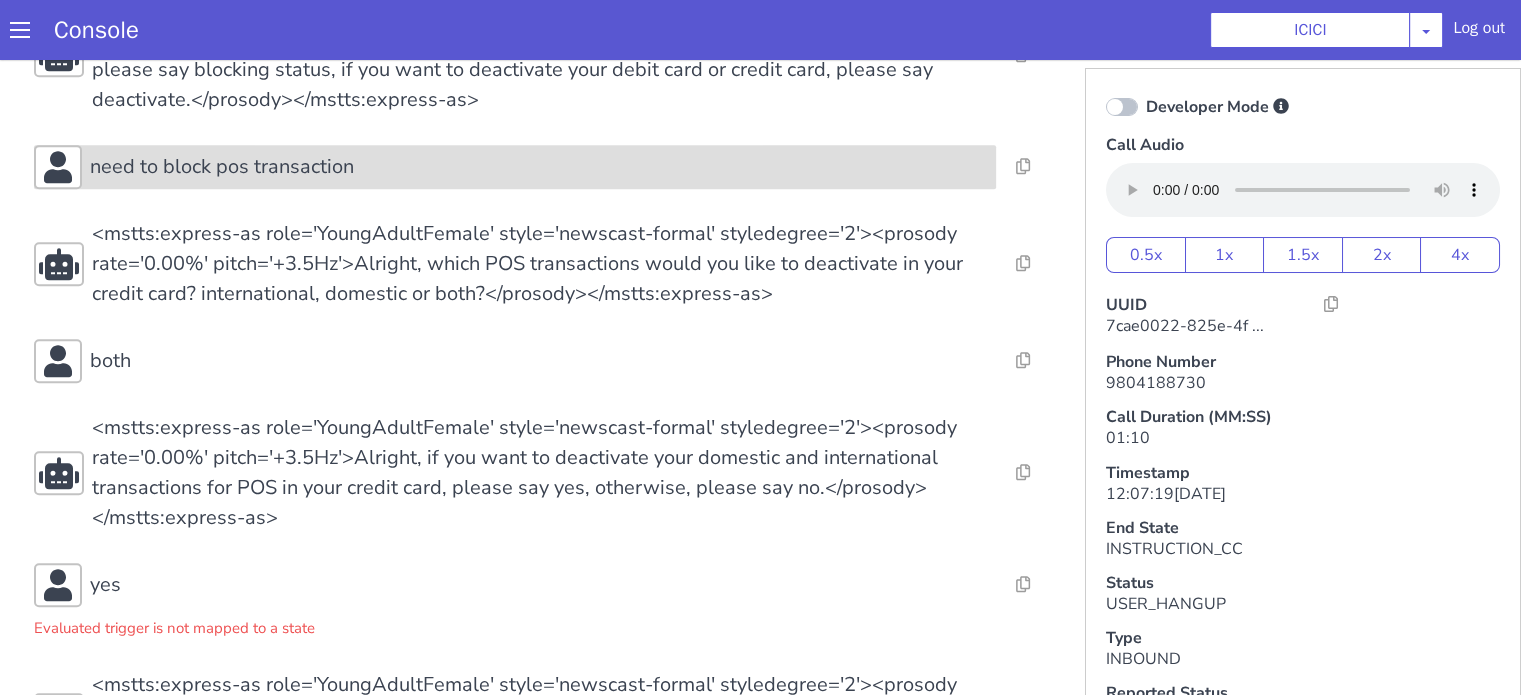 click on "need to block pos transaction" at bounding box center (222, 167) 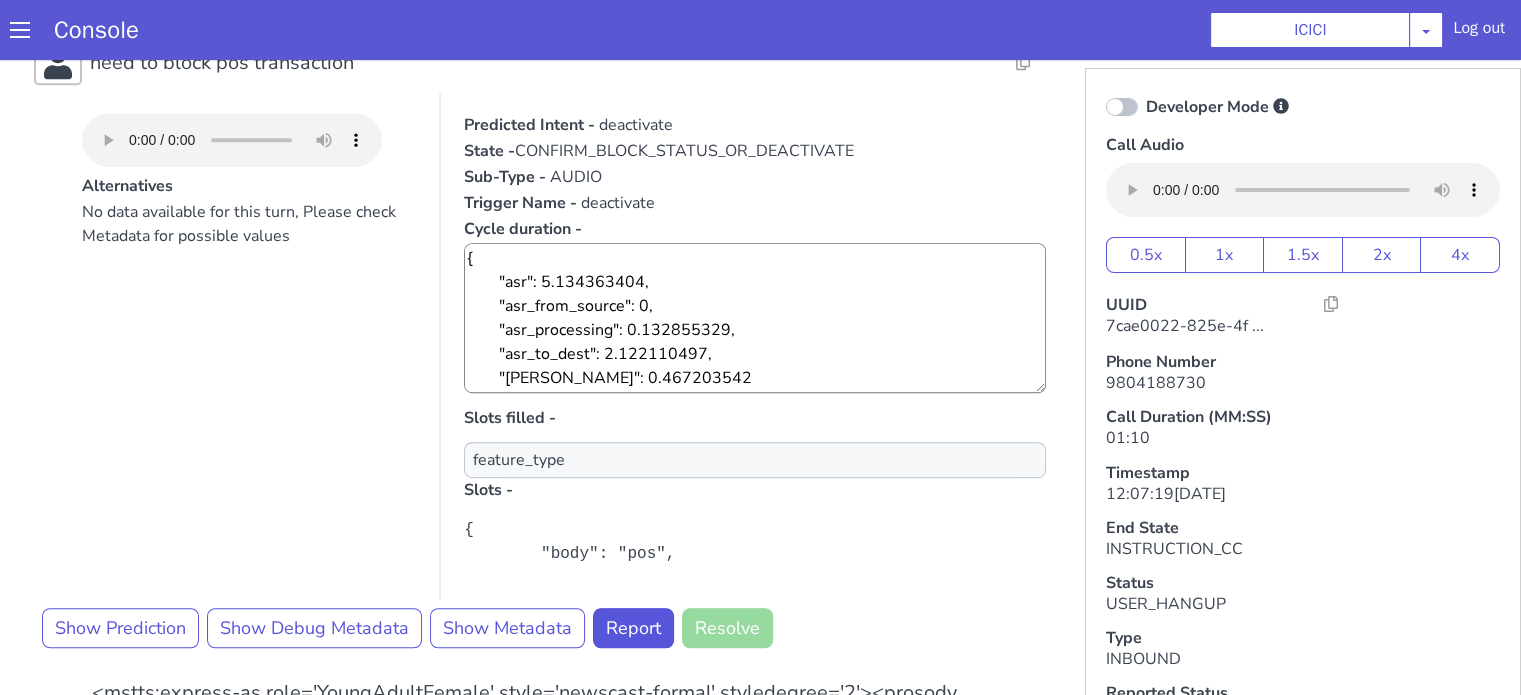 scroll, scrollTop: 1300, scrollLeft: 0, axis: vertical 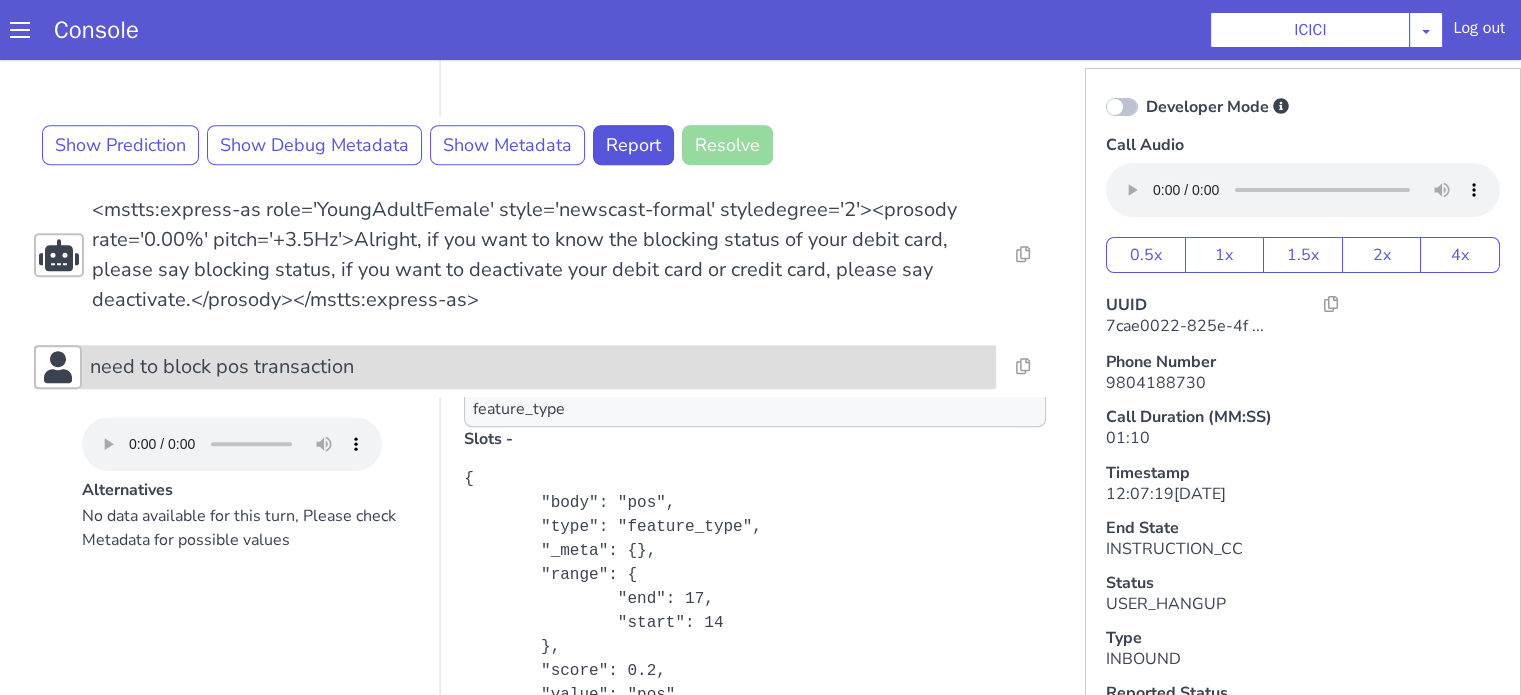 click on "need to block pos transaction" at bounding box center (222, 367) 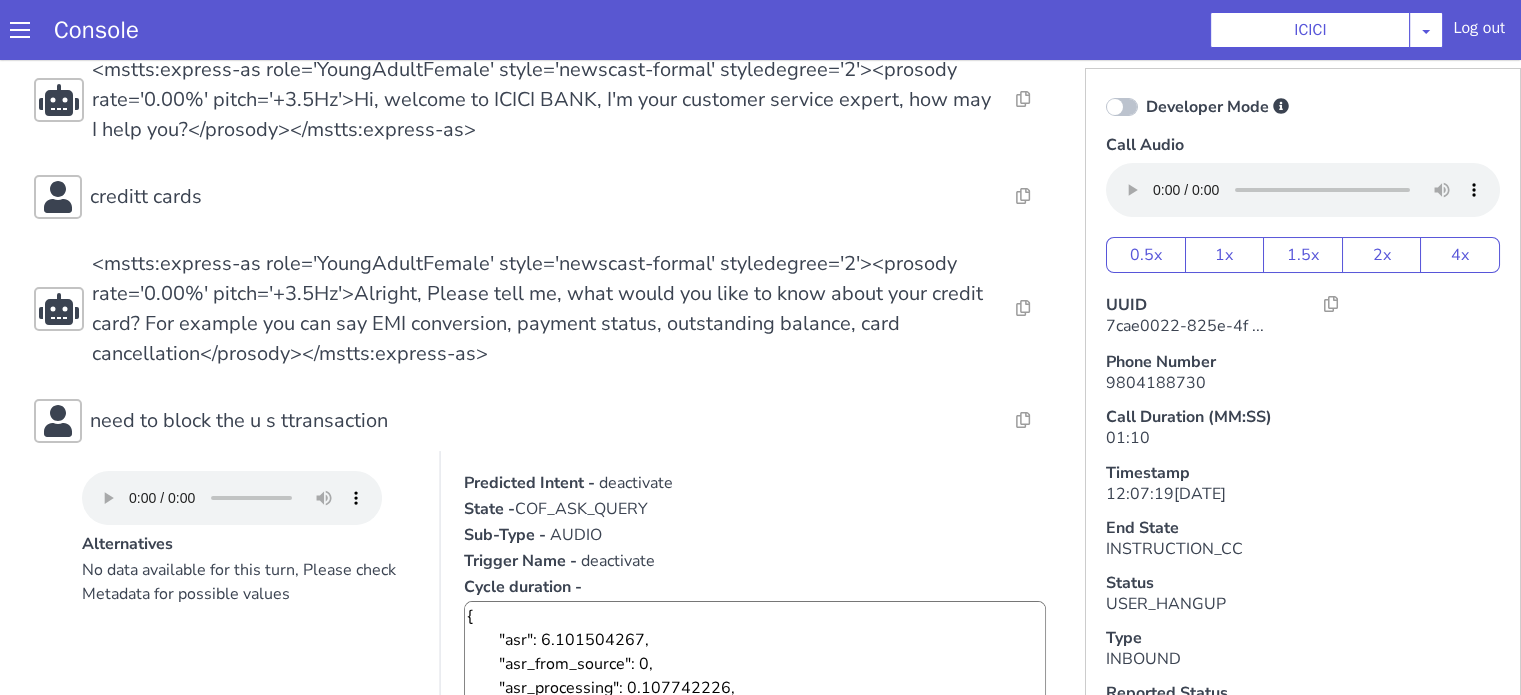 scroll, scrollTop: 0, scrollLeft: 0, axis: both 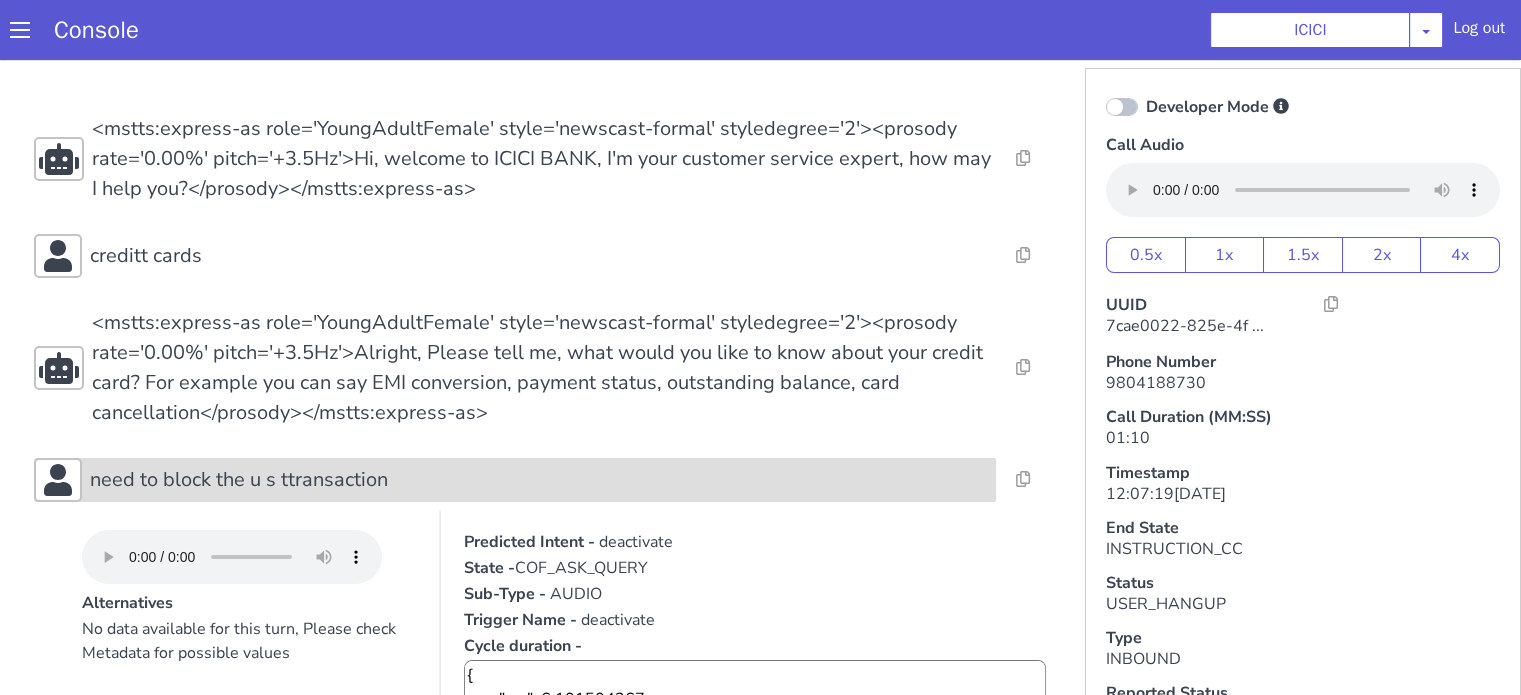 click on "need to block the u s ttransaction" at bounding box center (239, 480) 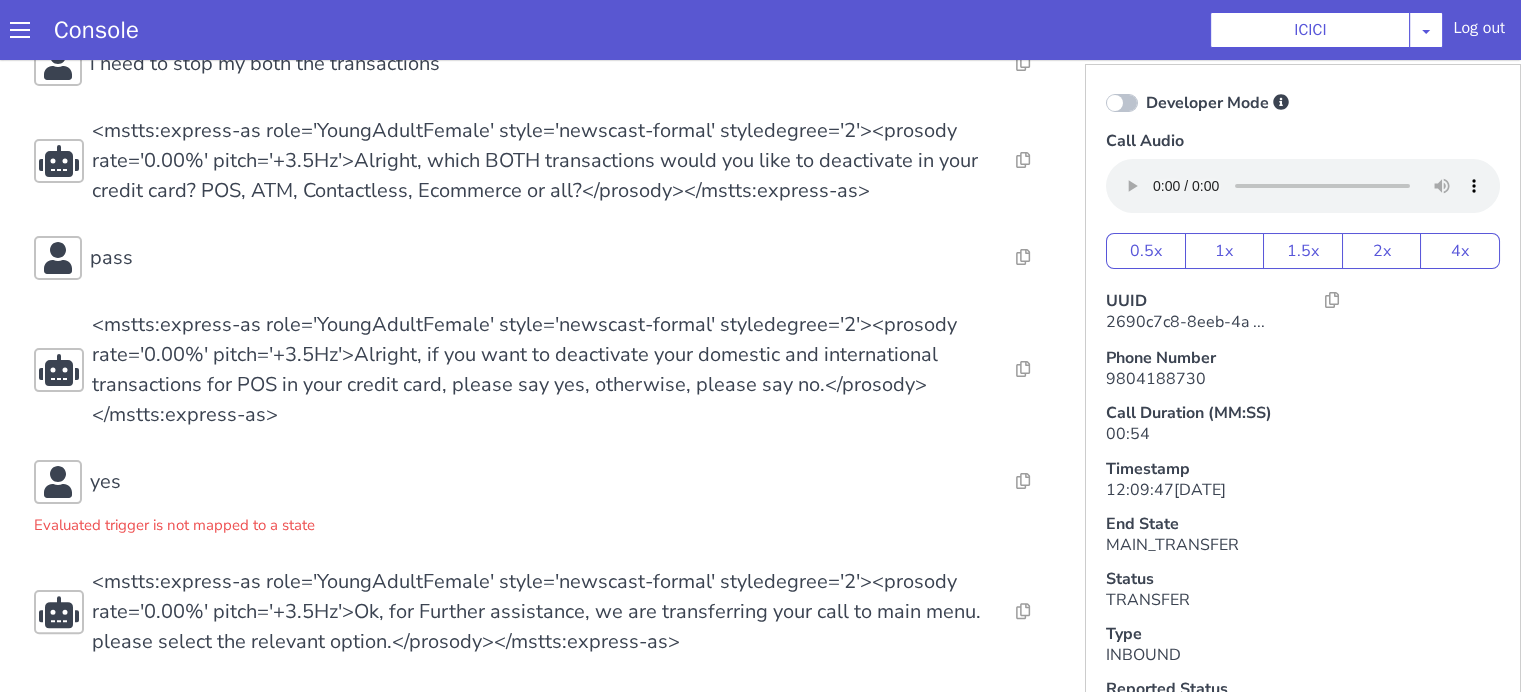 scroll, scrollTop: 5, scrollLeft: 0, axis: vertical 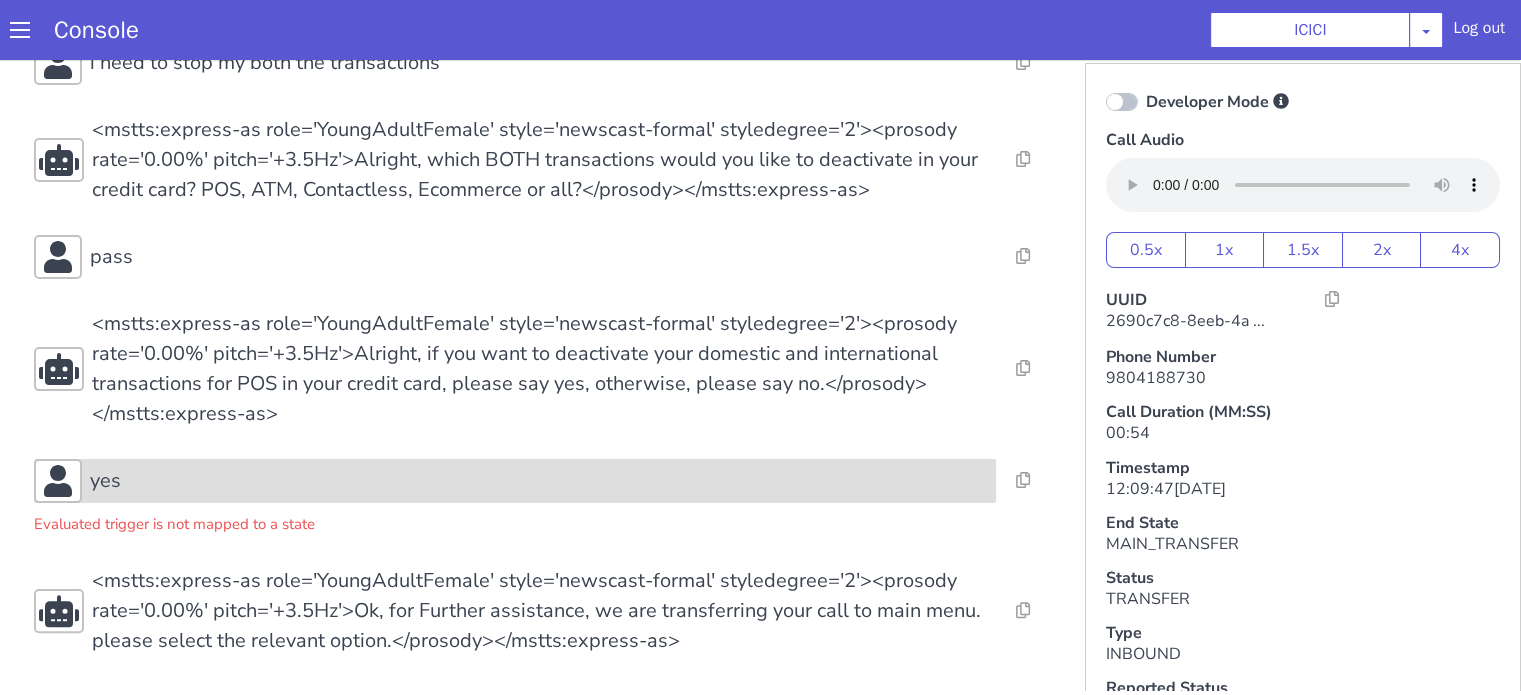 click on "yes" at bounding box center (539, 481) 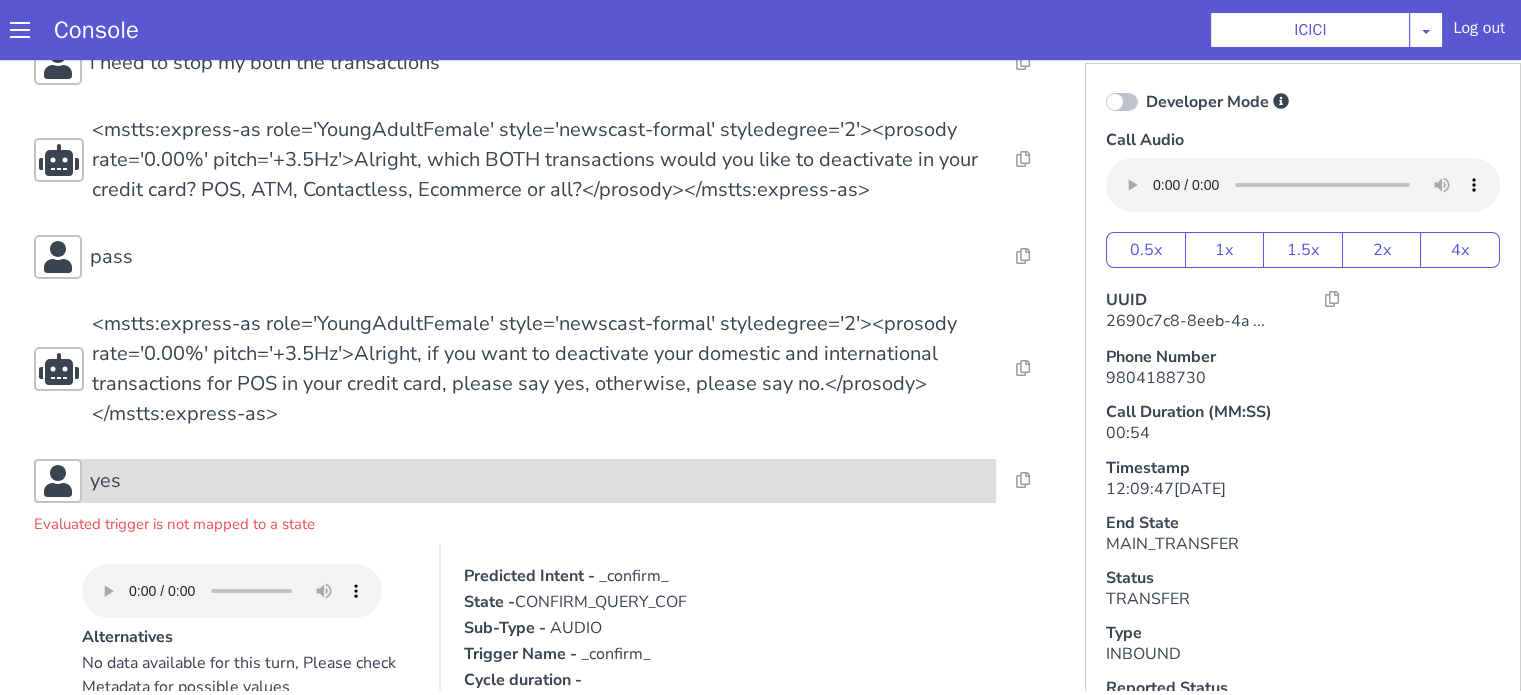 click on "yes" at bounding box center [539, 481] 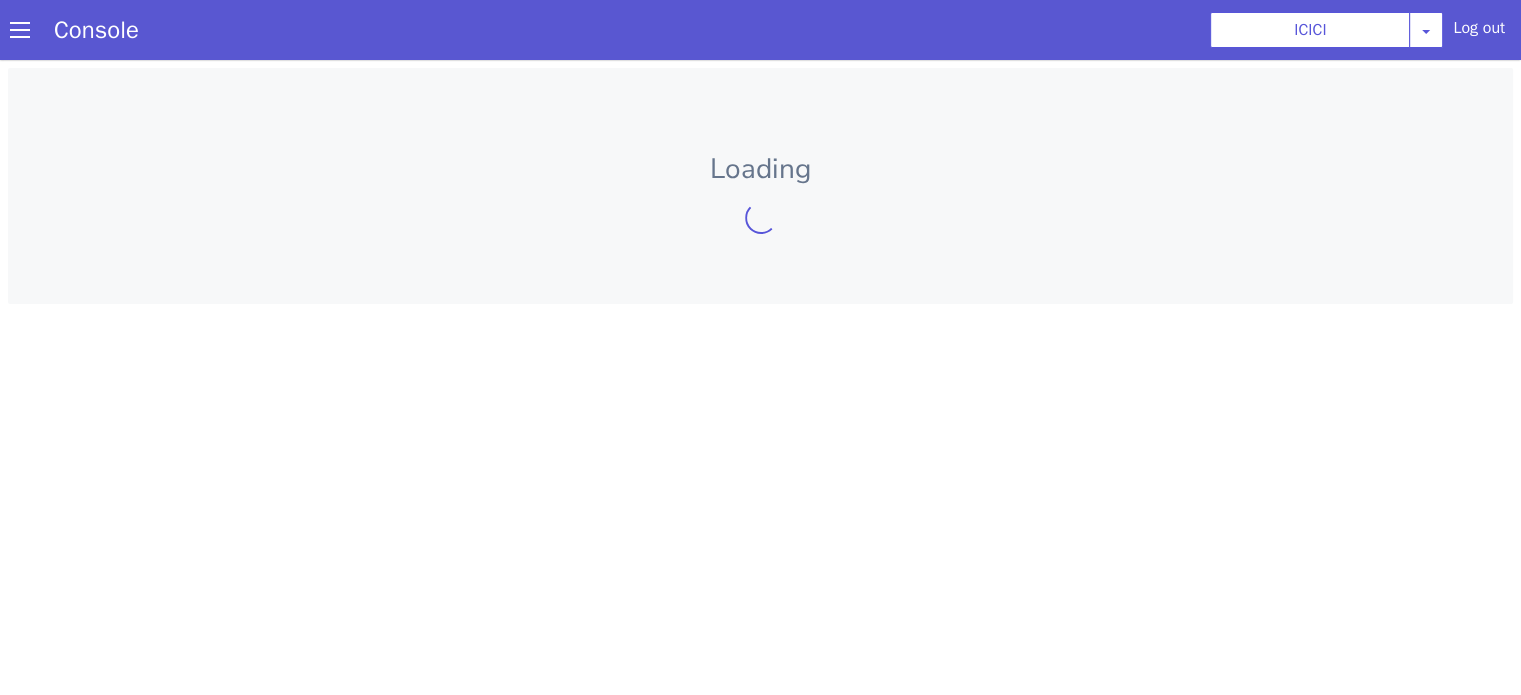 scroll, scrollTop: 0, scrollLeft: 0, axis: both 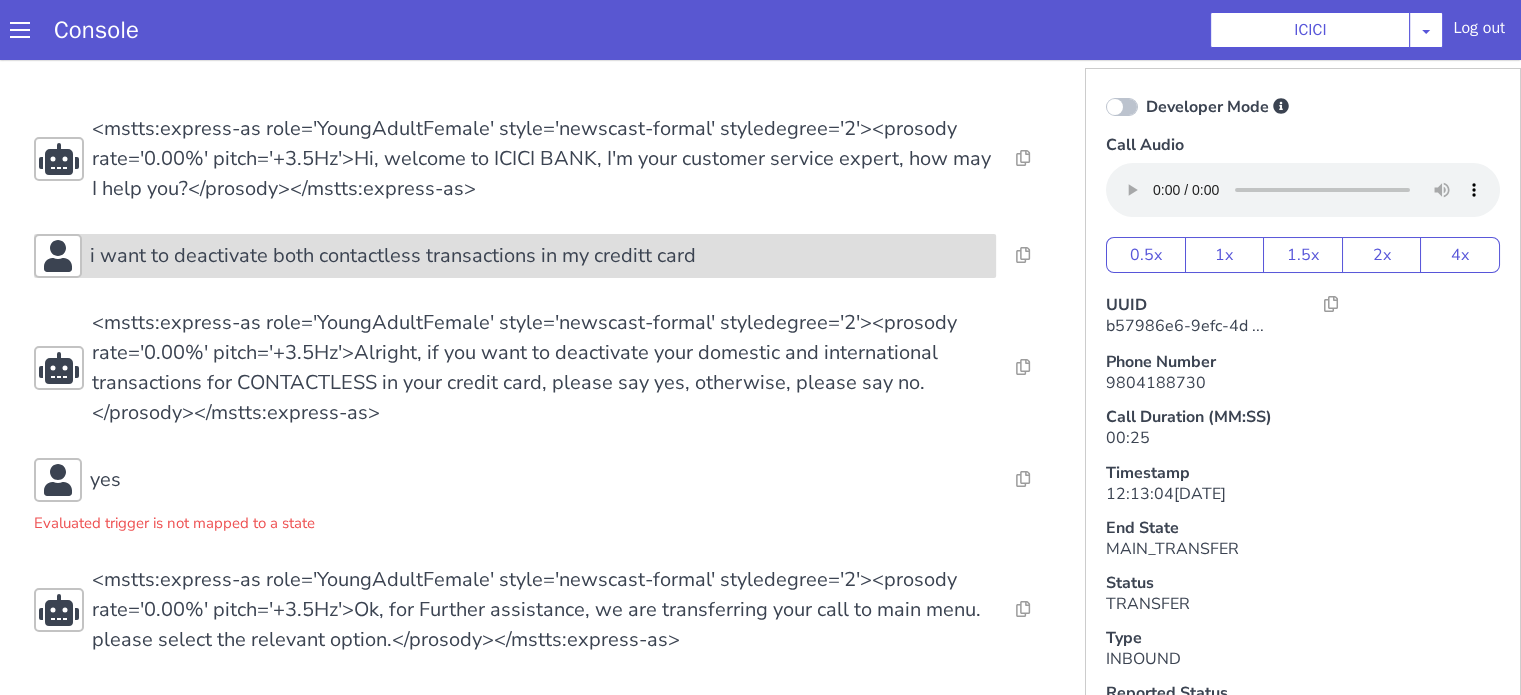 click on "i want to deactivate both contactless transactions in my creditt card" at bounding box center [393, 256] 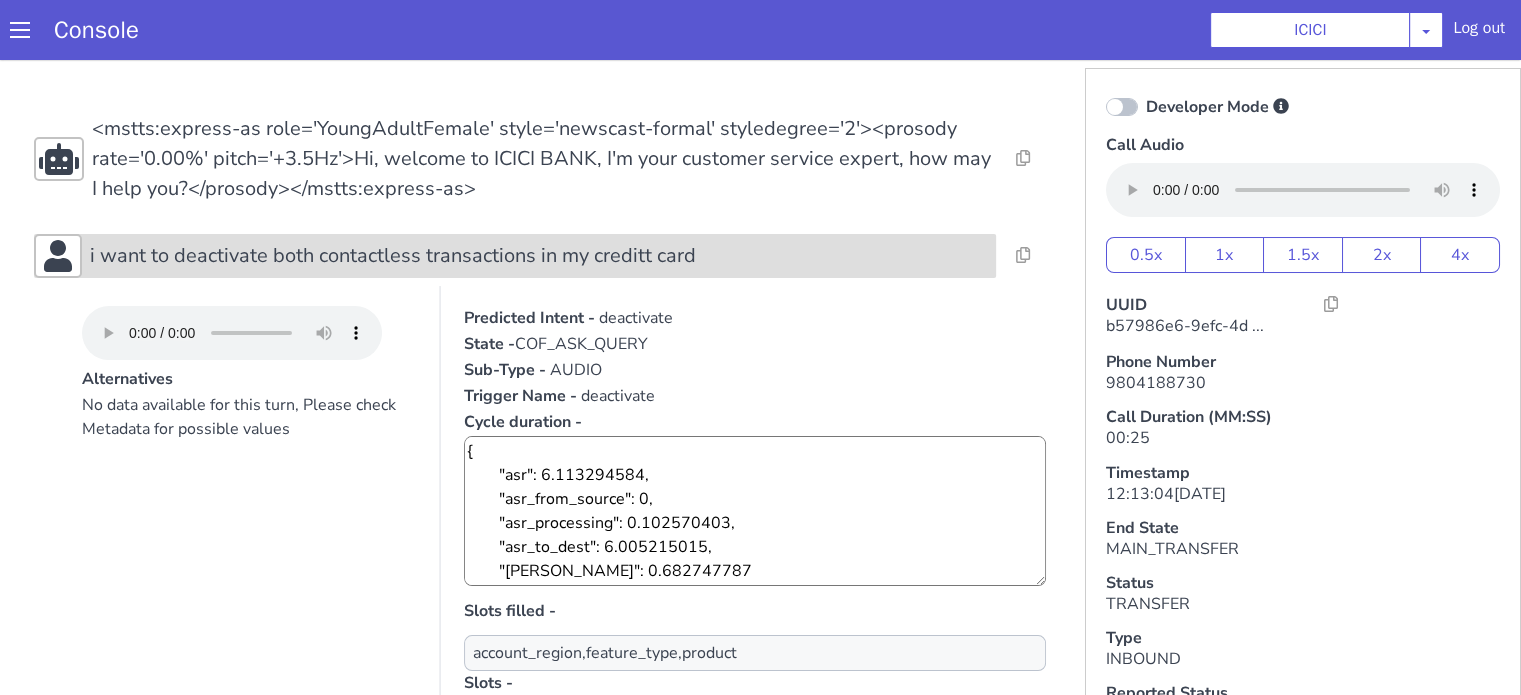 click on "i want to deactivate both contactless transactions in my creditt card" at bounding box center (393, 256) 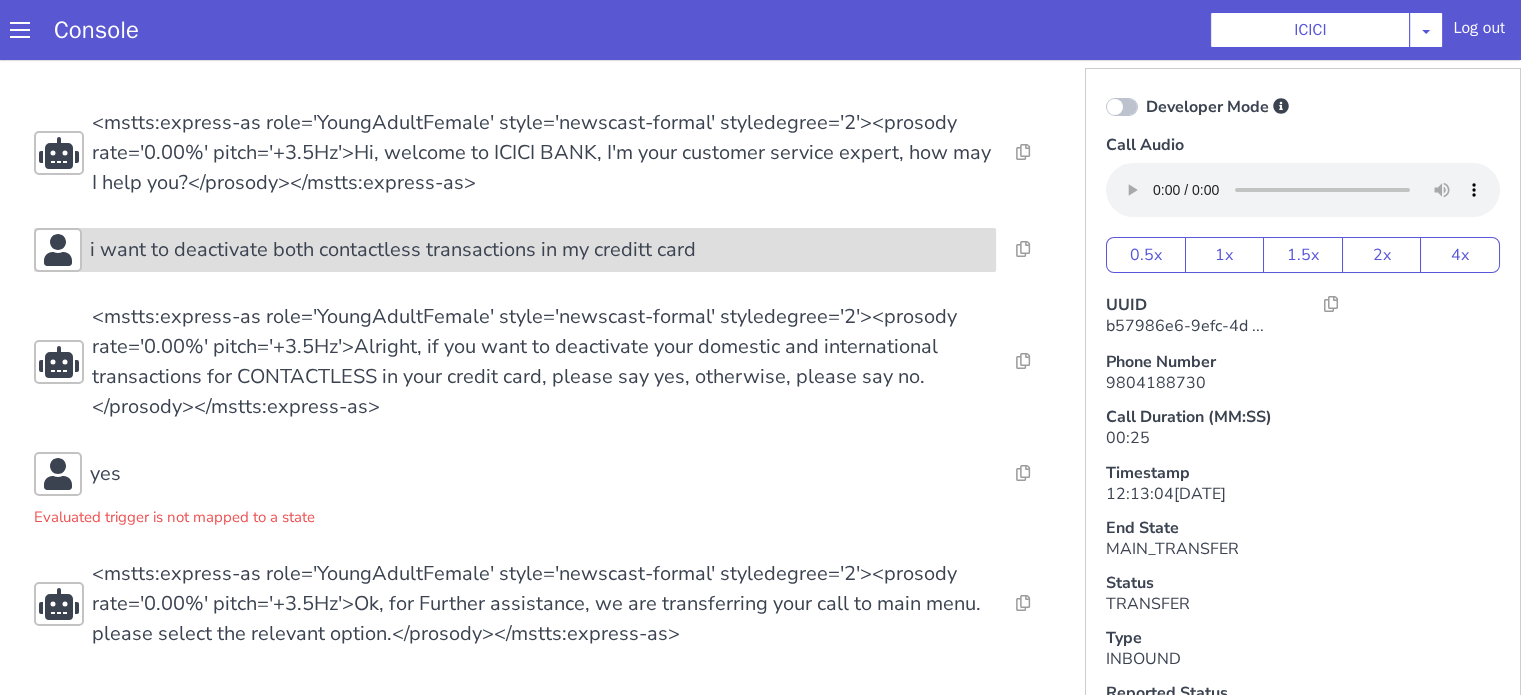scroll, scrollTop: 8, scrollLeft: 0, axis: vertical 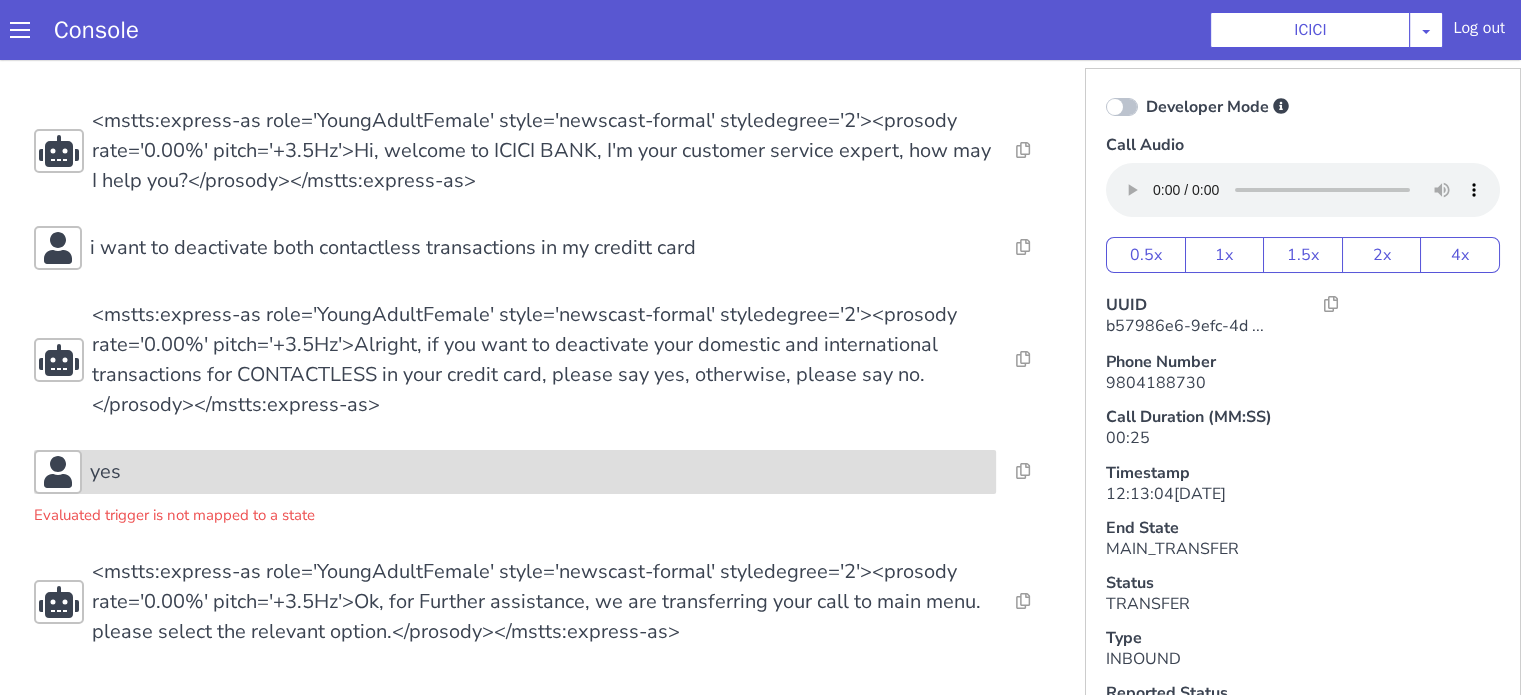 click on "yes" at bounding box center [539, 472] 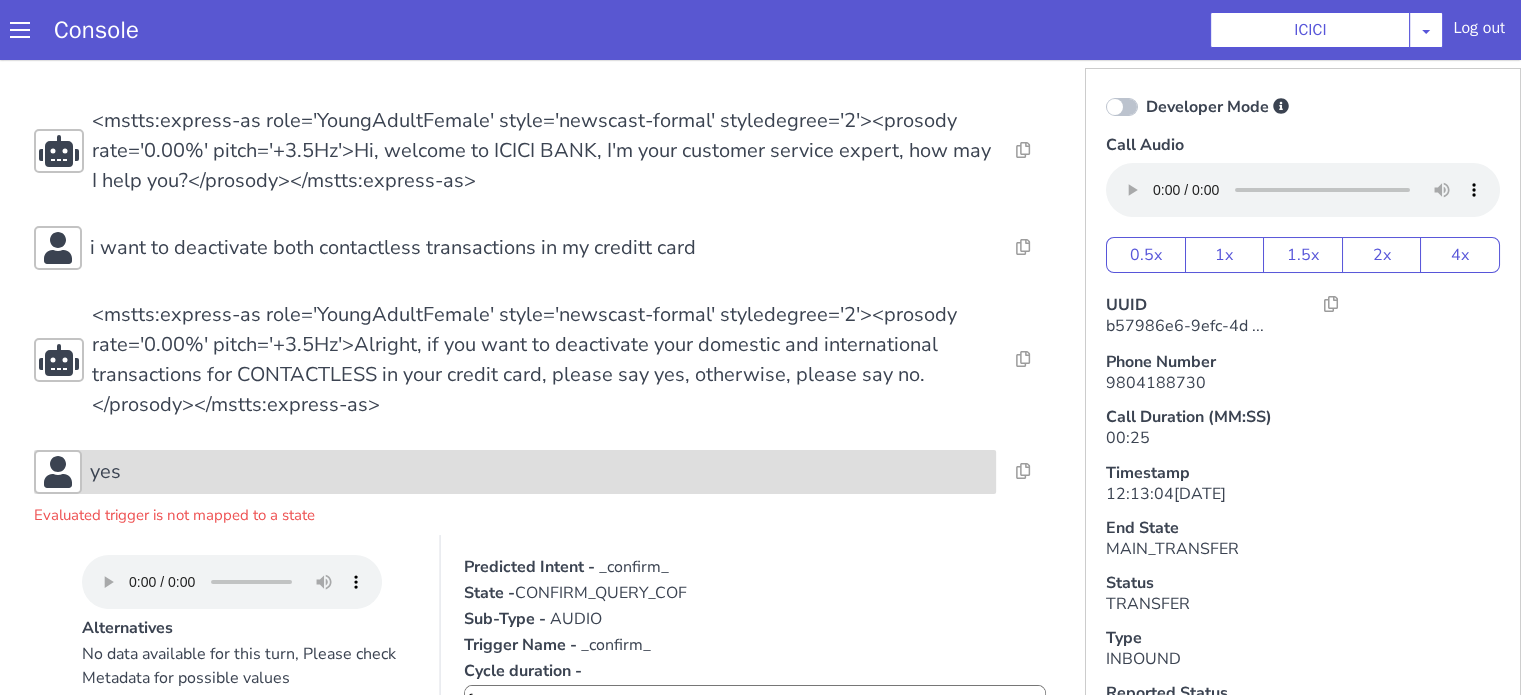 click on "yes" at bounding box center (539, 472) 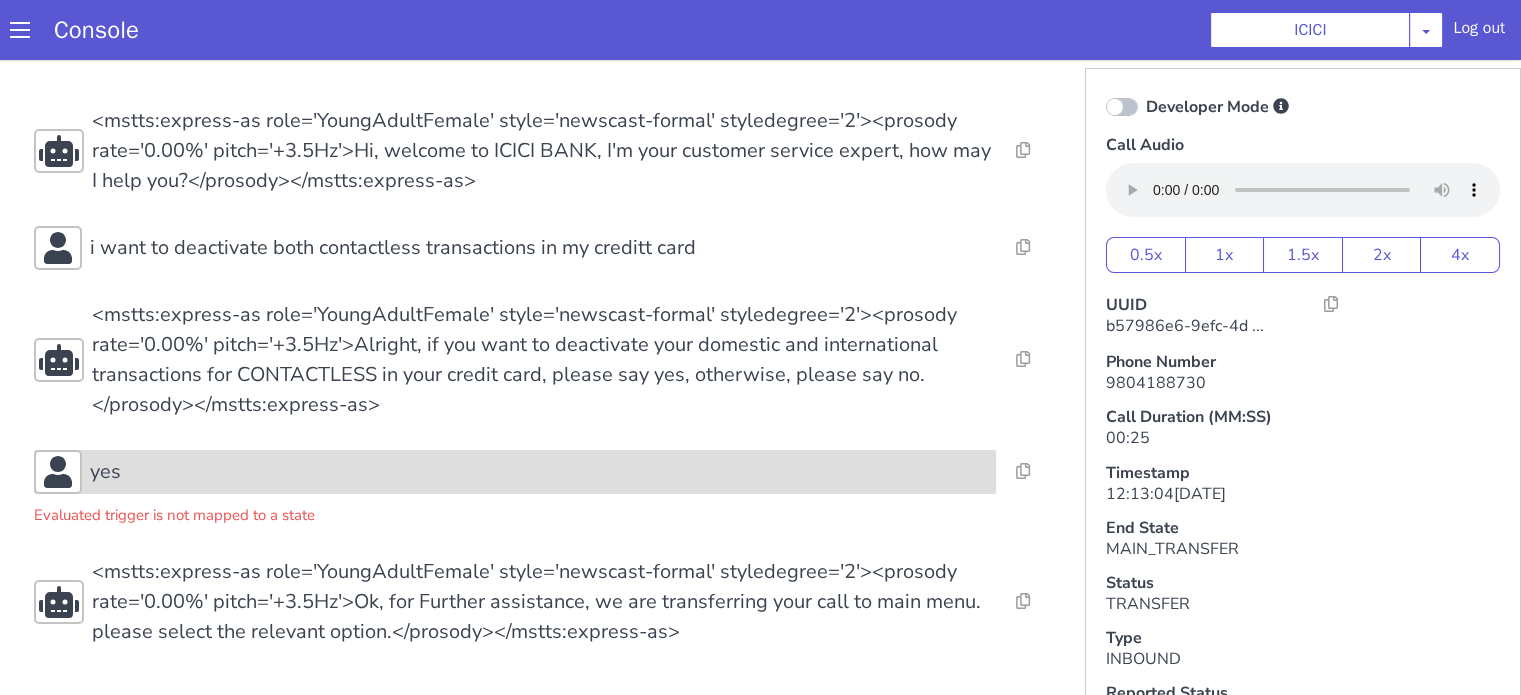 click on "yes" at bounding box center [515, 472] 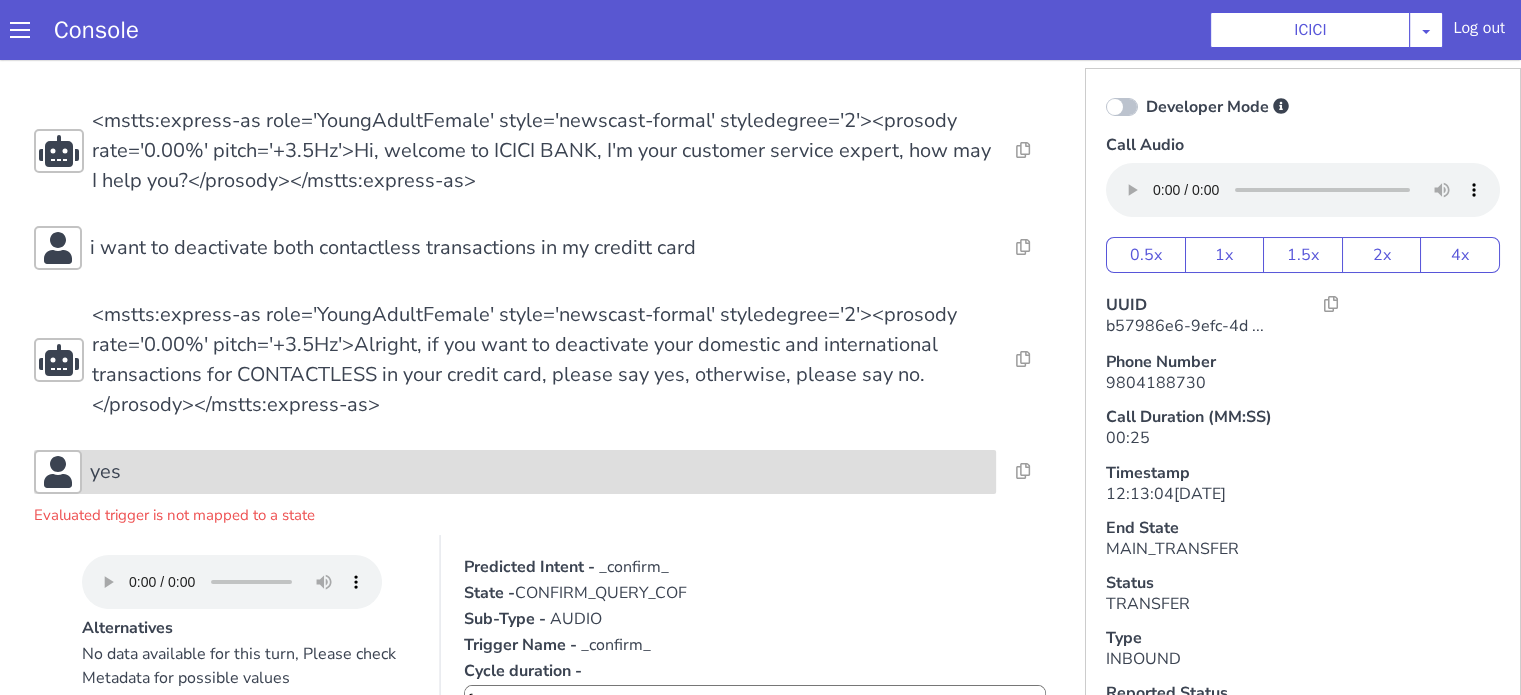 click on "yes" at bounding box center [539, 472] 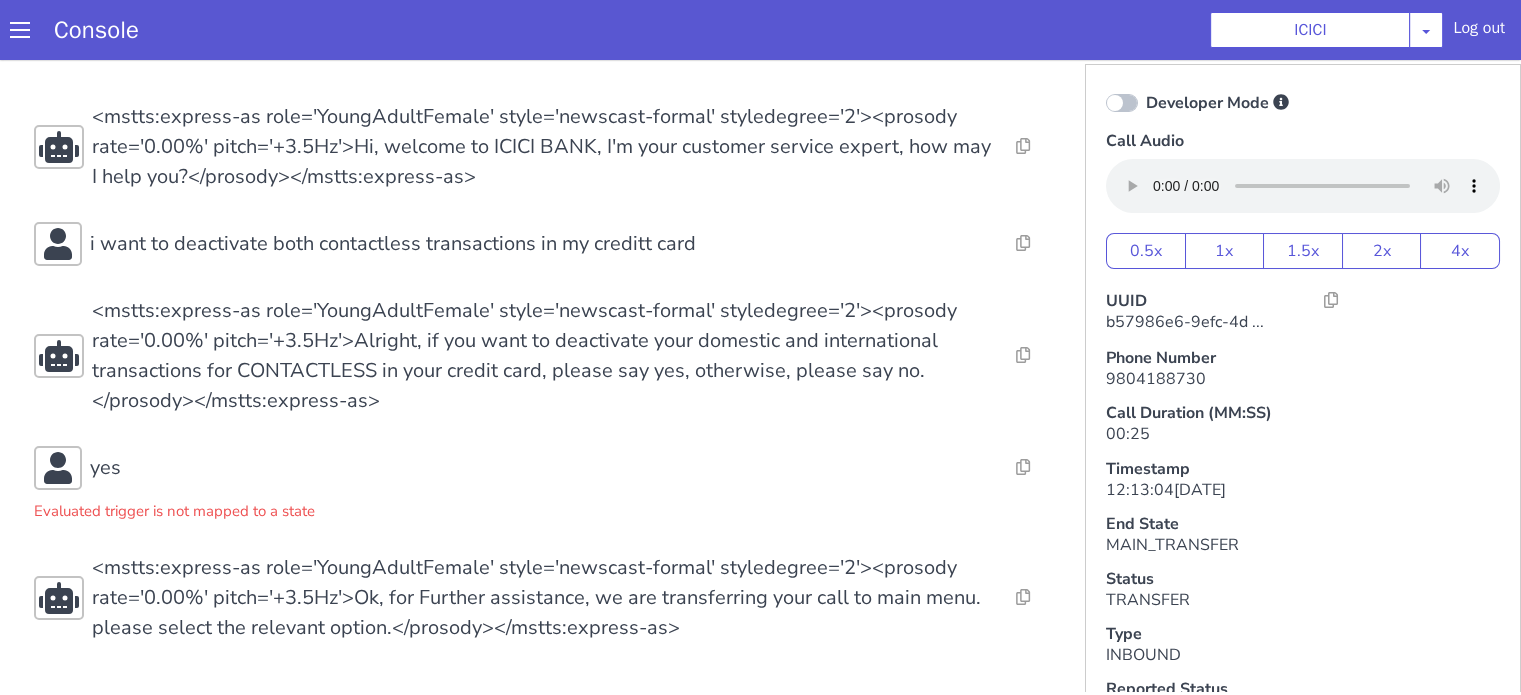 scroll, scrollTop: 5, scrollLeft: 0, axis: vertical 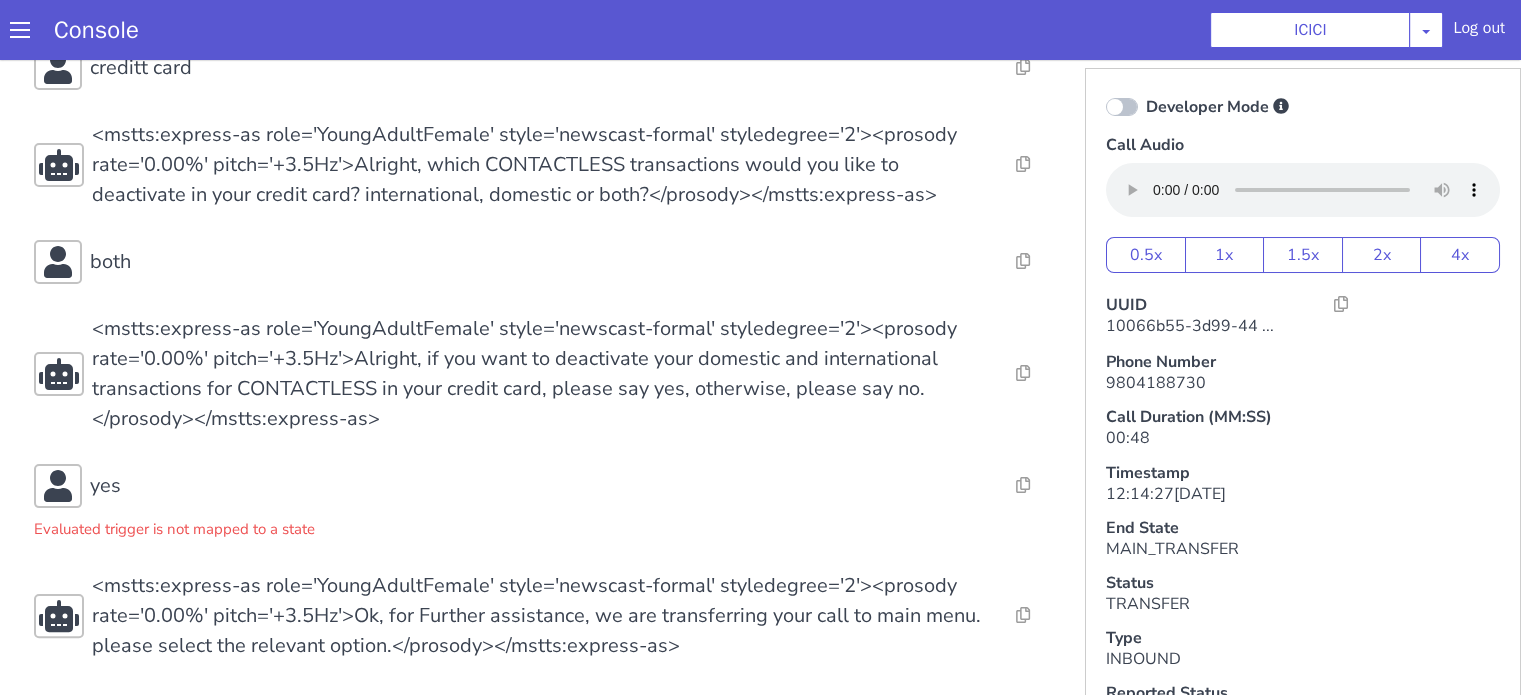 click on "Resolve  Intent Error  Entity Error  Transcription Error  Miscellaneous Submit Resolve  Intent Error  Entity Error  Transcription Error  Miscellaneous Submit Resolve  Intent Error  Entity Error  Transcription Error  Miscellaneous Submit <mstts:express-as role='YoungAdultFemale' style='newscast-formal' styledegree='2'><prosody rate='0.00%' pitch='+3.5Hz'>Hi, welcome to ICICI BANK, I'm your customer service expert, how may I help you?</prosody></mstts:express-as> Resolve  Intent Error  Entity Error  Transcription Error  Miscellaneous Submit could you please deactivate contactless transactions Resolve  Intent Error  Entity Error  Transcription Error  Miscellaneous Submit Resolve  Intent Error  Entity Error  Transcription Error  Miscellaneous Submit <mstts:express-as role='YoungAdultFemale' style='newscast-formal' styledegree='2'><prosody rate='0.00%' pitch='+3.5Hz'>Okay, where would you like to deactivate your CONTACTLESS transactions? credit card or debit card?</prosody></mstts:express-as> Resolve  Intent Error" at bounding box center (544, 196) 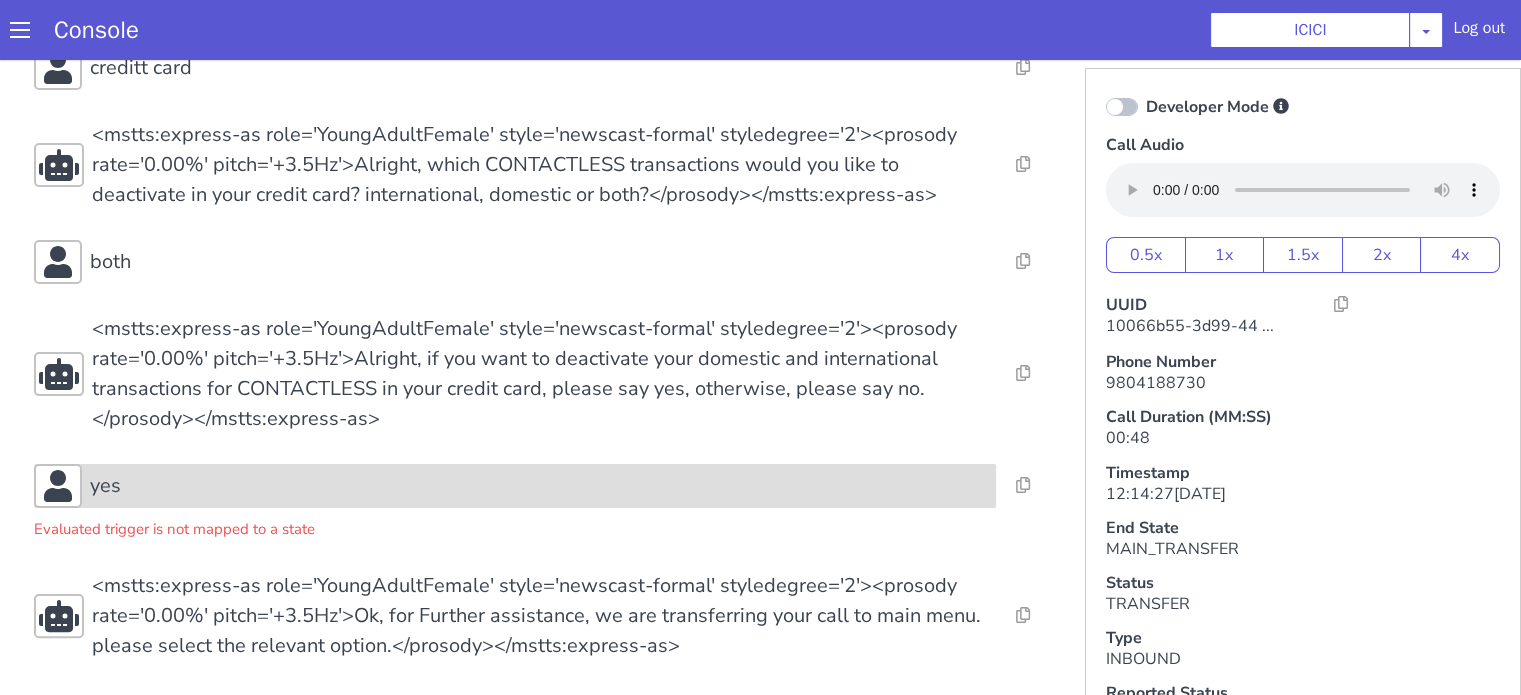 click on "yes" at bounding box center (539, 486) 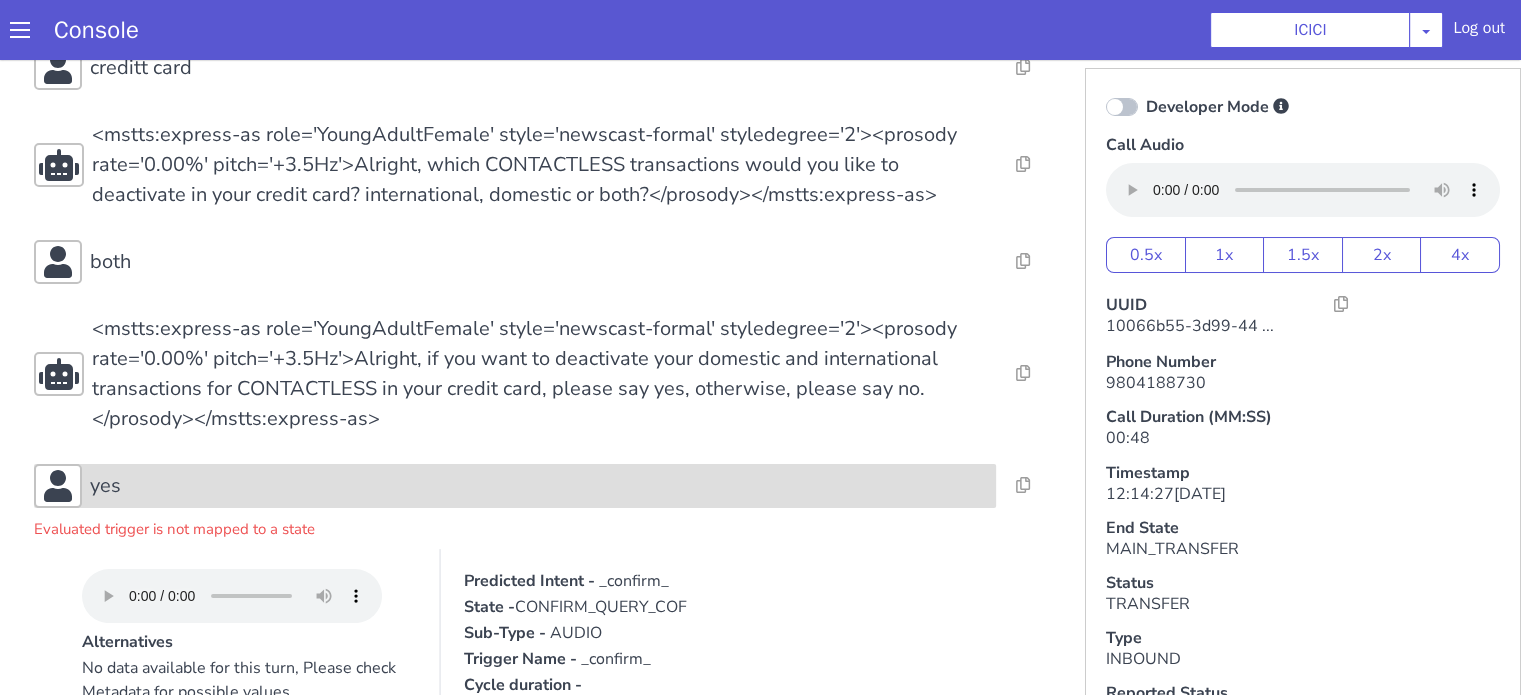 click on "yes" at bounding box center [539, 486] 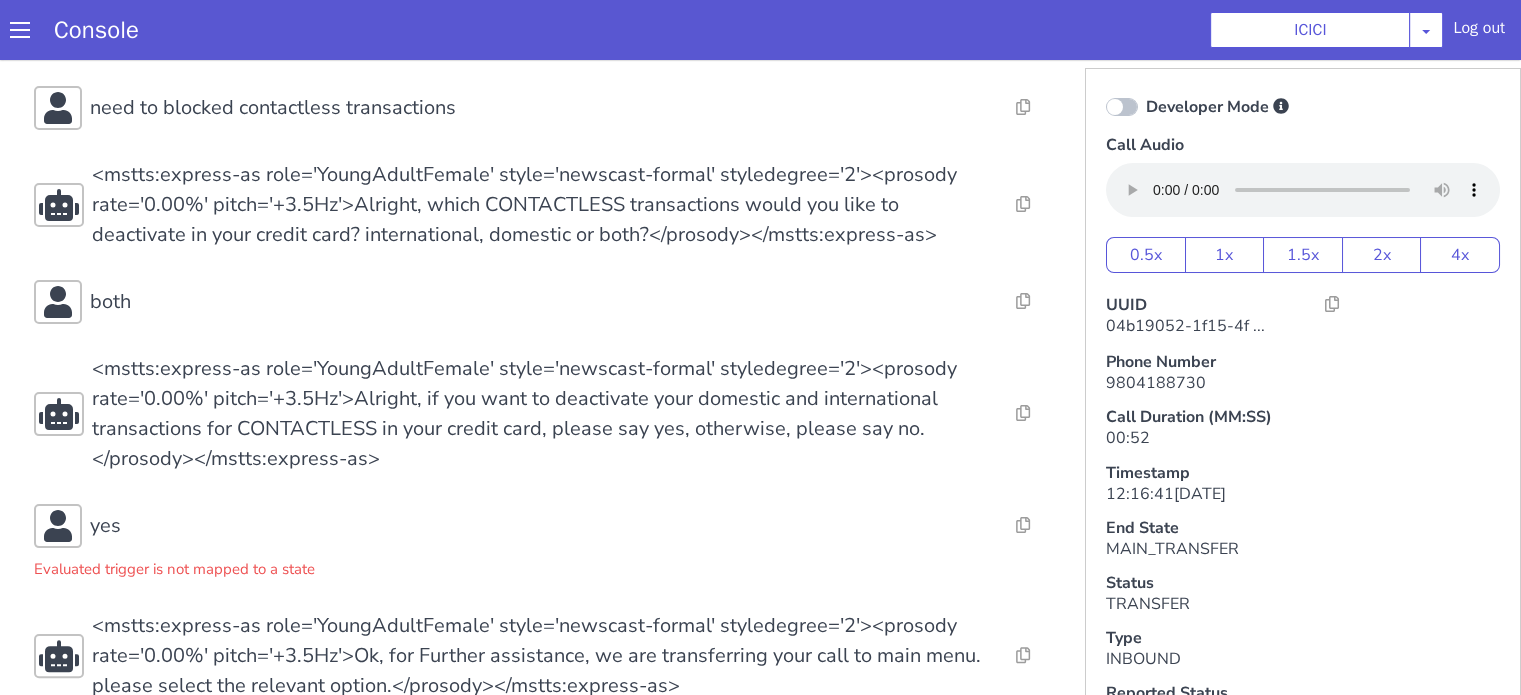 scroll, scrollTop: 412, scrollLeft: 0, axis: vertical 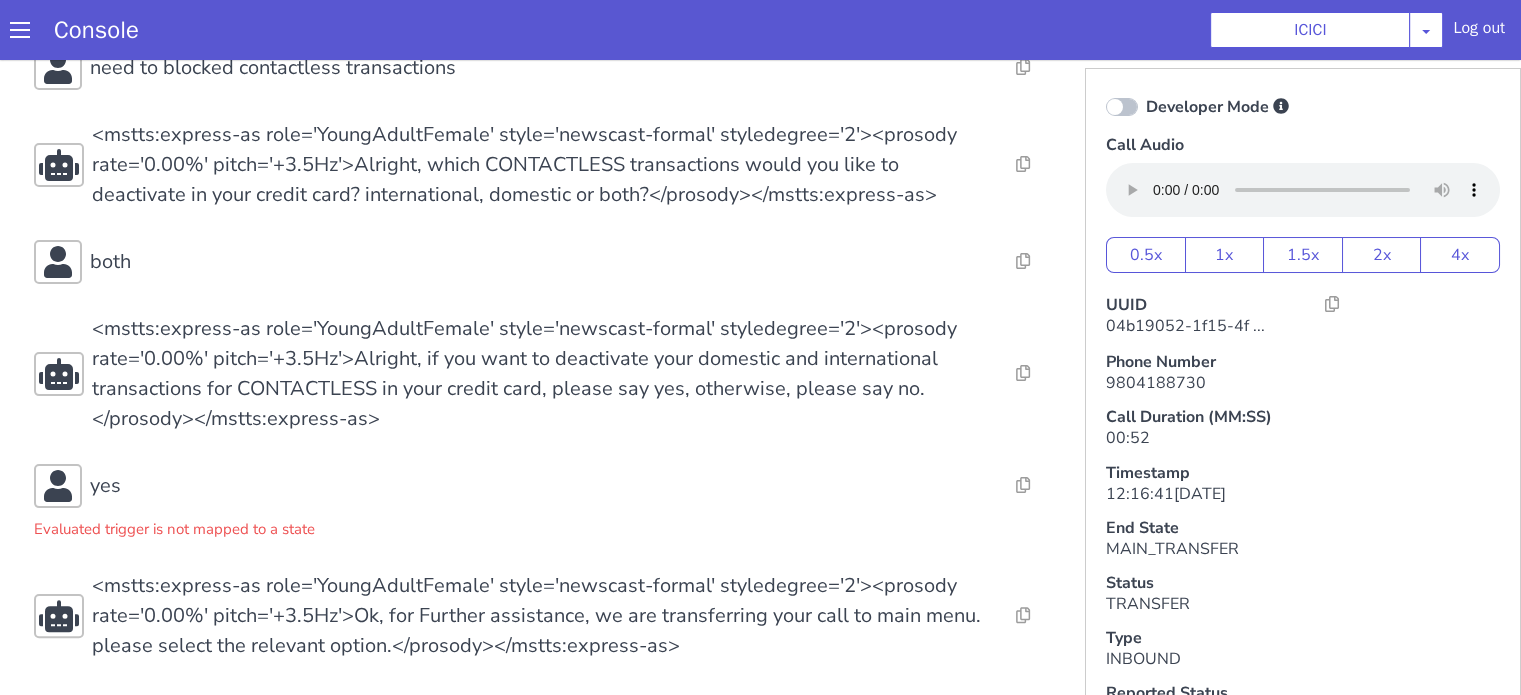 click on "Resolve  Intent Error  Entity Error  Transcription Error  Miscellaneous Submit Resolve  Intent Error  Entity Error  Transcription Error  Miscellaneous Submit Resolve  Intent Error  Entity Error  Transcription Error  Miscellaneous Submit <mstts:express-as role='YoungAdultFemale' style='newscast-formal' styledegree='2'><prosody rate='0.00%' pitch='+3.5Hz'>Hi, welcome to ICICI BANK, I'm your customer service expert, how may I help you?</prosody></mstts:express-as> Resolve  Intent Error  Entity Error  Transcription Error  Miscellaneous Submit creditt card only Resolve  Intent Error  Entity Error  Transcription Error  Miscellaneous Submit Resolve  Intent Error  Entity Error  Transcription Error  Miscellaneous Submit Resolve  Intent Error  Entity Error  Transcription Error  Miscellaneous Submit need to blocked contactless transactions Resolve  Intent Error  Entity Error  Transcription Error  Miscellaneous Submit Resolve  Intent Error  Entity Error  Transcription Error  Miscellaneous Submit Resolve  Intent Error yes" at bounding box center [544, 181] 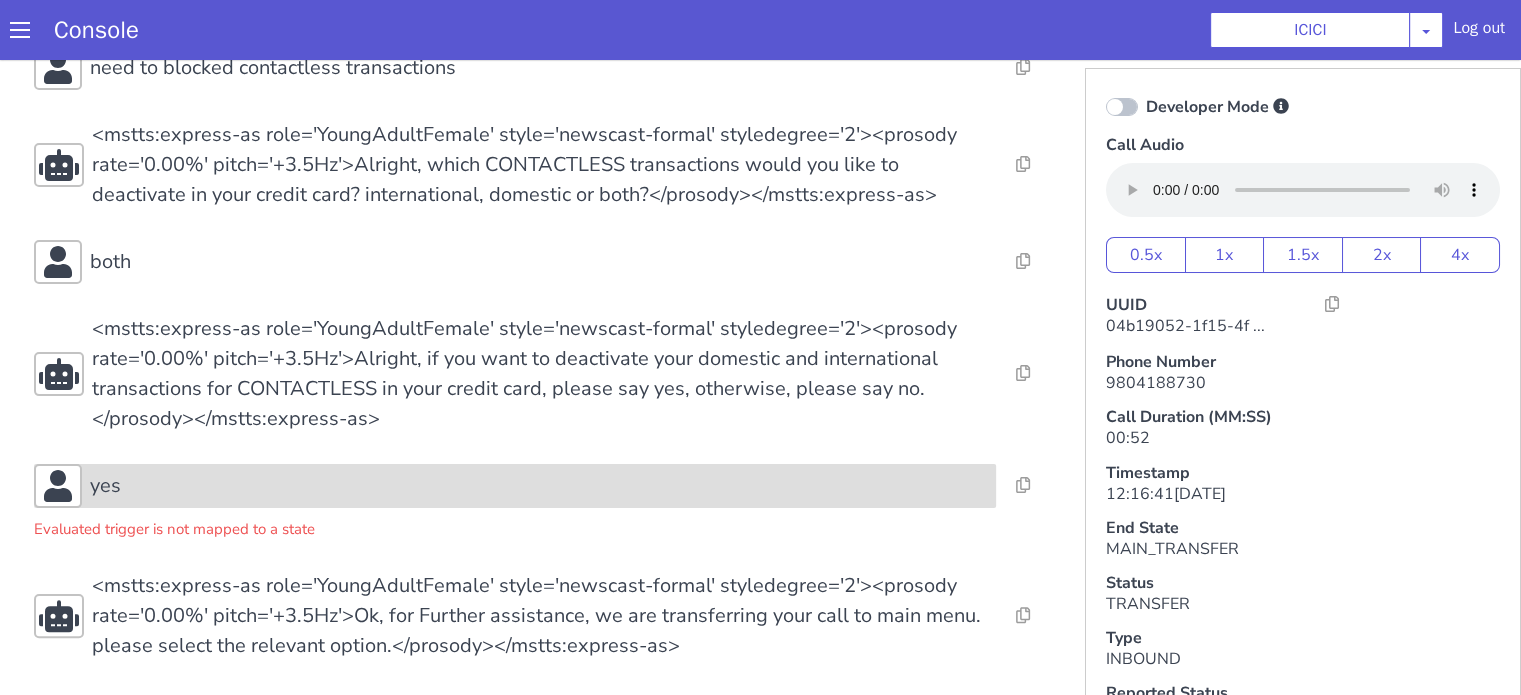 click on "yes" at bounding box center (539, 486) 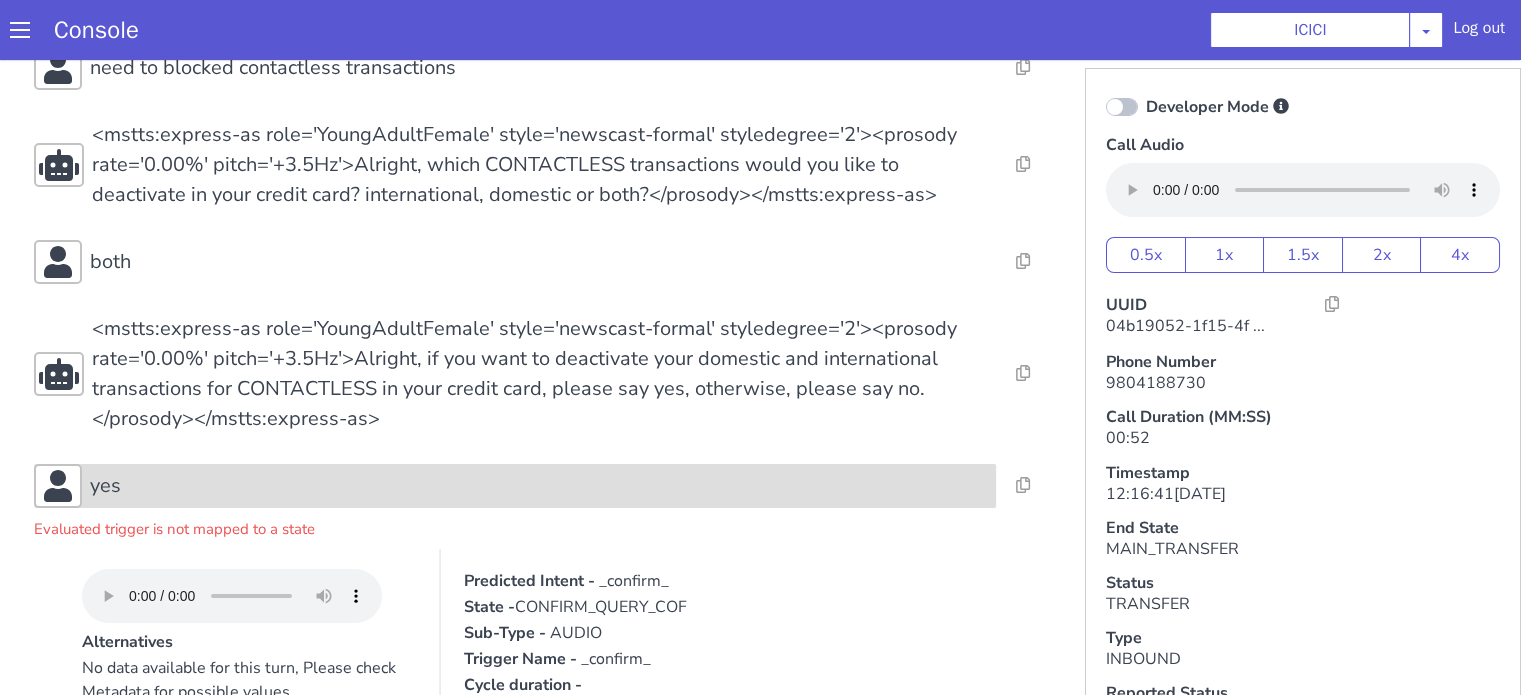 click on "yes" at bounding box center (539, 486) 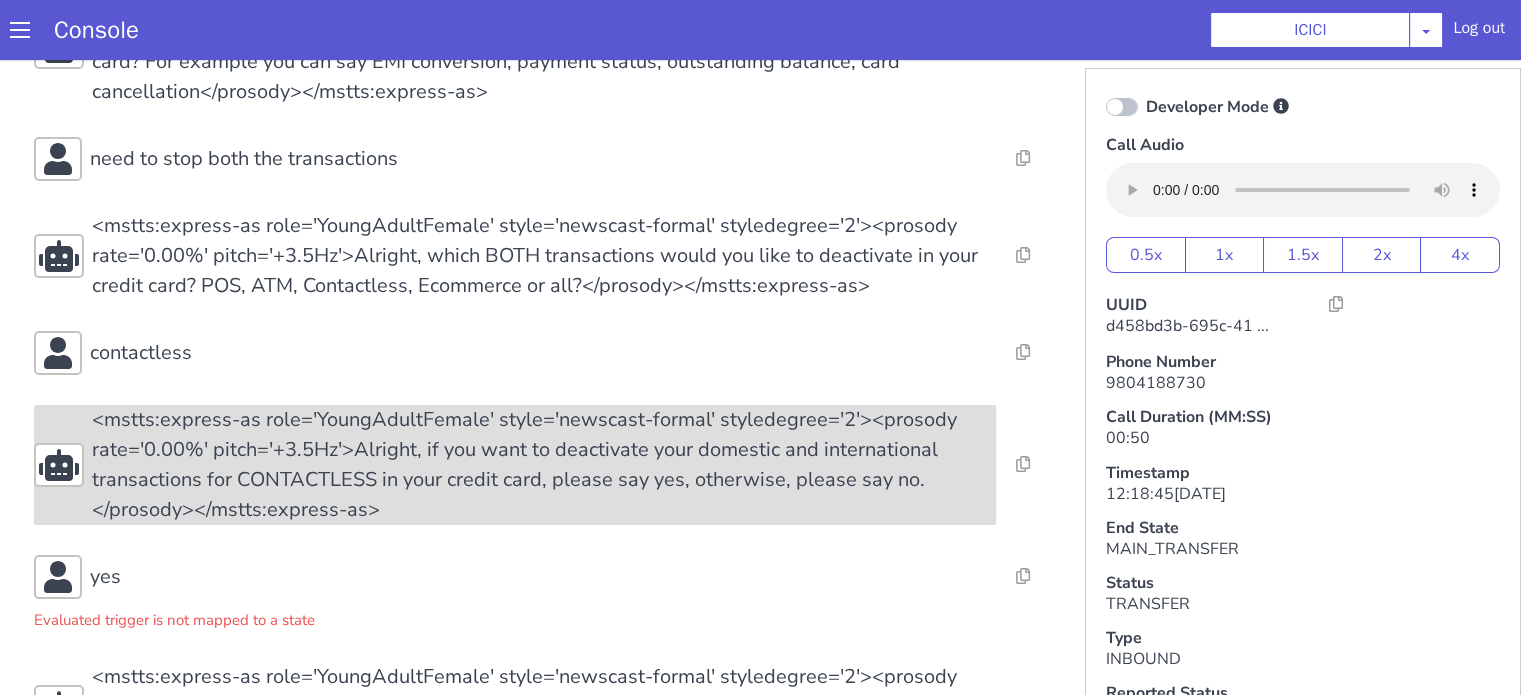 scroll, scrollTop: 300, scrollLeft: 0, axis: vertical 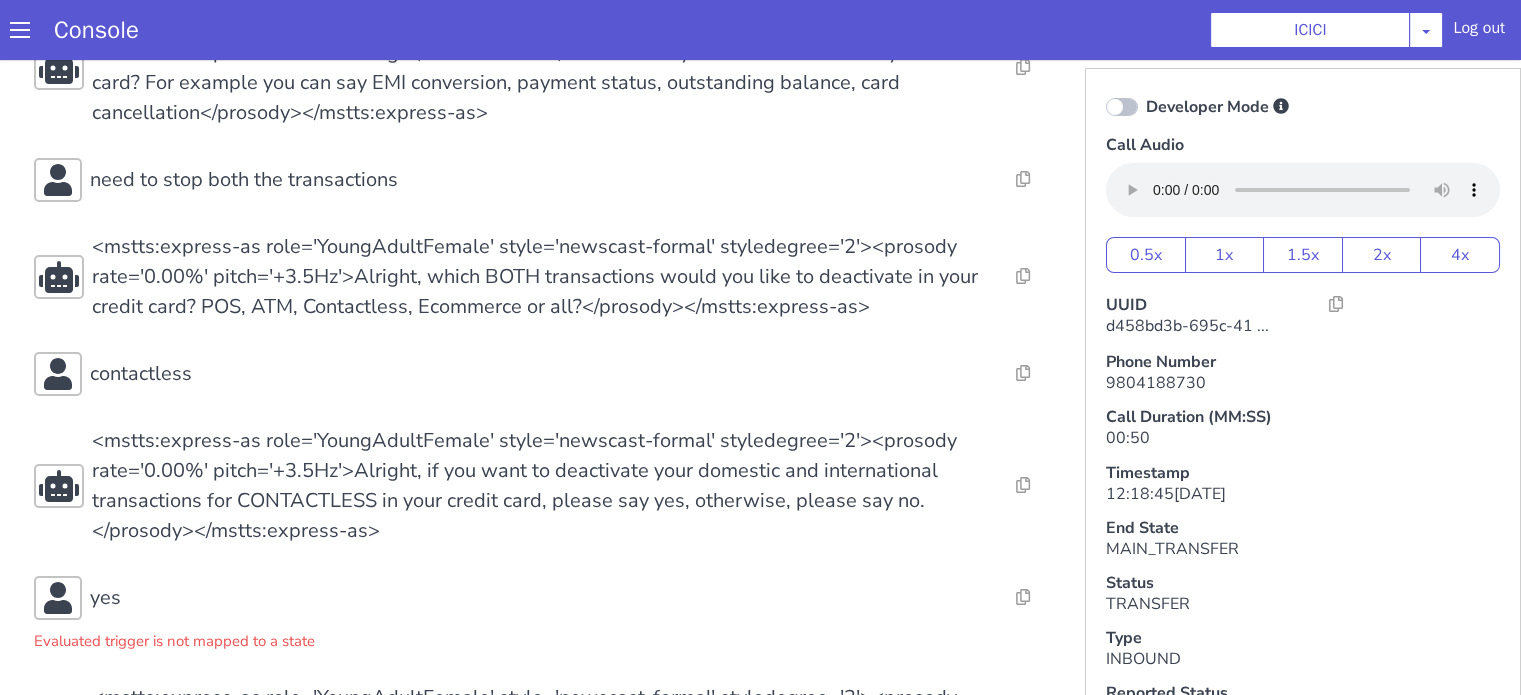 click on "Console ICICI [PERSON_NAME] Airtel DTH Pilot Airtel POC [PERSON_NAME] Blue NT Aliceblue American Finance - US Apollo Apollo 24*7 Application - Collections Auto NPS feedback Avaya Devconnect Axis Axis AMC Axis Outbound BAGIC BALIC BALIC Old 2 Bajaj Autofinance Bajaj Fin Banking Demo Barbeque Nation Buy Now Pay Later Cars24 Cashe Central Bank of [GEOGRAPHIC_DATA] [PERSON_NAME] Cholamandalam Finance Consumer Durables Coverfox Covid19 Helpline Credgenics CreditMate DPDzero DUMMY Data collection Demo - Collections Dish TV ERCM Emeritus Eureka Forbes - LQ FFAM360 - US Familiarity Farming_Axis Finaccel Flipkart Flow Templates Fusion Microfinance Giorgos_TestBot Great Learning Grievance Bot HDB Finance HDFC HDFC Ergo HDFC Freedom CC HDFC Life Demo HDFC Securities Hathway Internet Hathway V2 Home Credit IBM IBM Banking Demo ICICI ICICI Bank Outbound ICICI [DEMOGRAPHIC_DATA] Persistency ICICI Prudential ICICI securities ICICI_lombard IDFC First Bank IFFCO Tokio Insurance Iffco [GEOGRAPHIC_DATA] [GEOGRAPHIC_DATA] Indigo IndusInd - Settlement IndusInd CC Insurance [PERSON_NAME]" at bounding box center (760, 30) 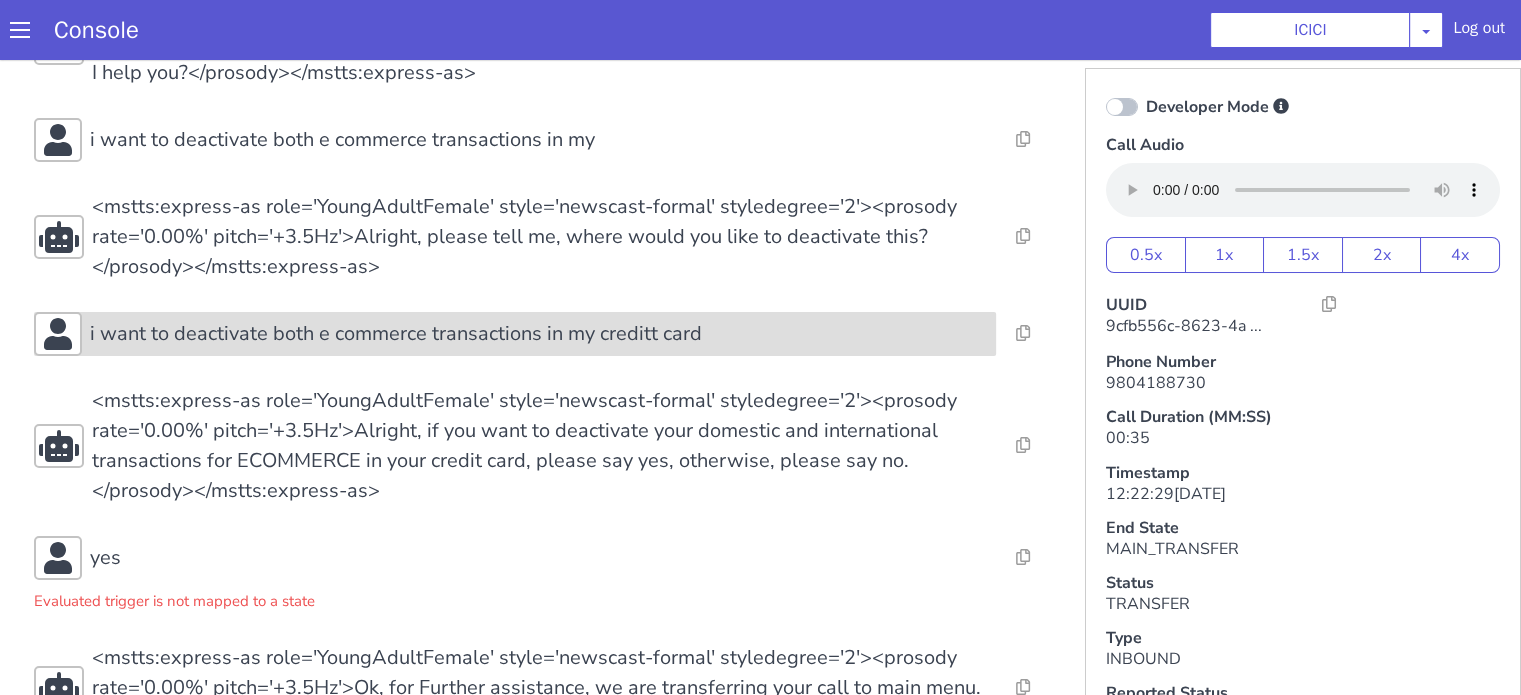 scroll, scrollTop: 188, scrollLeft: 0, axis: vertical 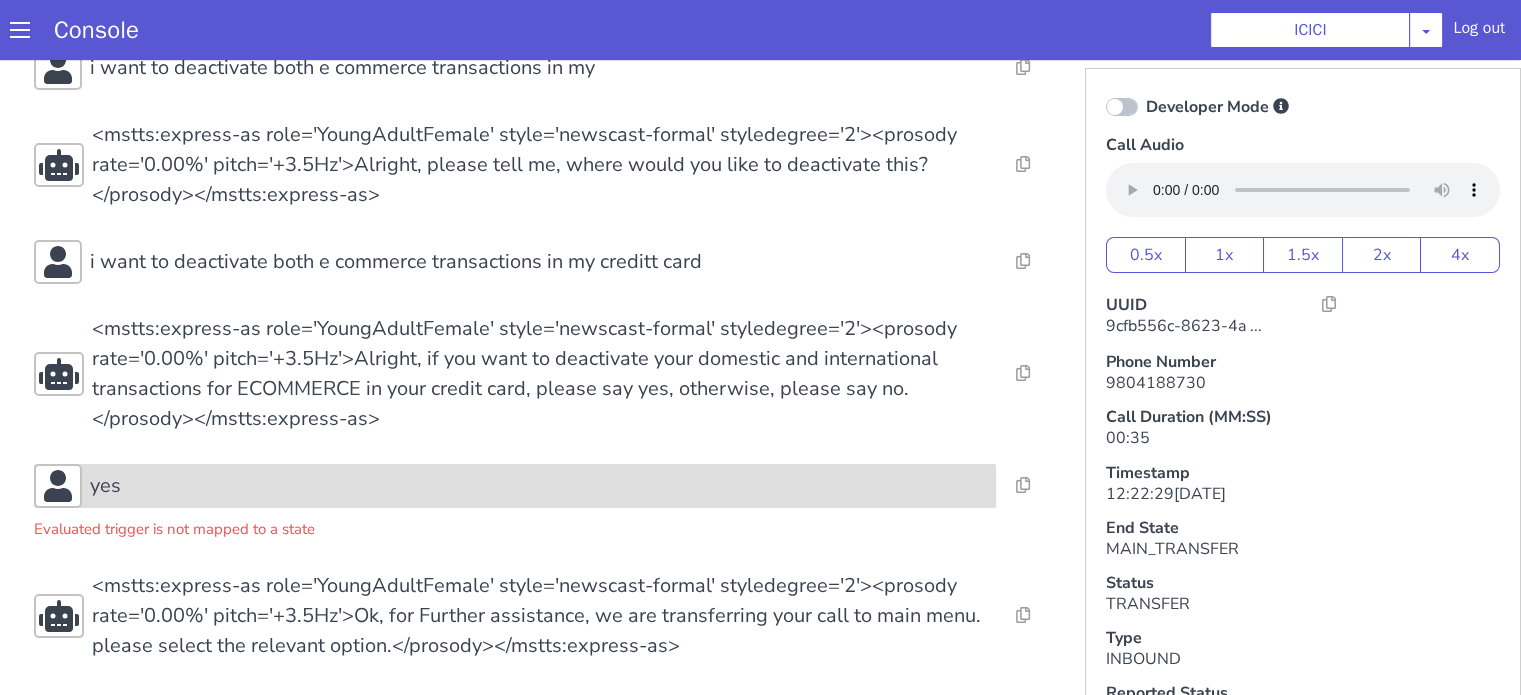 click on "yes" at bounding box center (539, 486) 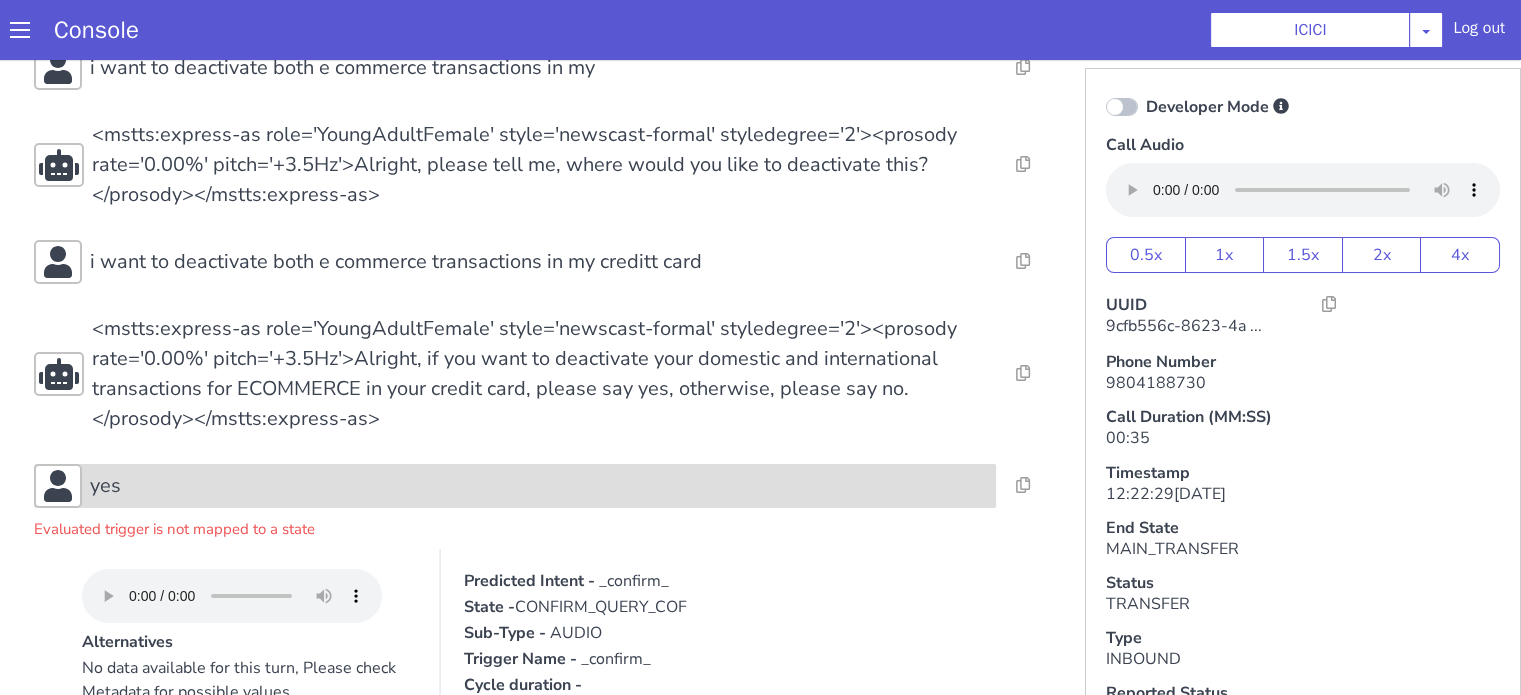 click on "yes" at bounding box center (539, 486) 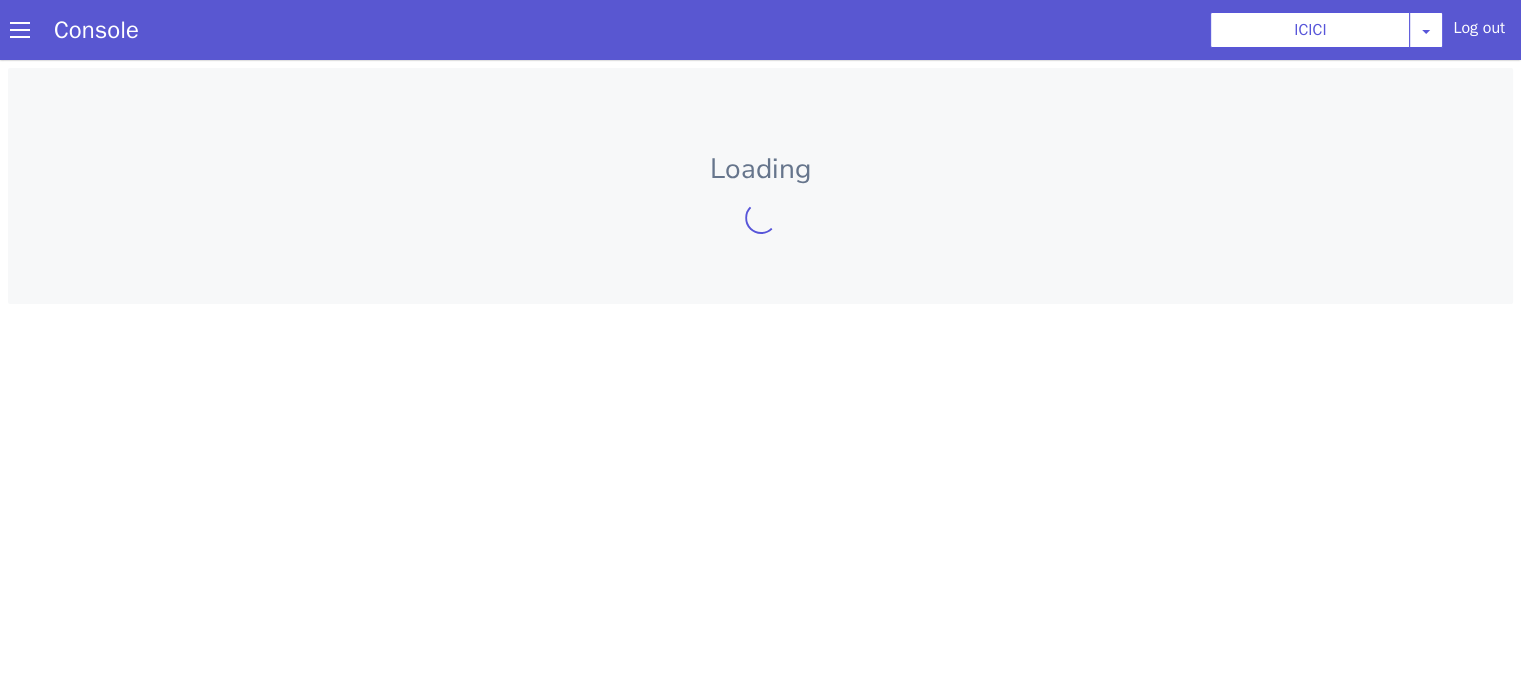 scroll, scrollTop: 0, scrollLeft: 0, axis: both 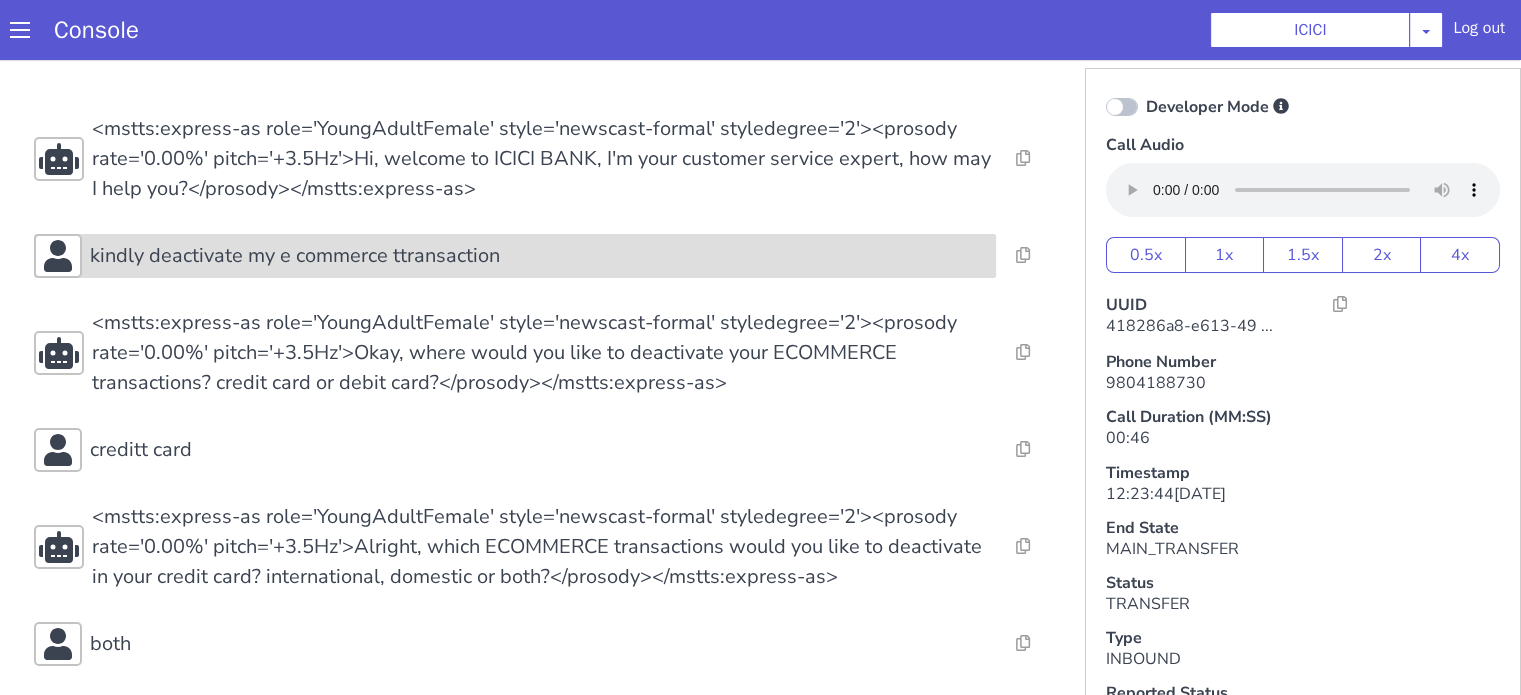 click on "kindly deactivate my e commerce ttransaction" at bounding box center (295, 256) 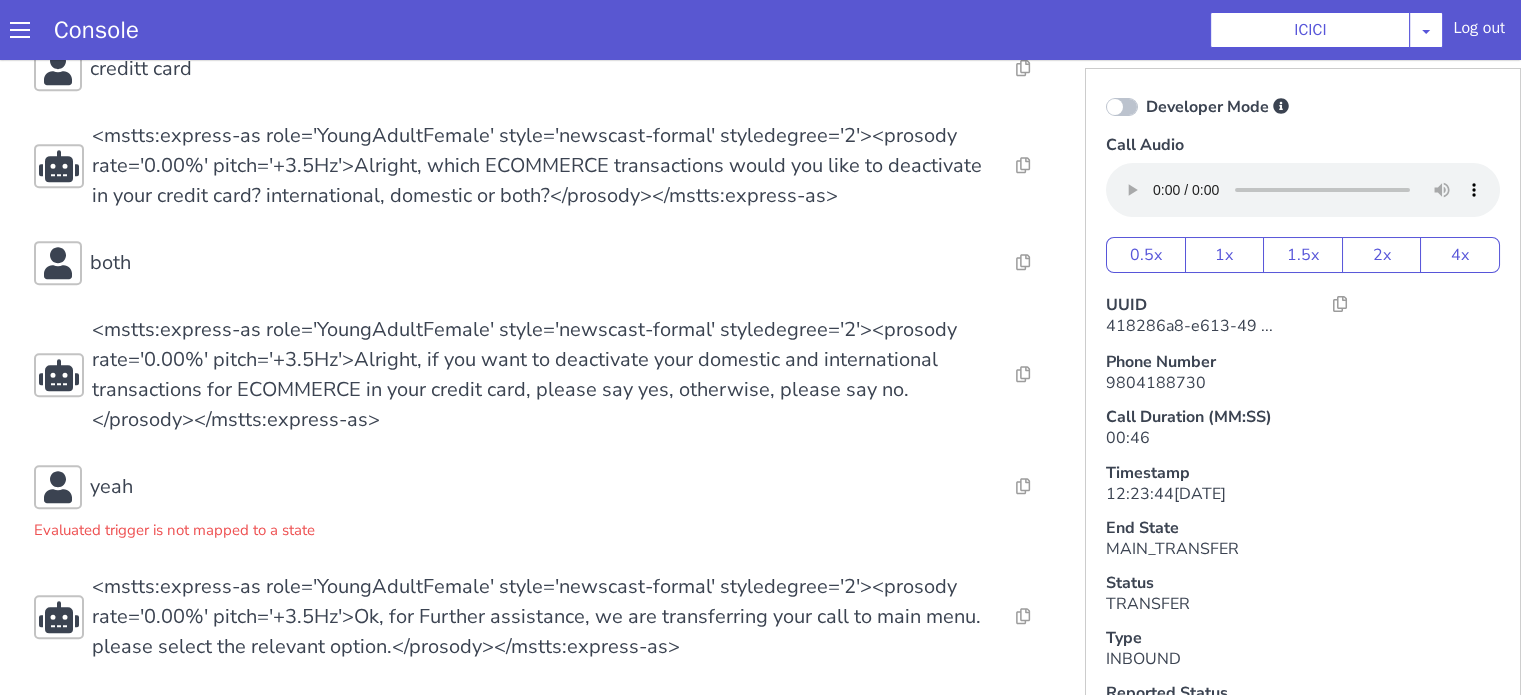 scroll, scrollTop: 645, scrollLeft: 0, axis: vertical 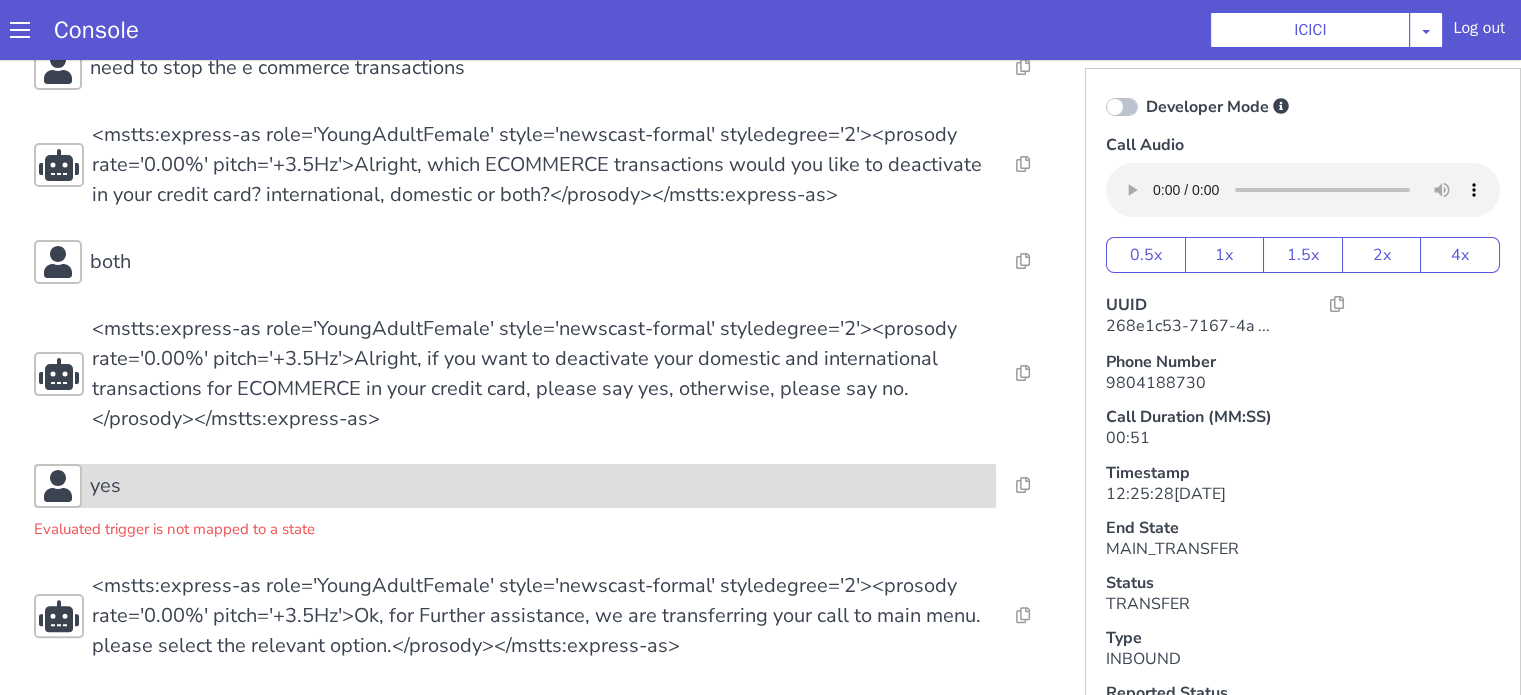 click on "yes" at bounding box center [539, 486] 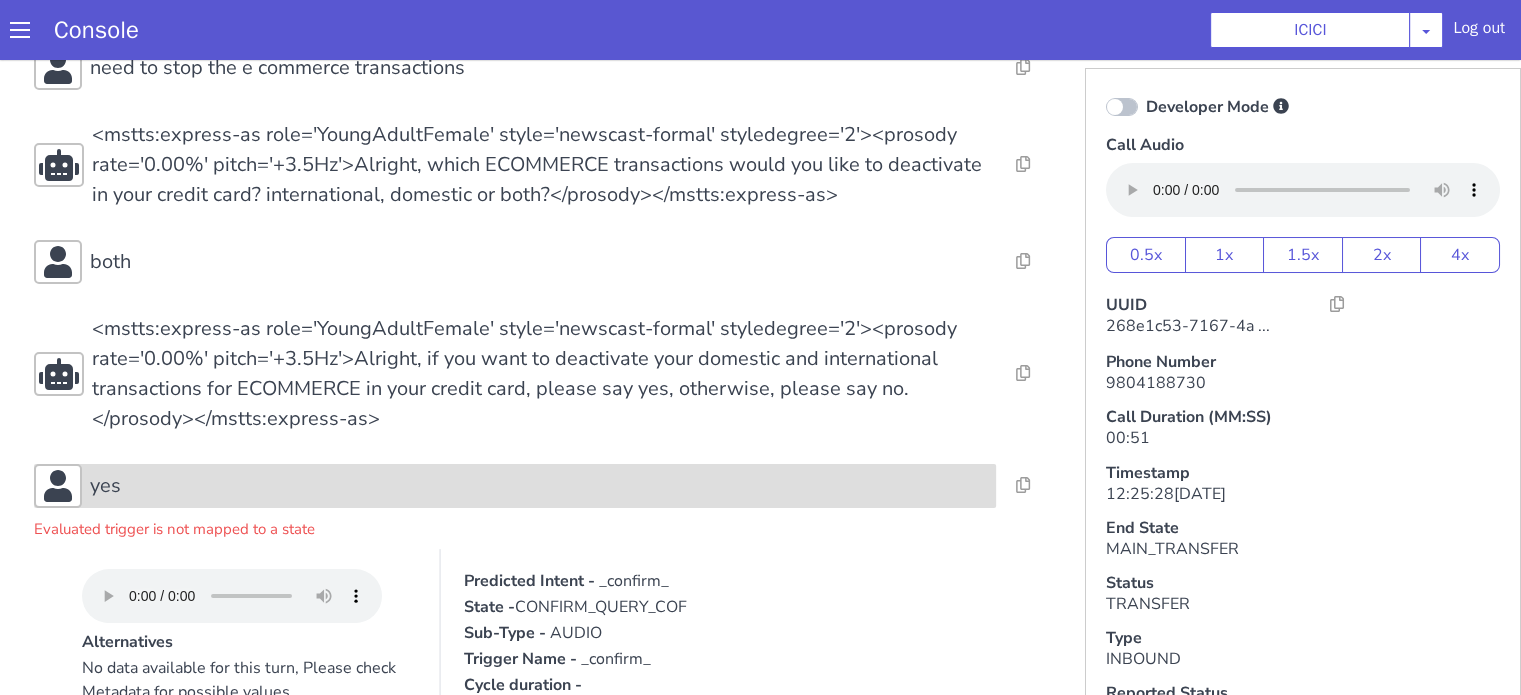 click on "yes" at bounding box center [539, 486] 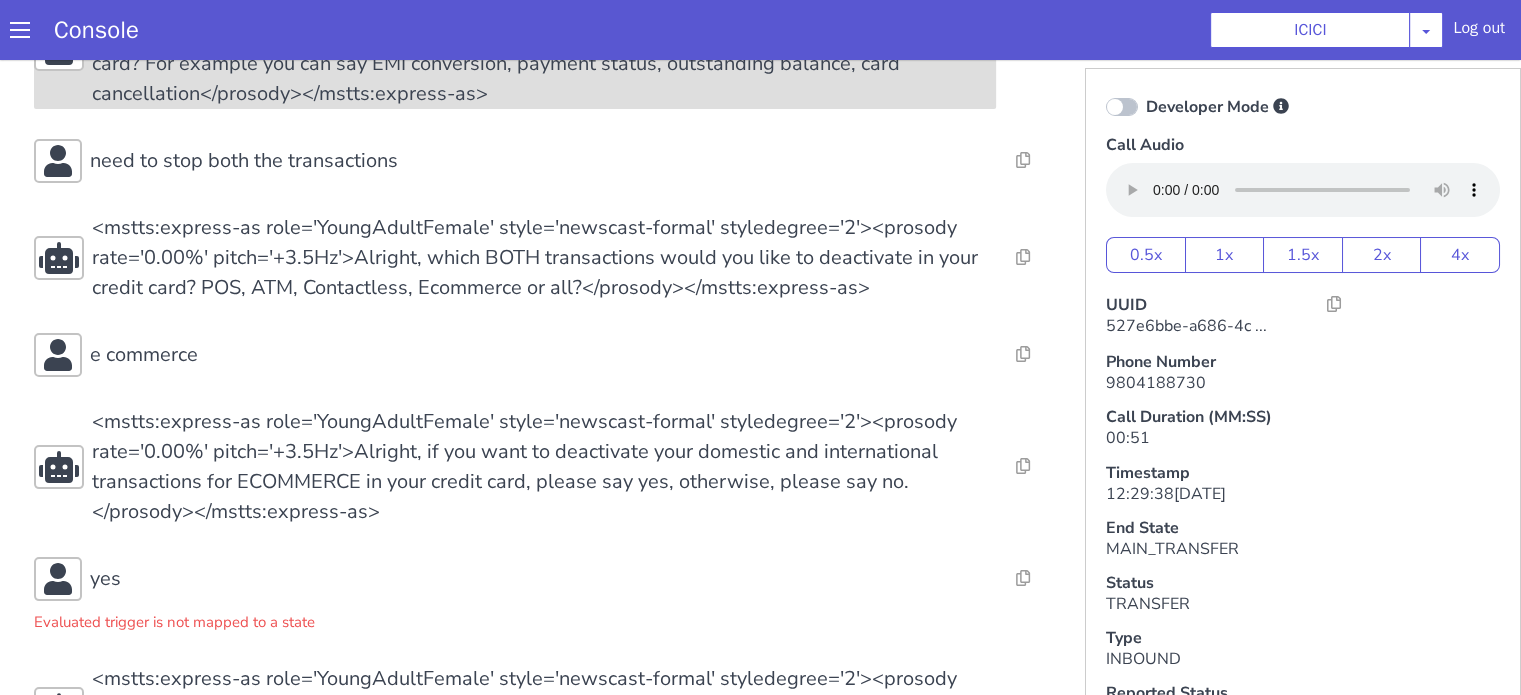 scroll, scrollTop: 400, scrollLeft: 0, axis: vertical 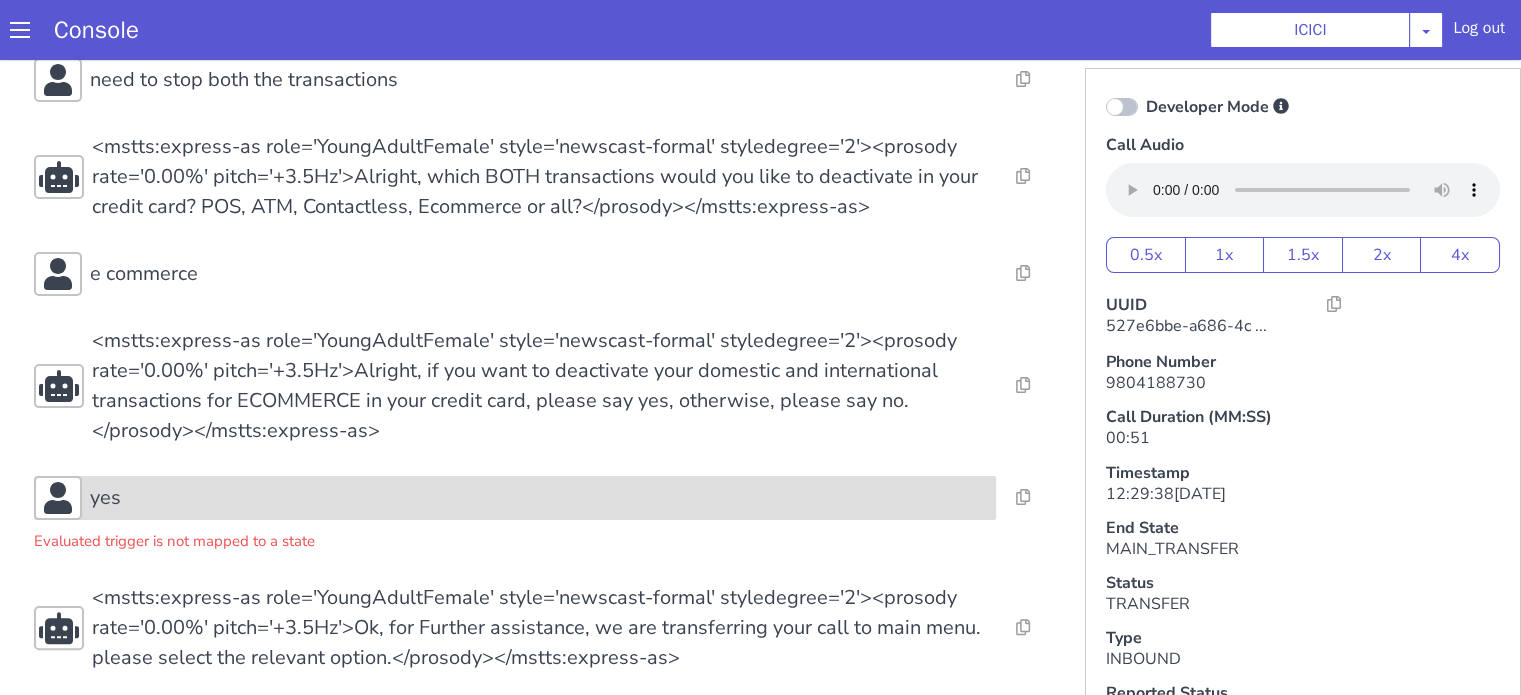 click on "yes" at bounding box center (539, 498) 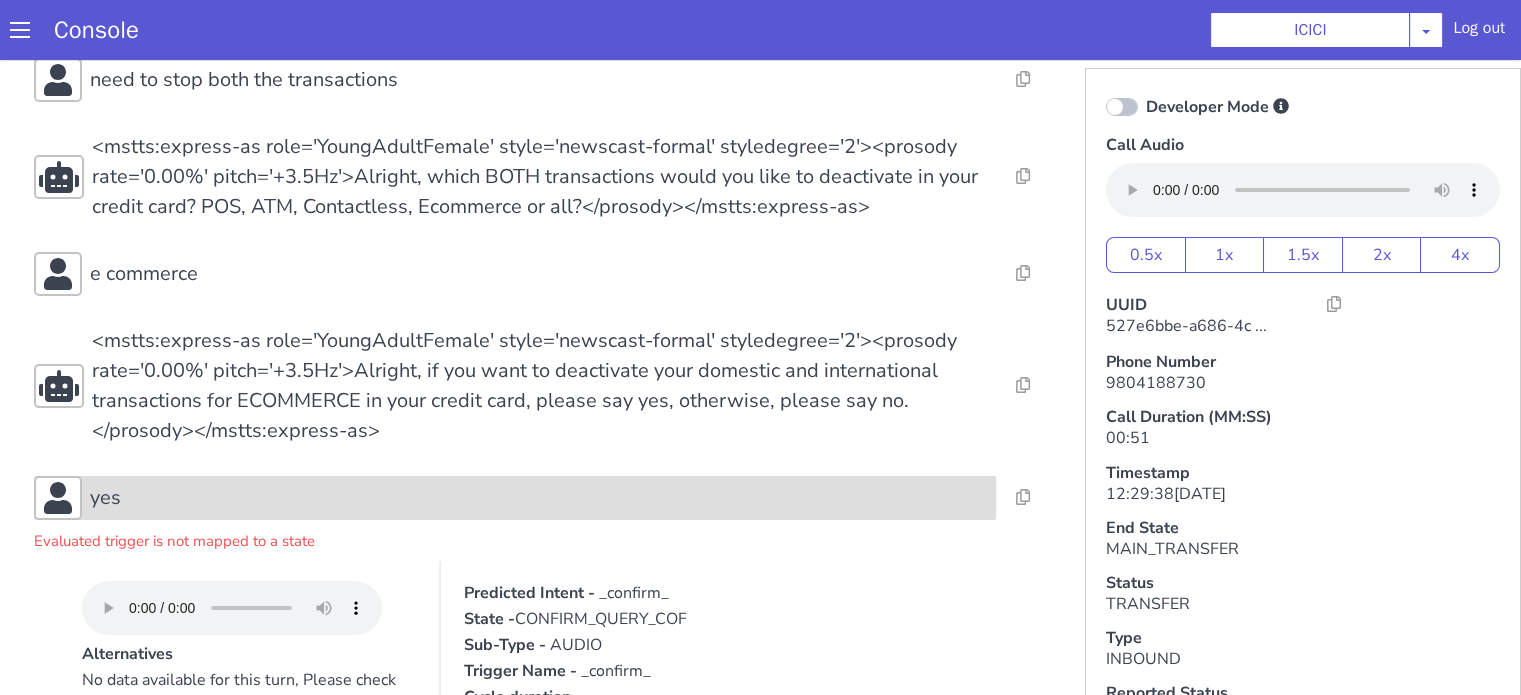 click on "yes" at bounding box center (539, 498) 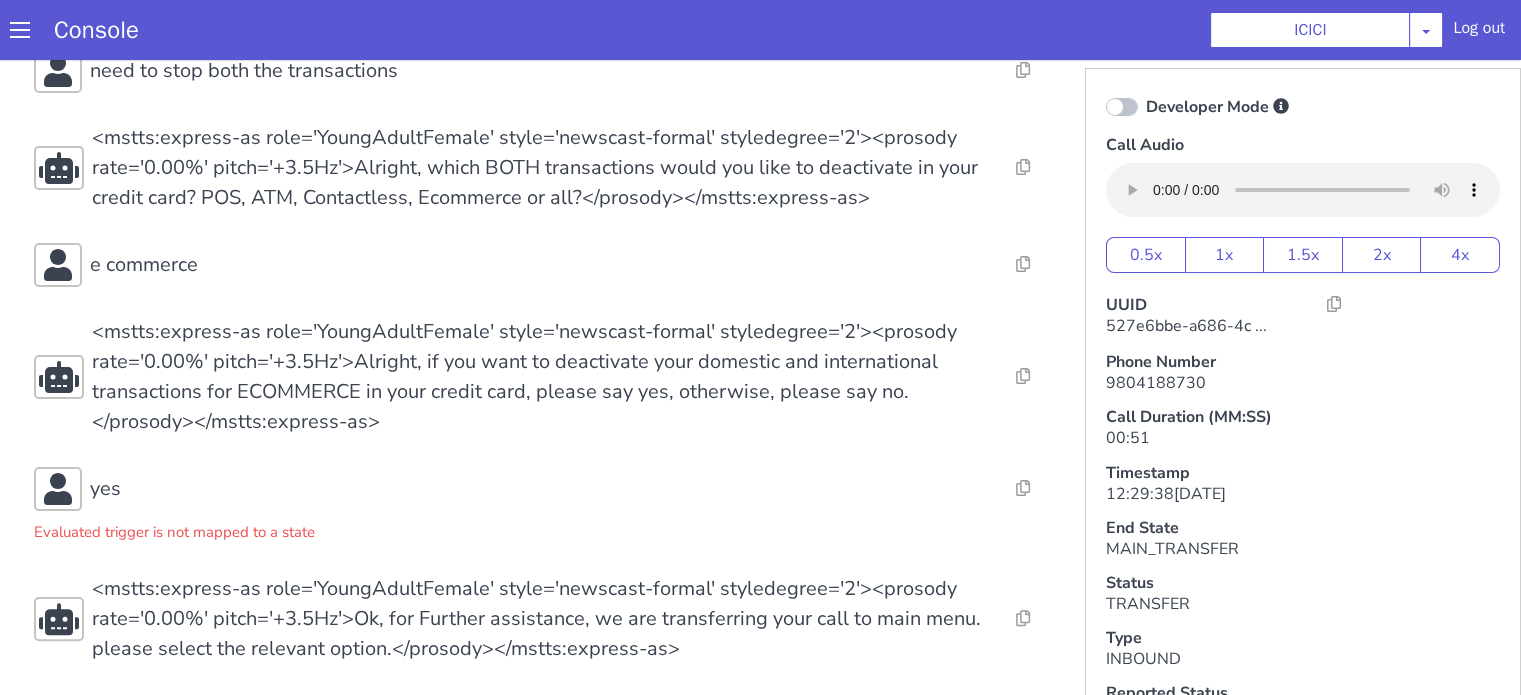 scroll, scrollTop: 412, scrollLeft: 0, axis: vertical 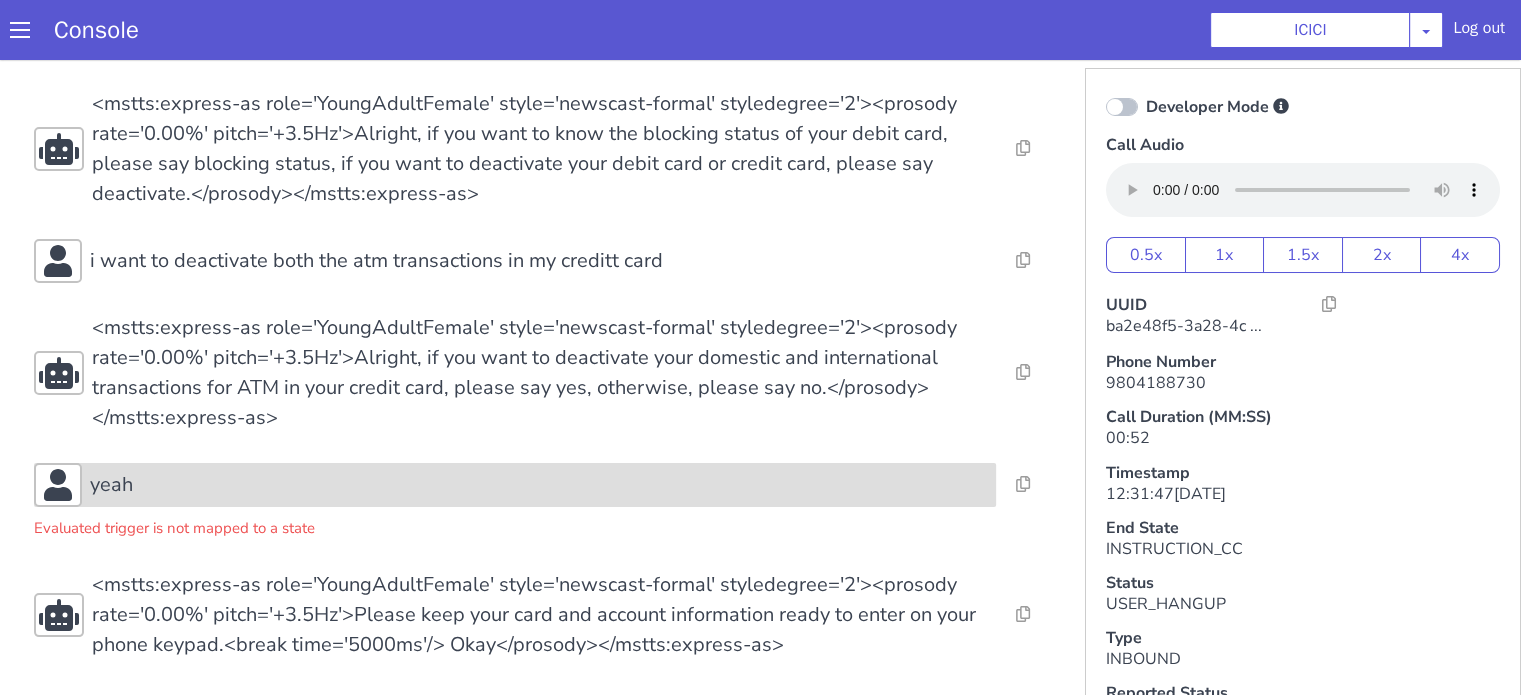 click on "yeah" at bounding box center (539, 485) 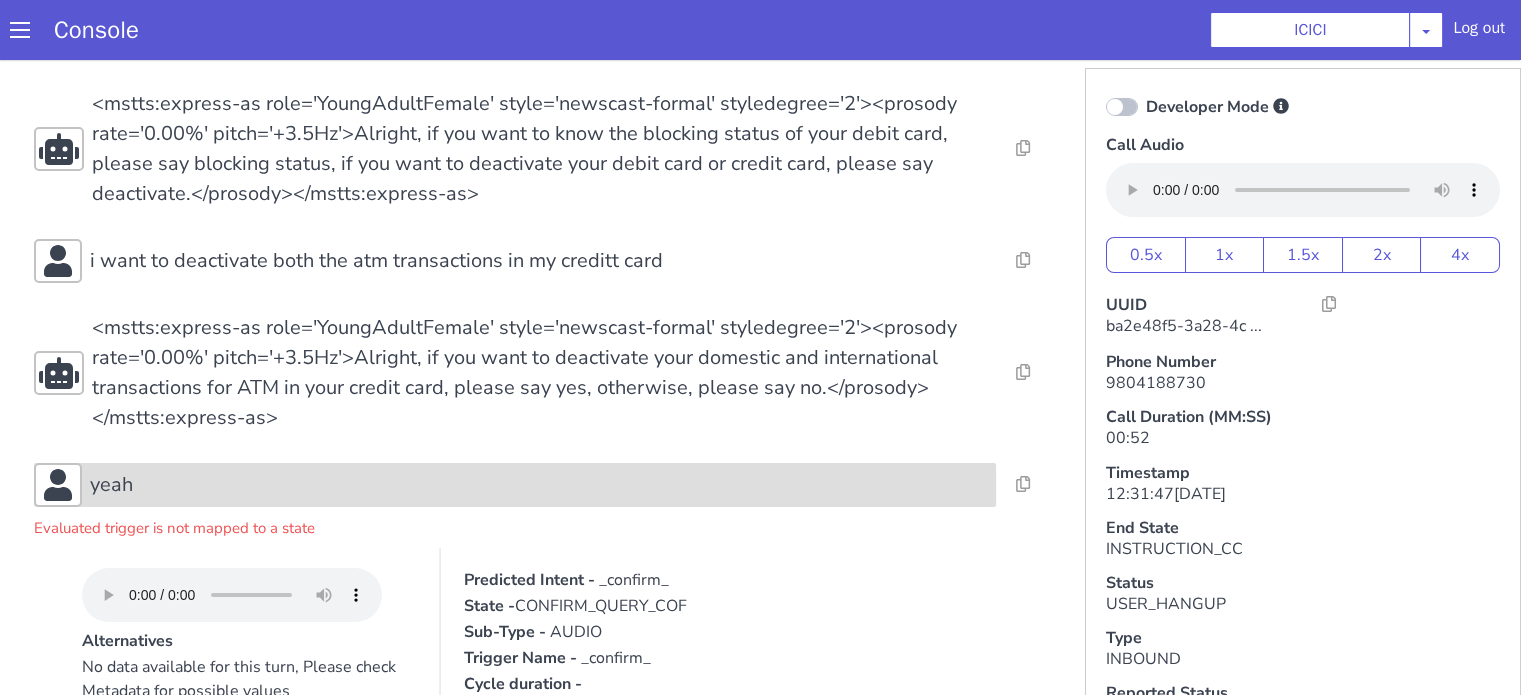click on "yeah" at bounding box center (539, 485) 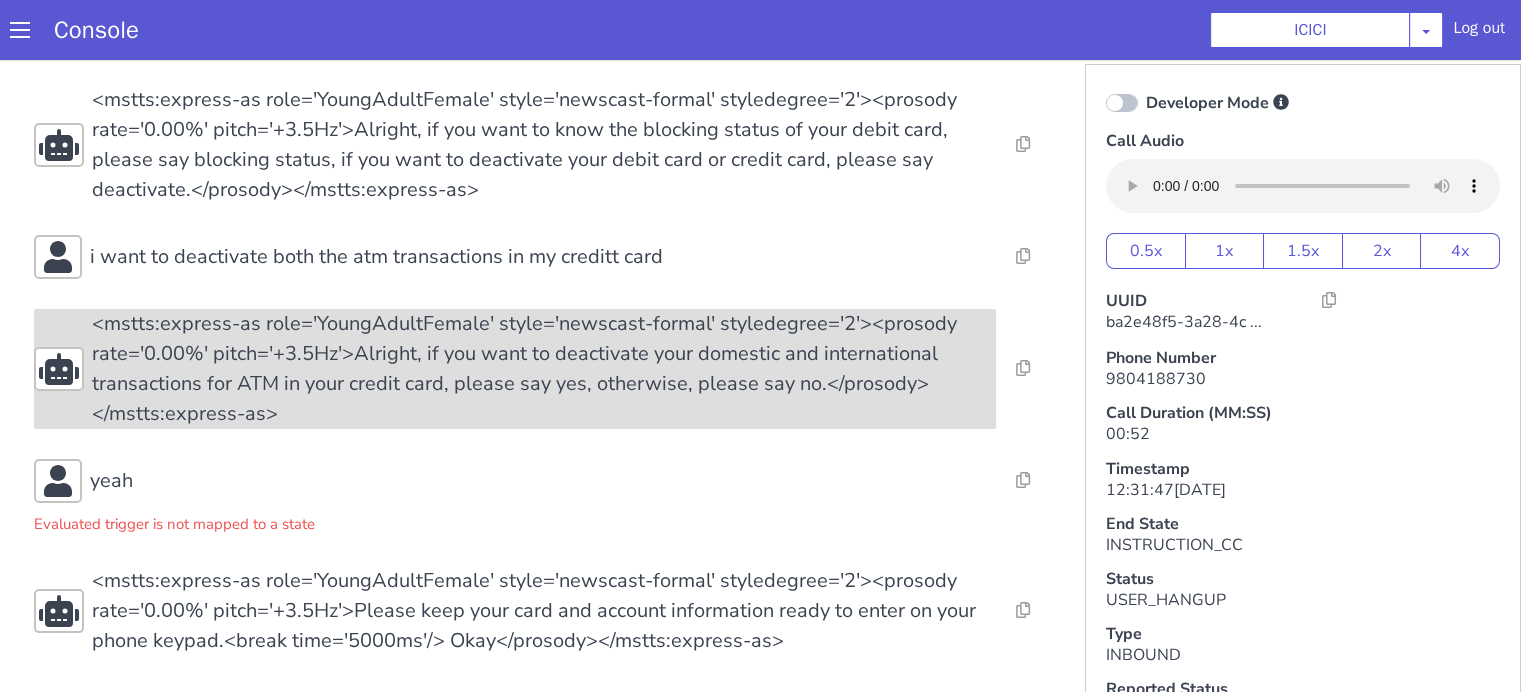 scroll, scrollTop: 5, scrollLeft: 0, axis: vertical 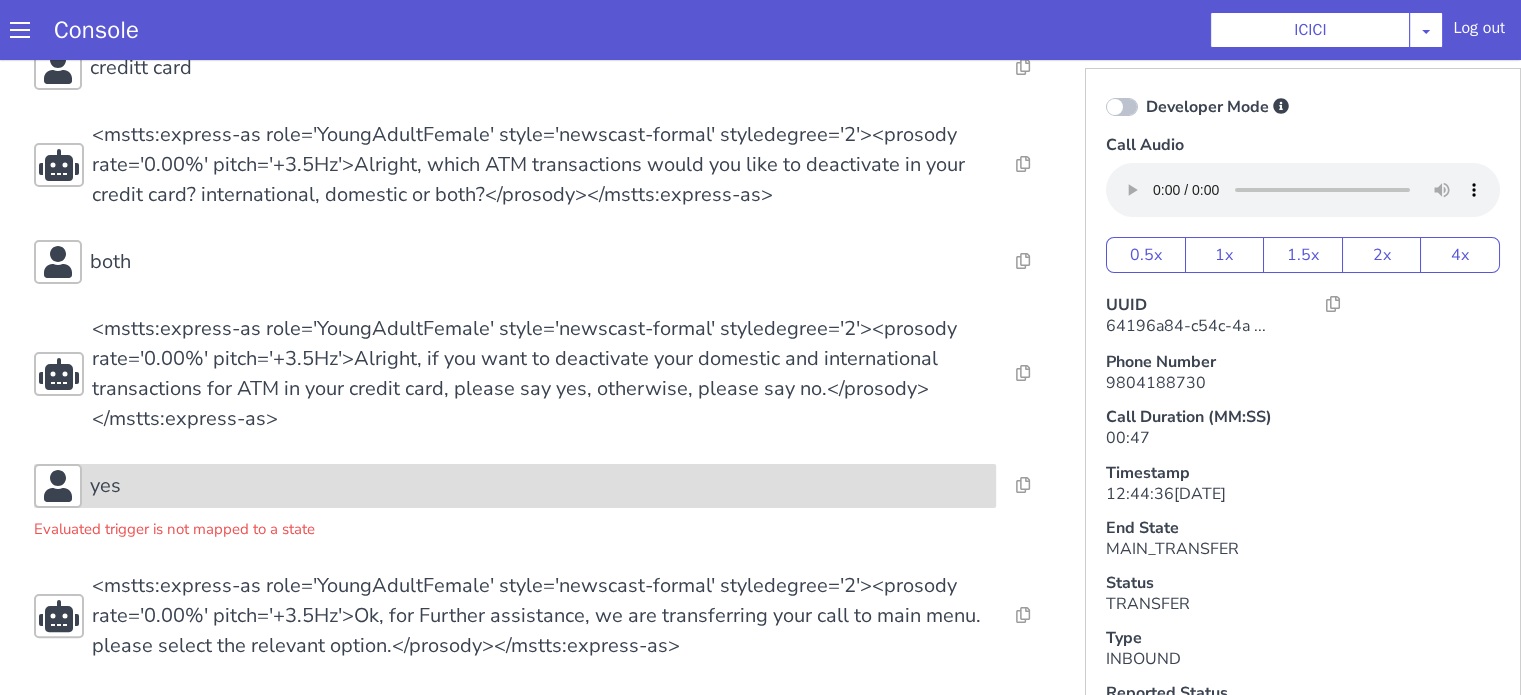 click on "yes" at bounding box center (672, 256) 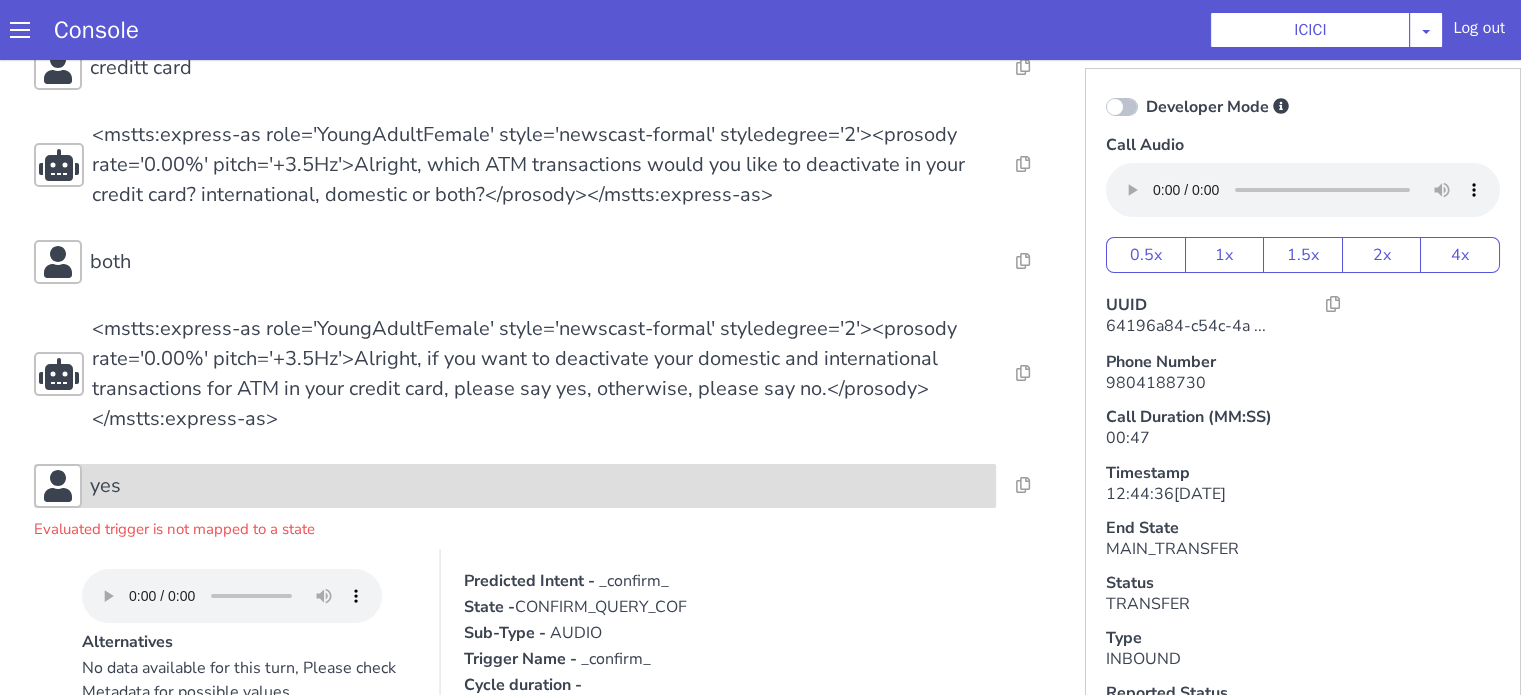 click on "yes" at bounding box center [818, 118] 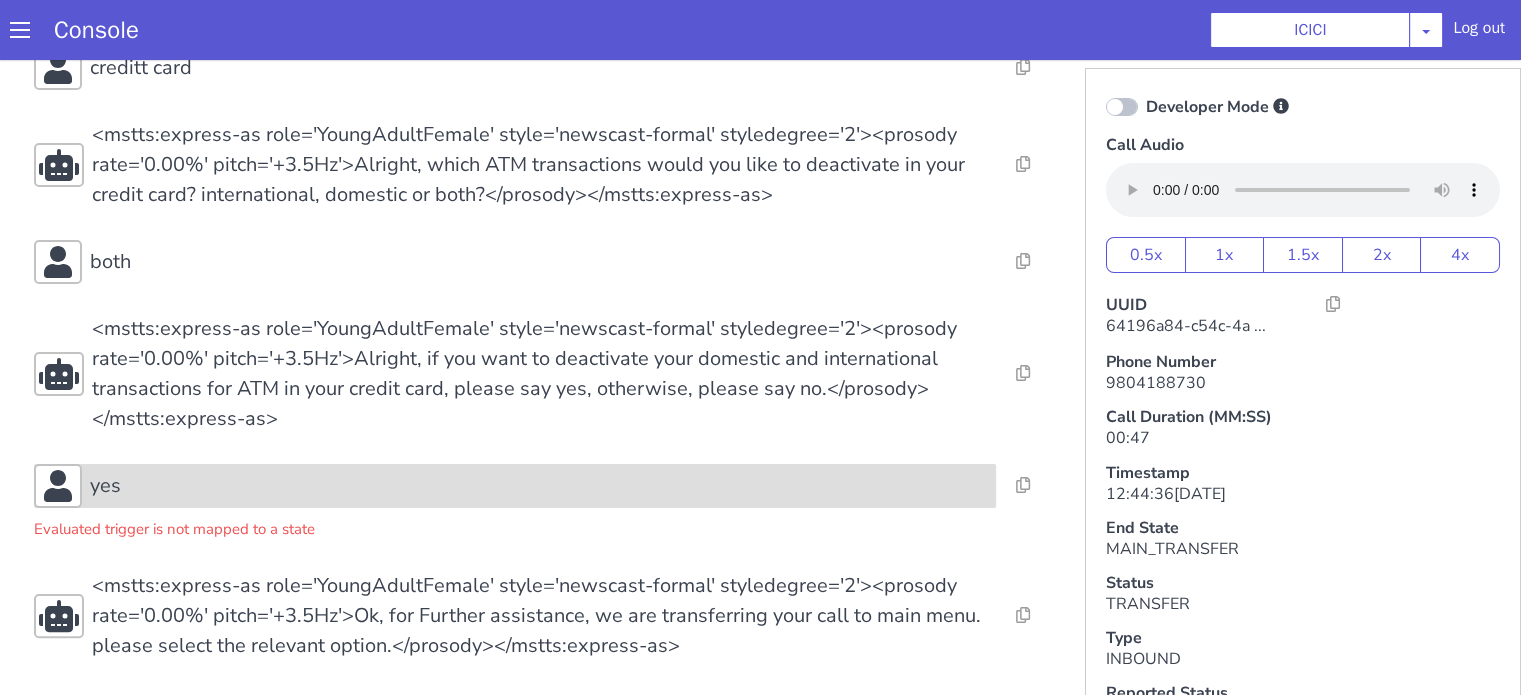click on "yes" at bounding box center [959, 36] 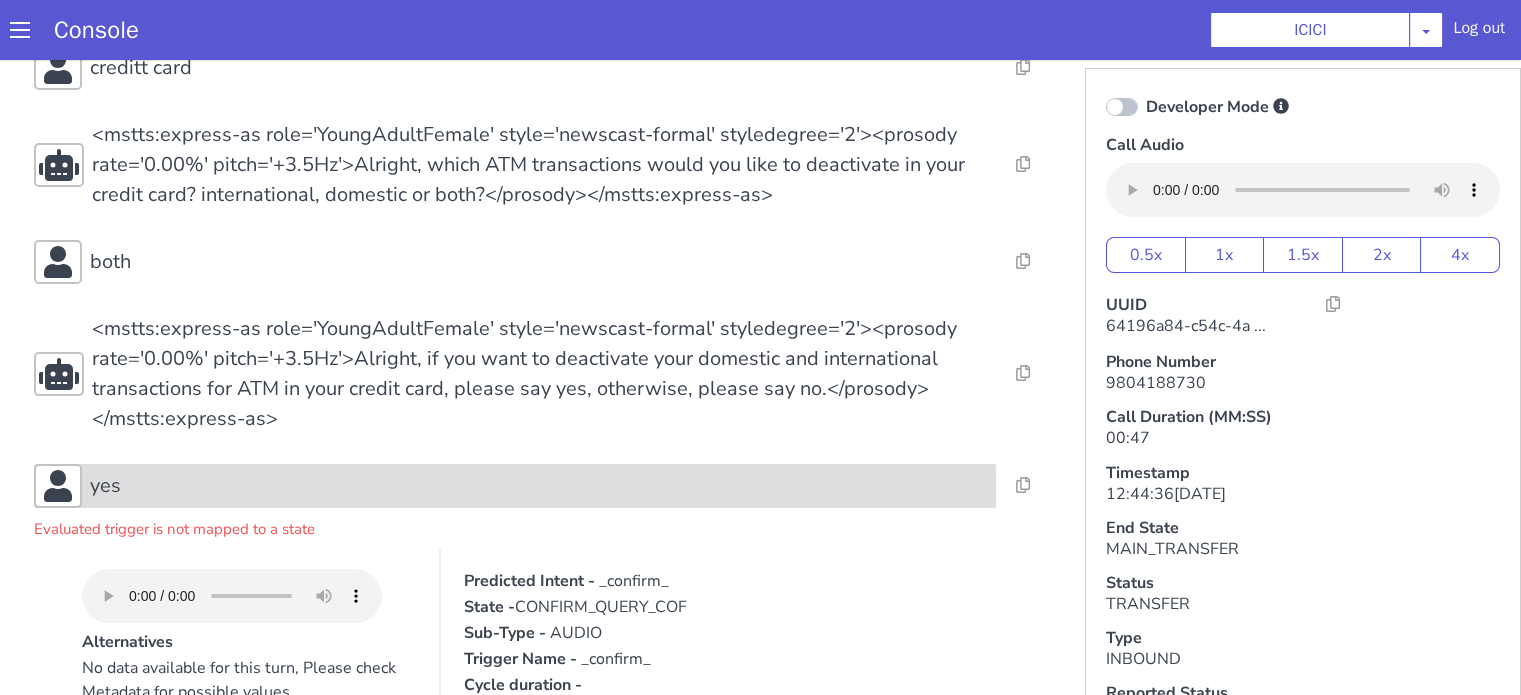 click on "yes" at bounding box center (959, 36) 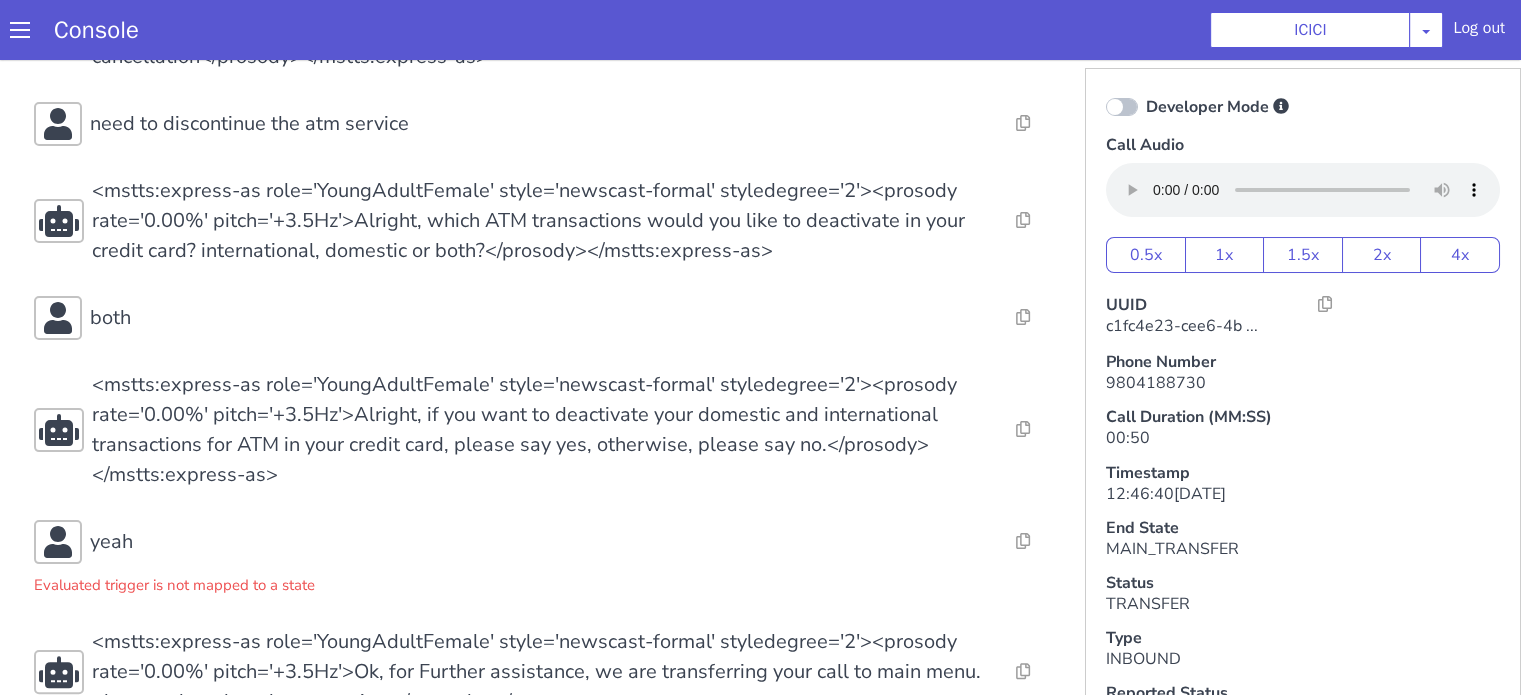 scroll, scrollTop: 412, scrollLeft: 0, axis: vertical 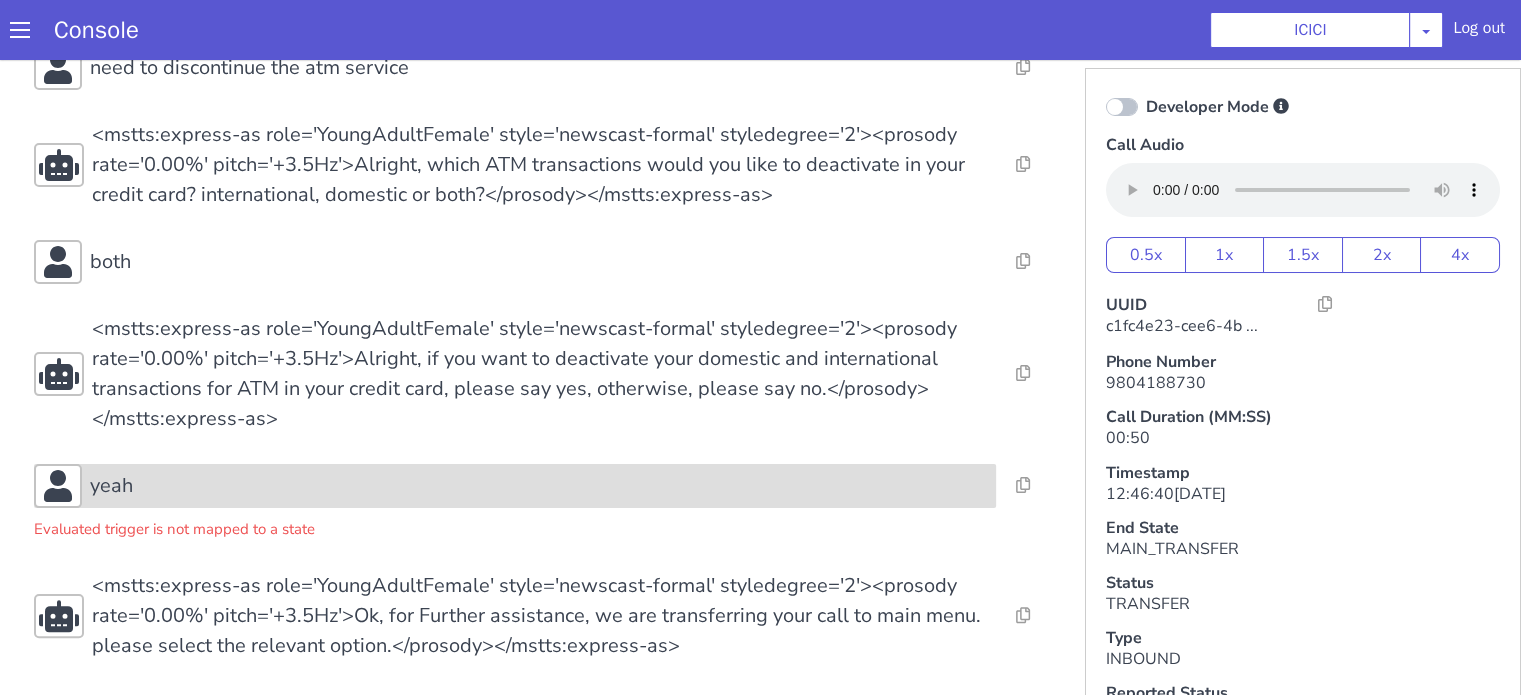 click on "yeah" at bounding box center (539, 486) 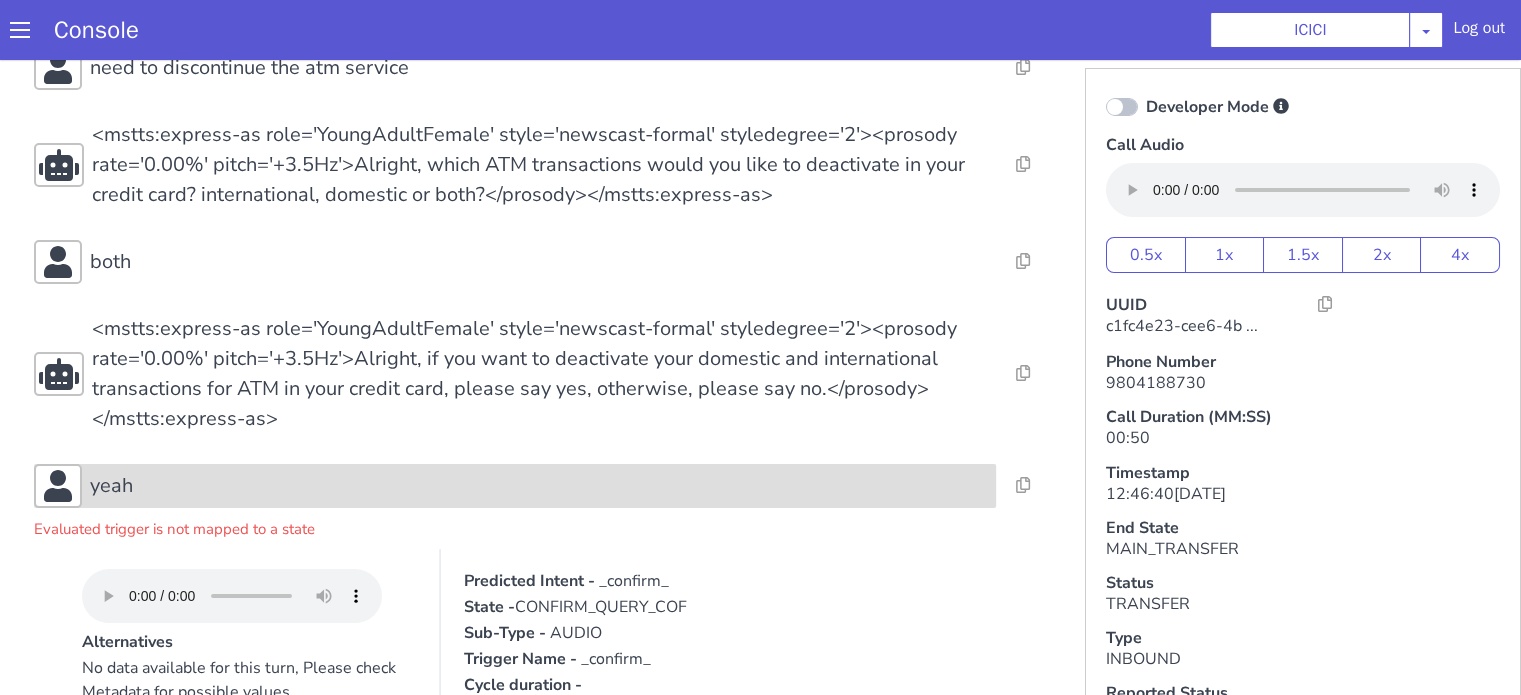 click on "yeah" at bounding box center (539, 486) 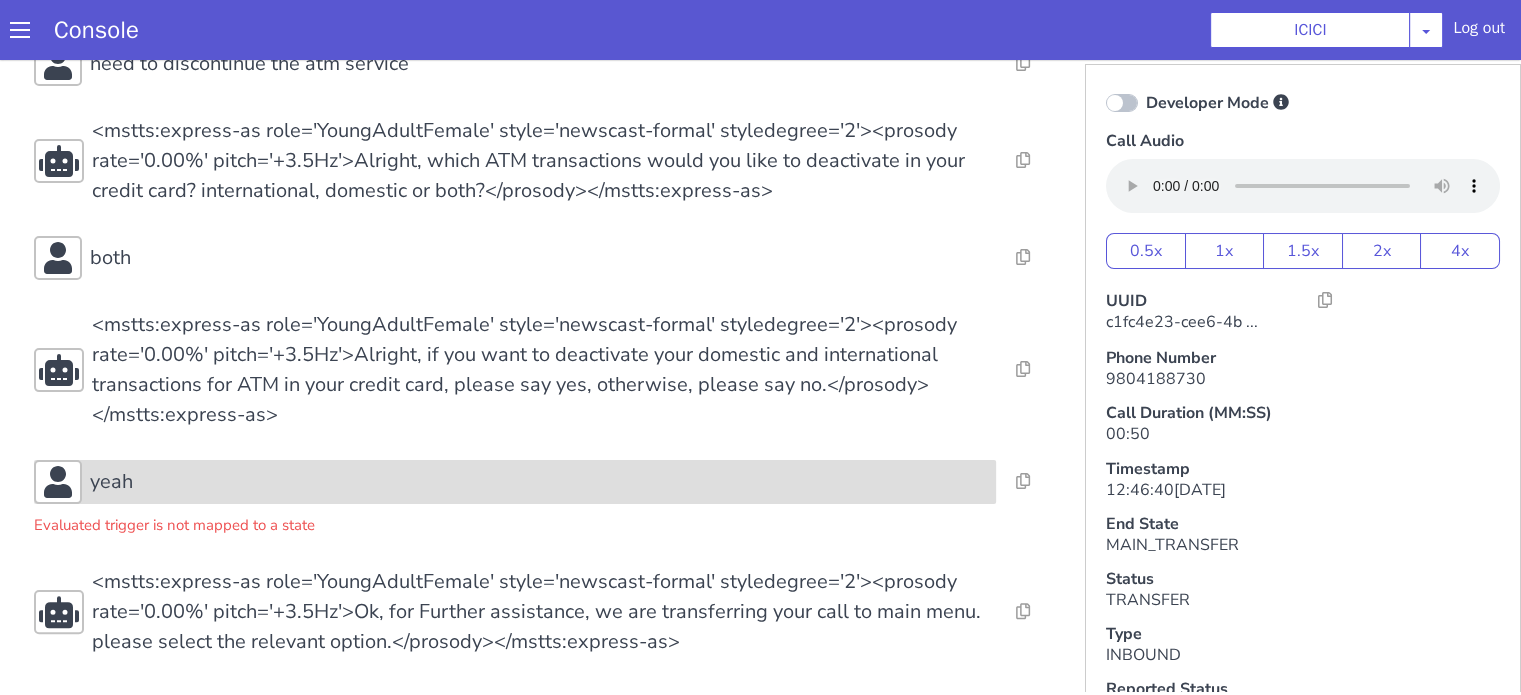 scroll, scrollTop: 5, scrollLeft: 0, axis: vertical 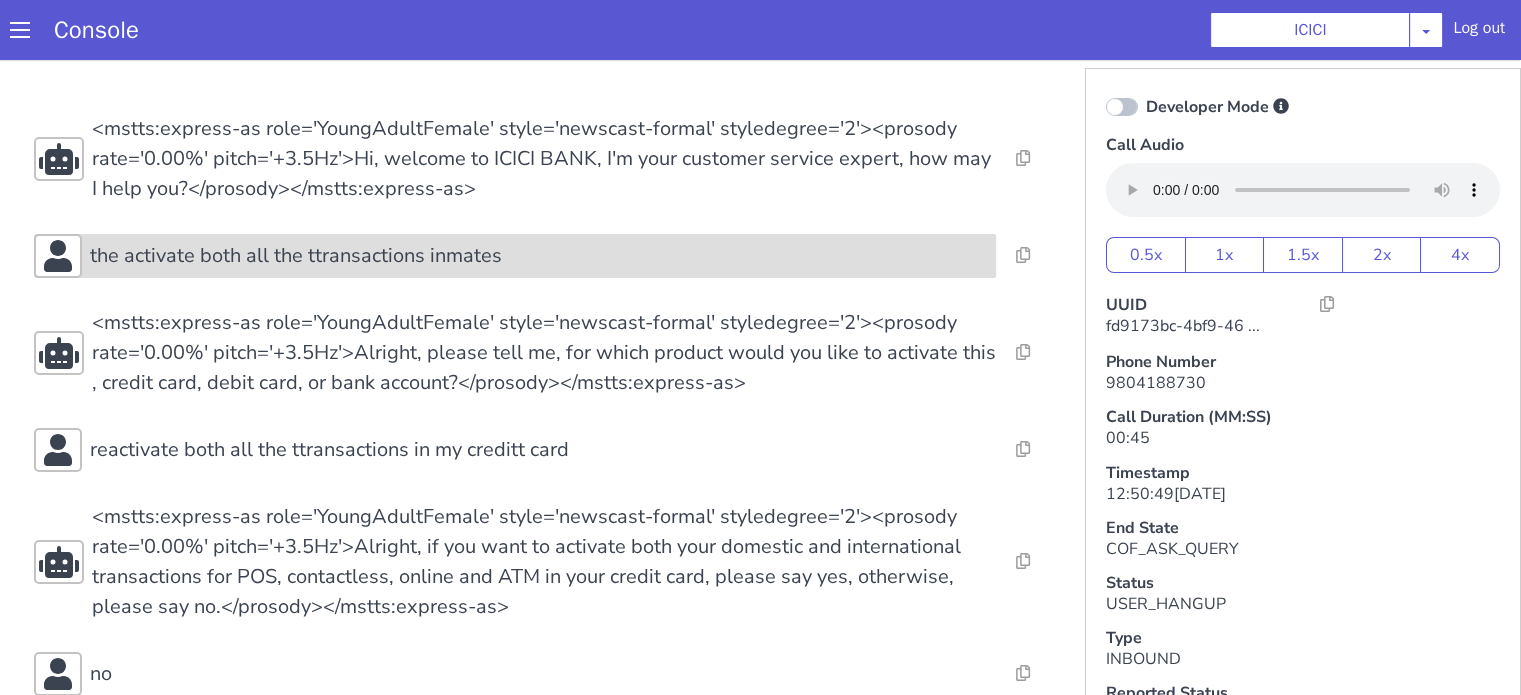 click on "the activate both all the ttransactions inmates" at bounding box center (296, 256) 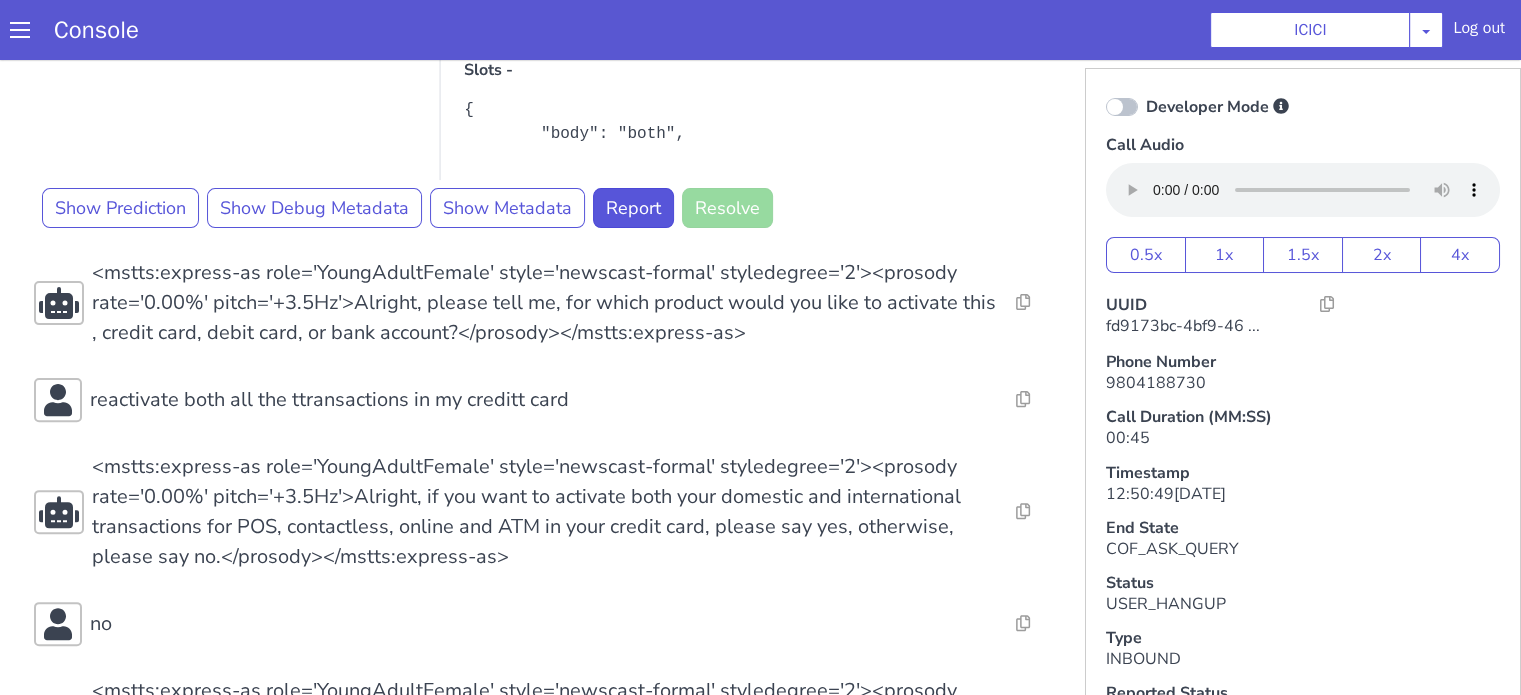 scroll, scrollTop: 700, scrollLeft: 0, axis: vertical 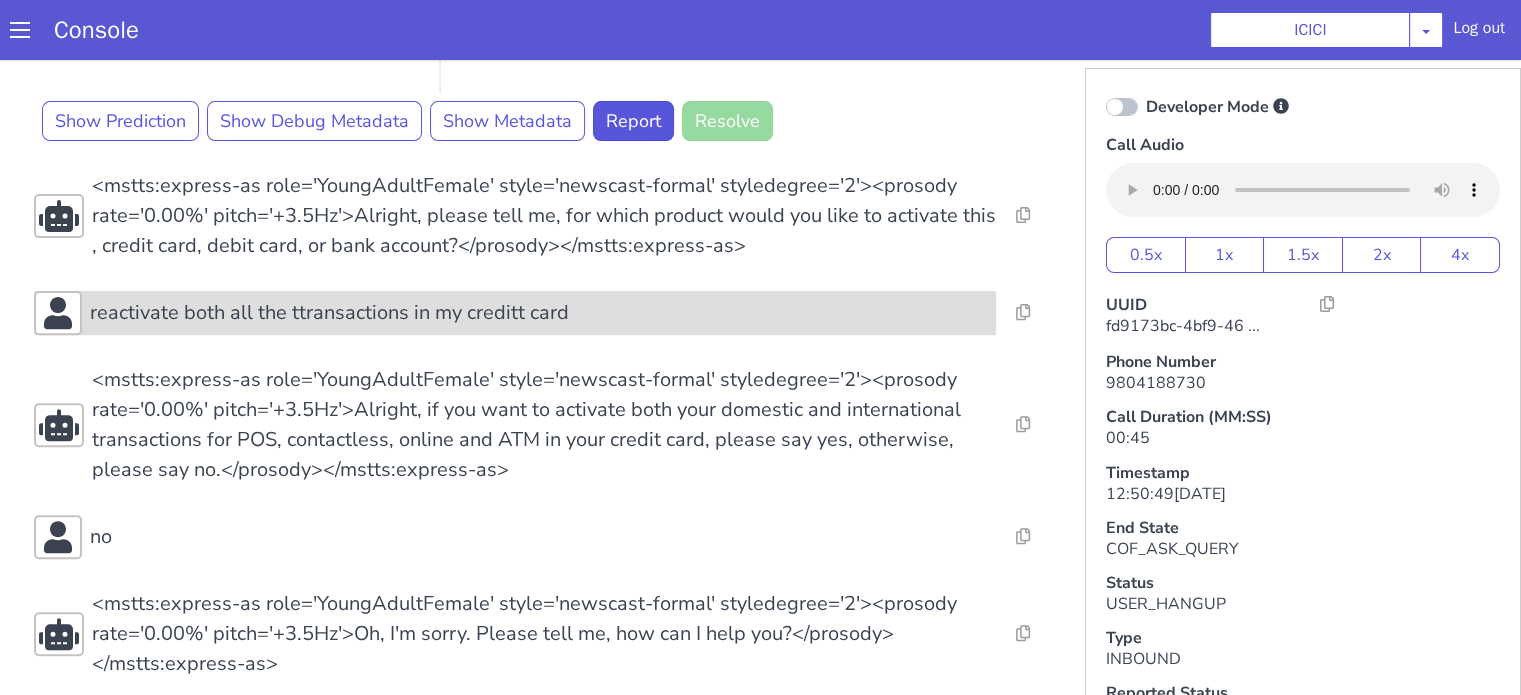 click on "reactivate both all the ttransactions in my creditt card" at bounding box center [329, 313] 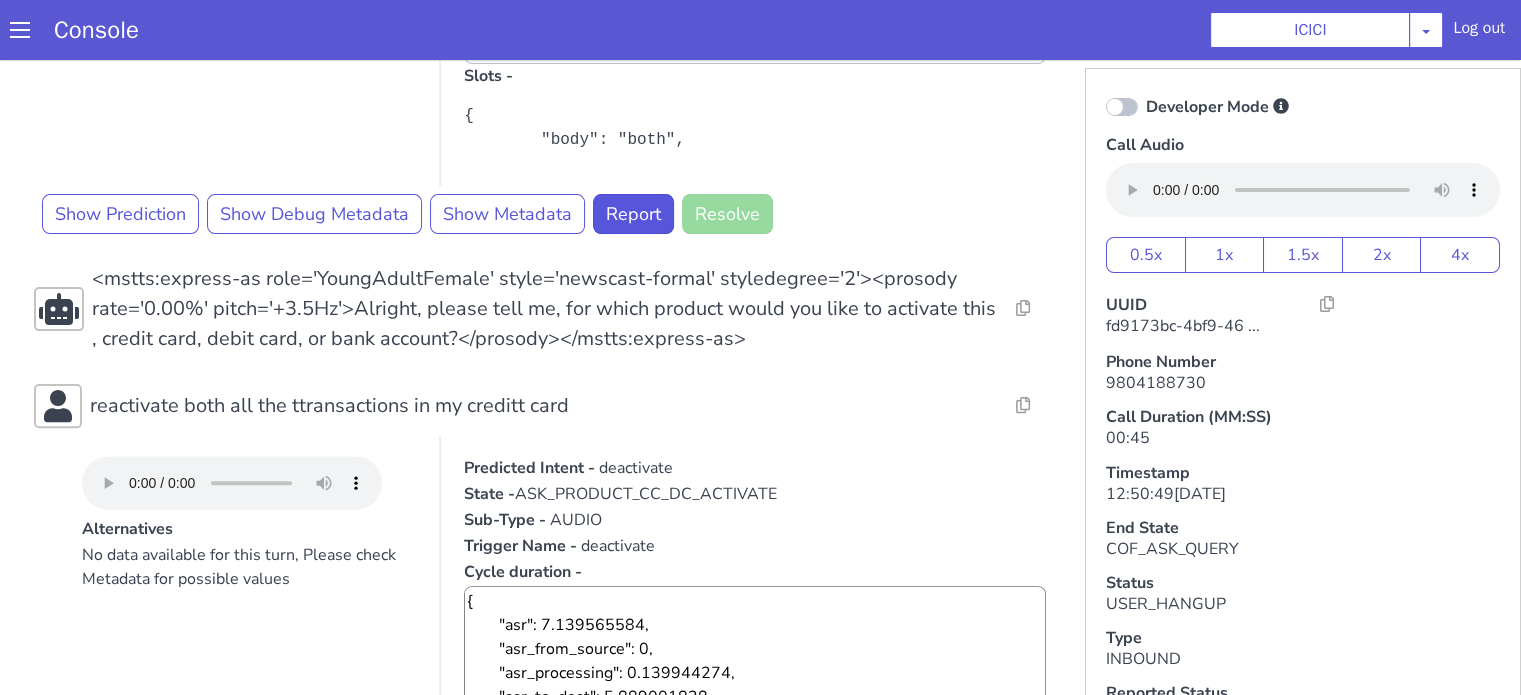 scroll, scrollTop: 383, scrollLeft: 0, axis: vertical 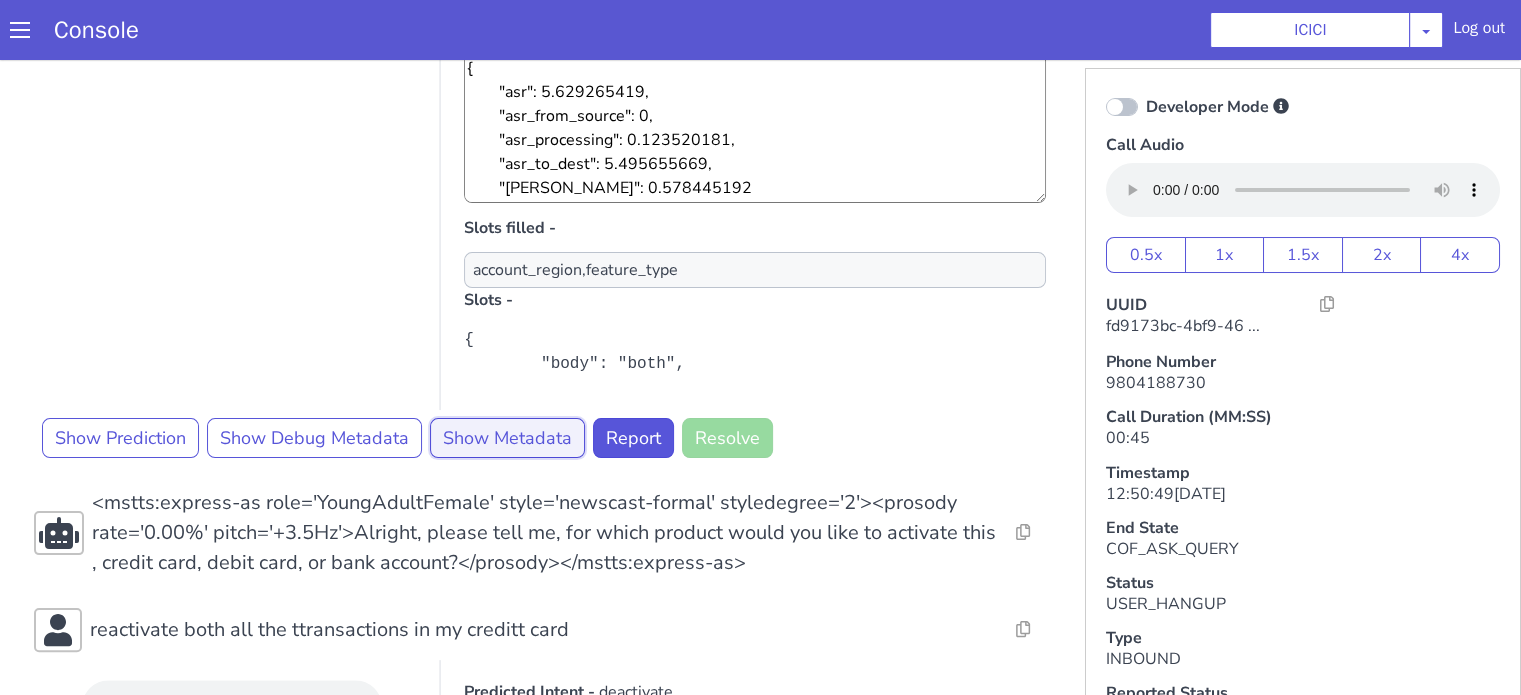 click on "Show Metadata" at bounding box center (507, 438) 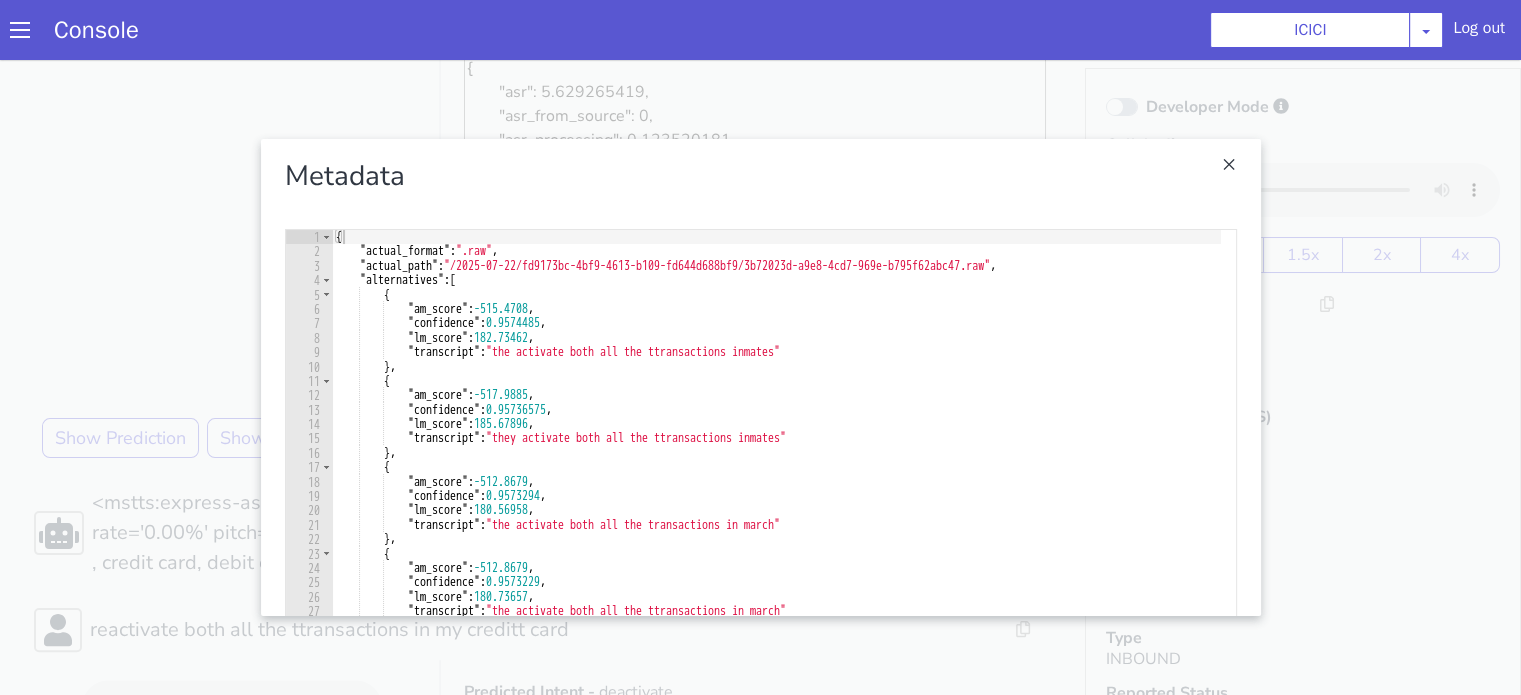 scroll, scrollTop: 0, scrollLeft: 0, axis: both 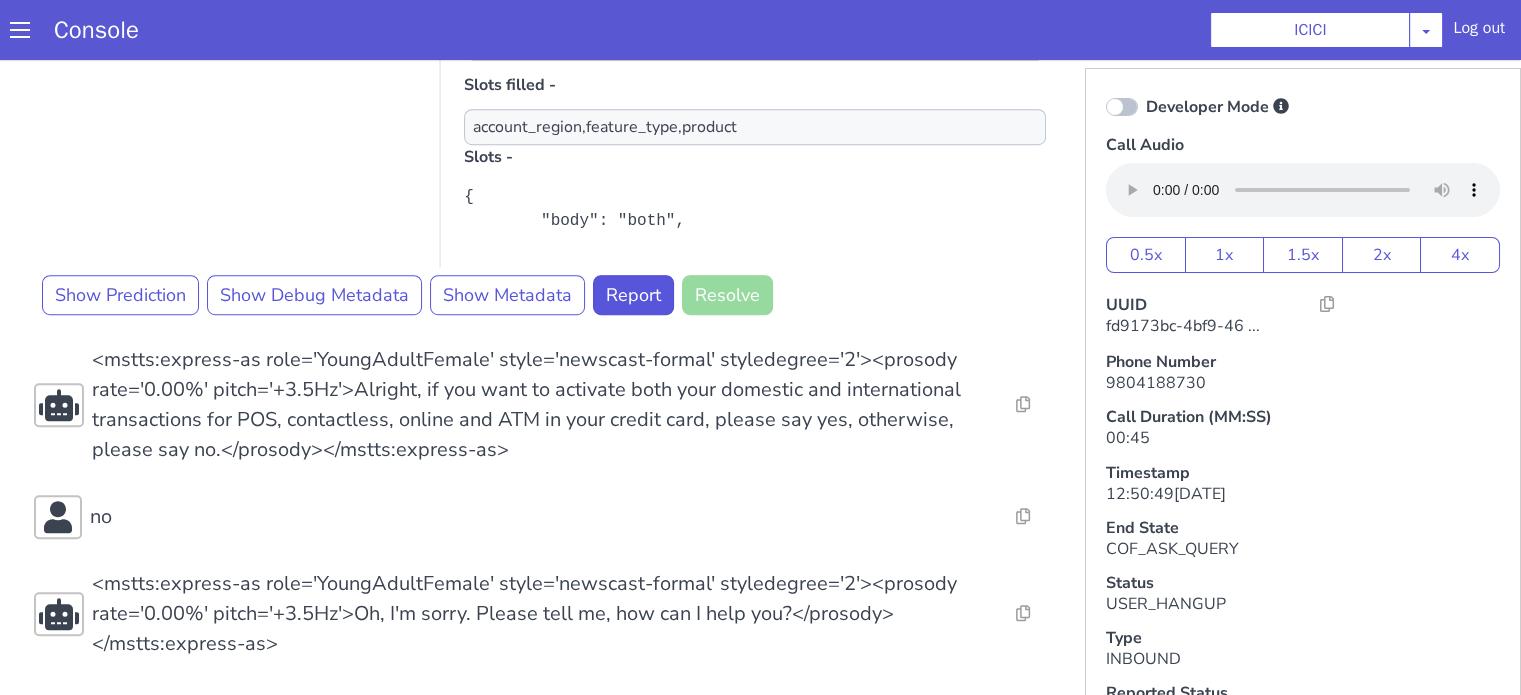 drag, startPoint x: 349, startPoint y: 145, endPoint x: 415, endPoint y: 283, distance: 152.97058 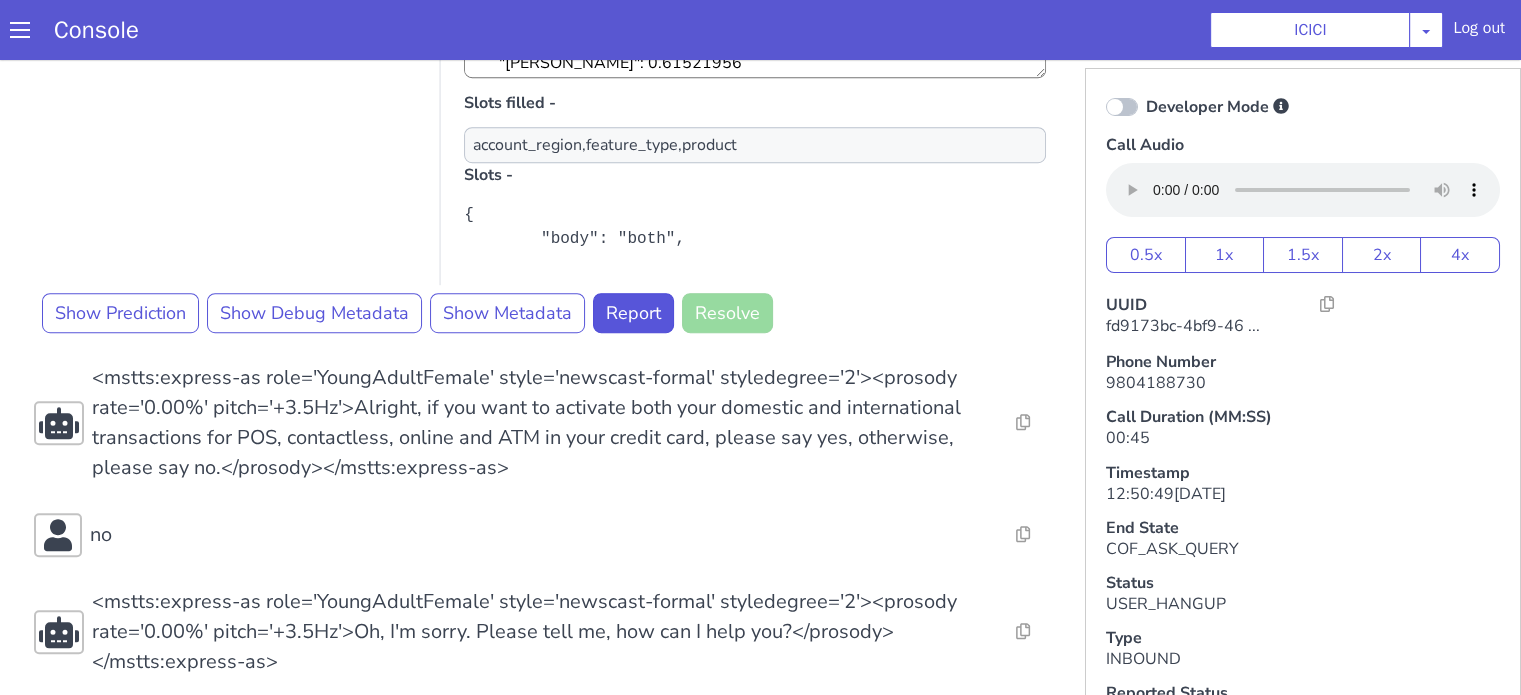scroll, scrollTop: 1283, scrollLeft: 0, axis: vertical 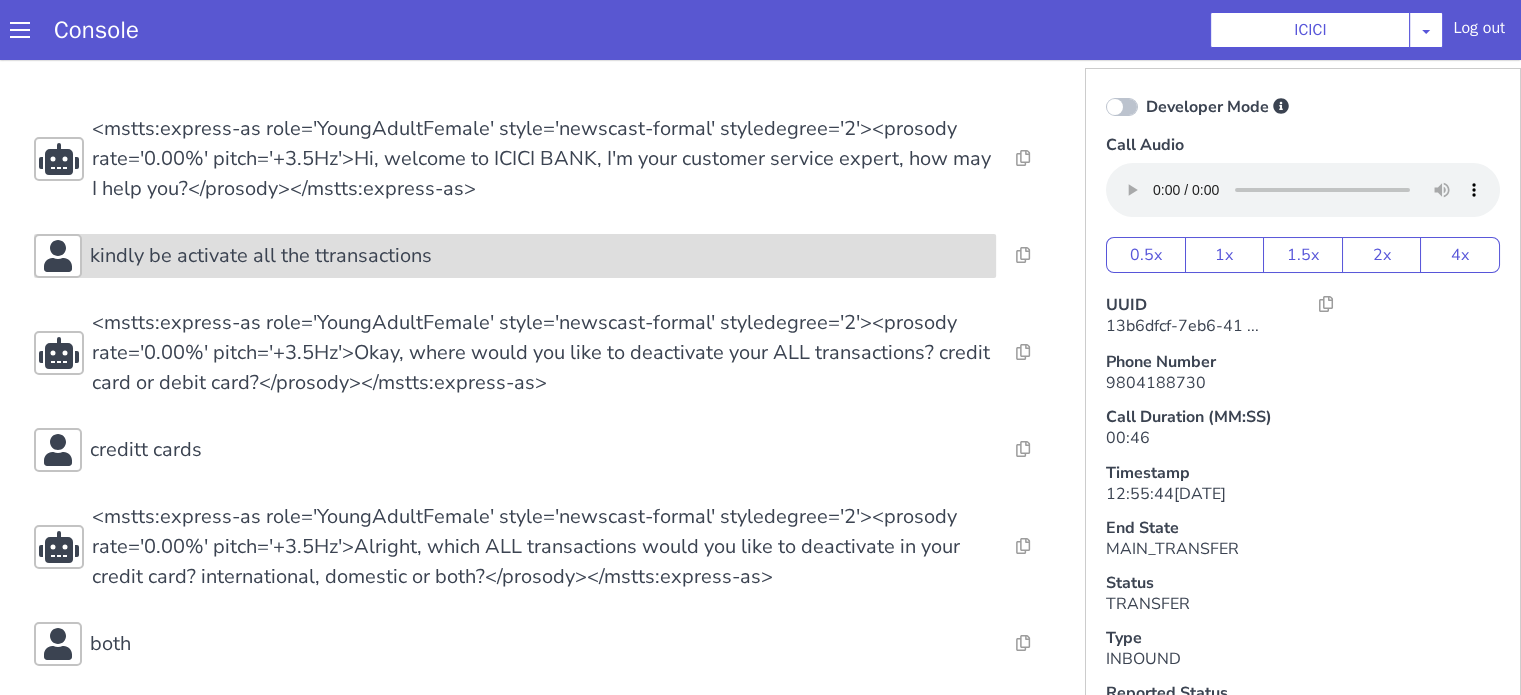 click on "kindly be activate all the ttransactions" at bounding box center (515, 256) 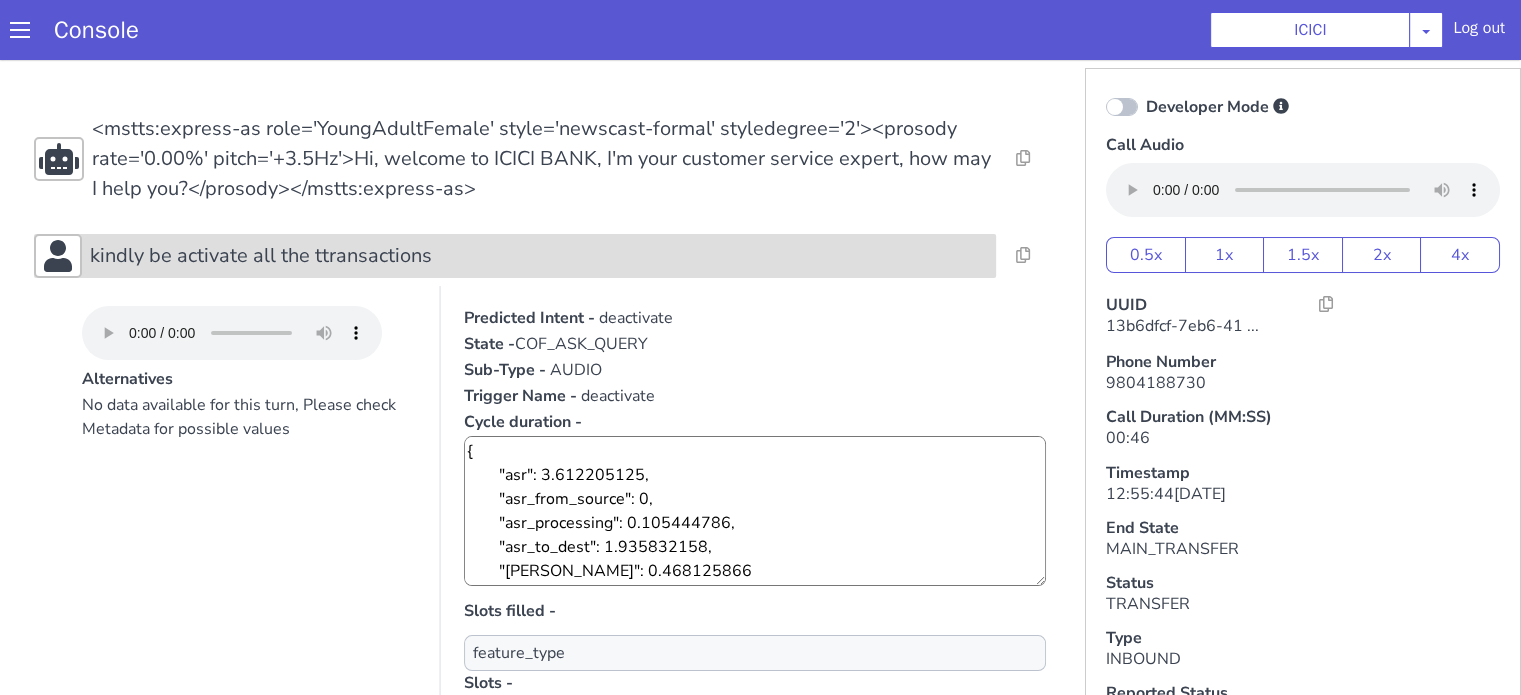 click on "kindly be activate all the ttransactions" at bounding box center (261, 256) 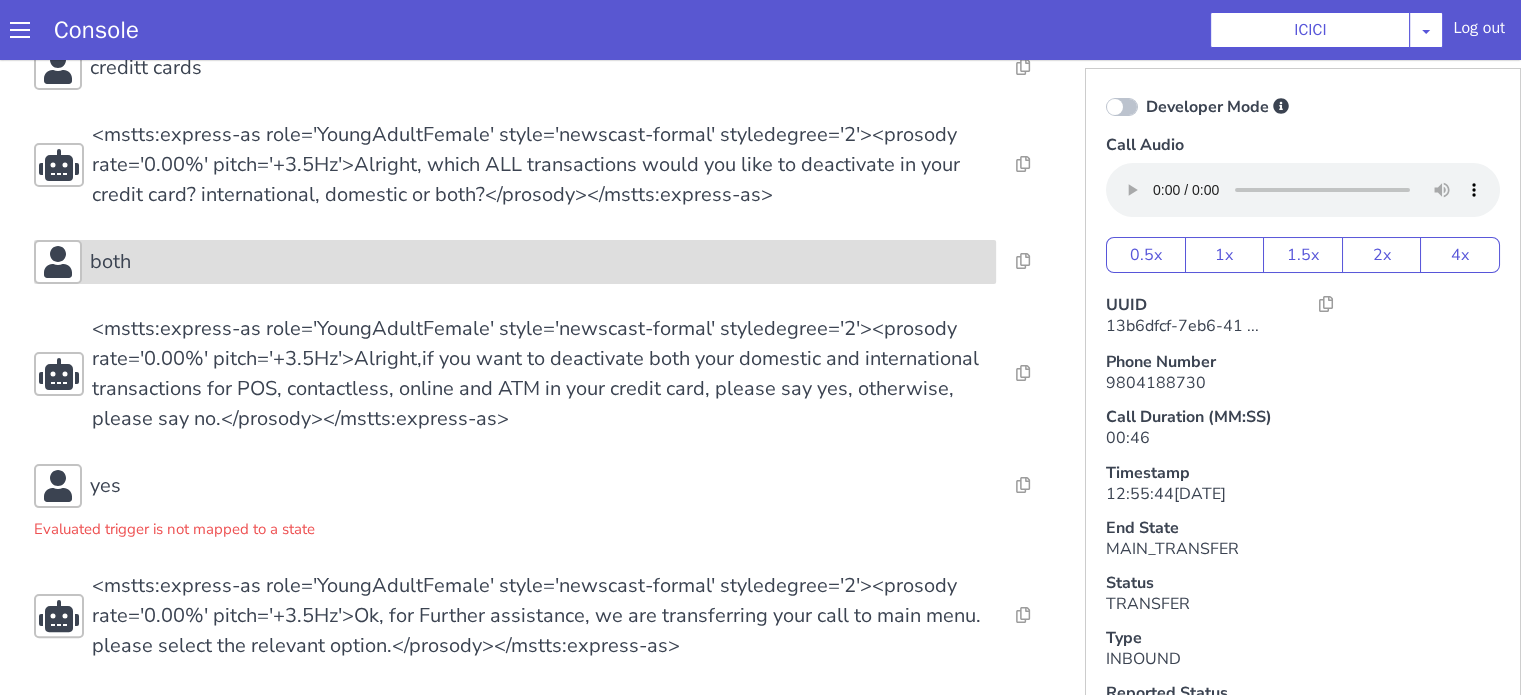 scroll, scrollTop: 5, scrollLeft: 0, axis: vertical 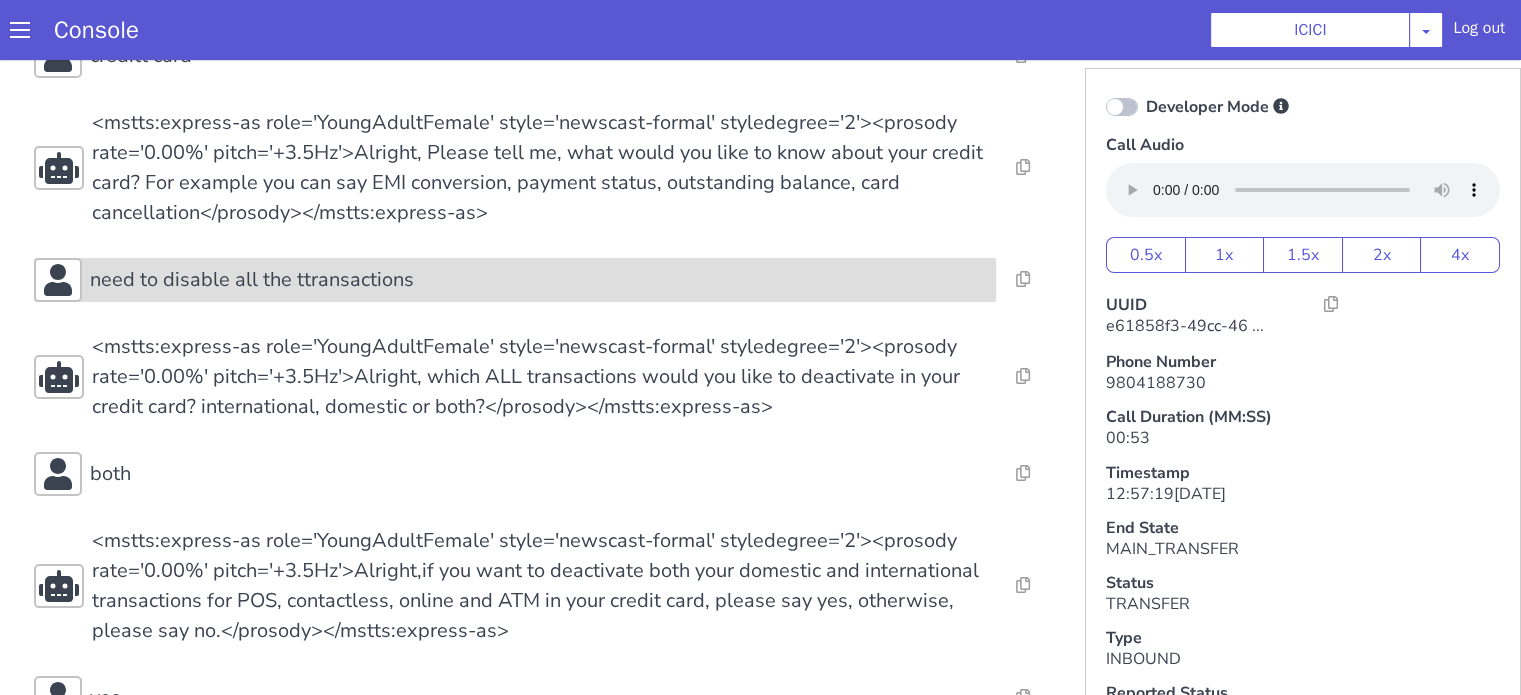 click on "need to disable all the ttransactions" at bounding box center [252, 280] 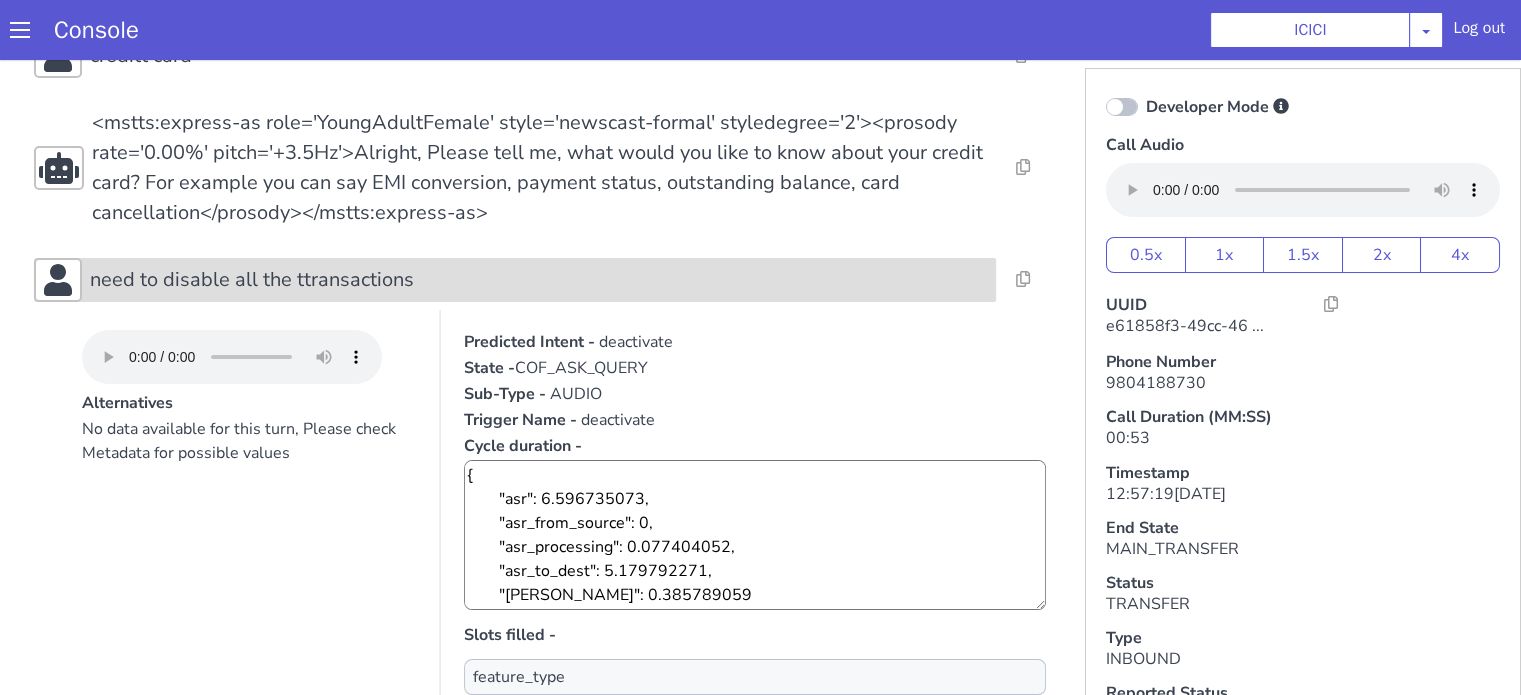 click on "need to disable all the ttransactions" at bounding box center (252, 280) 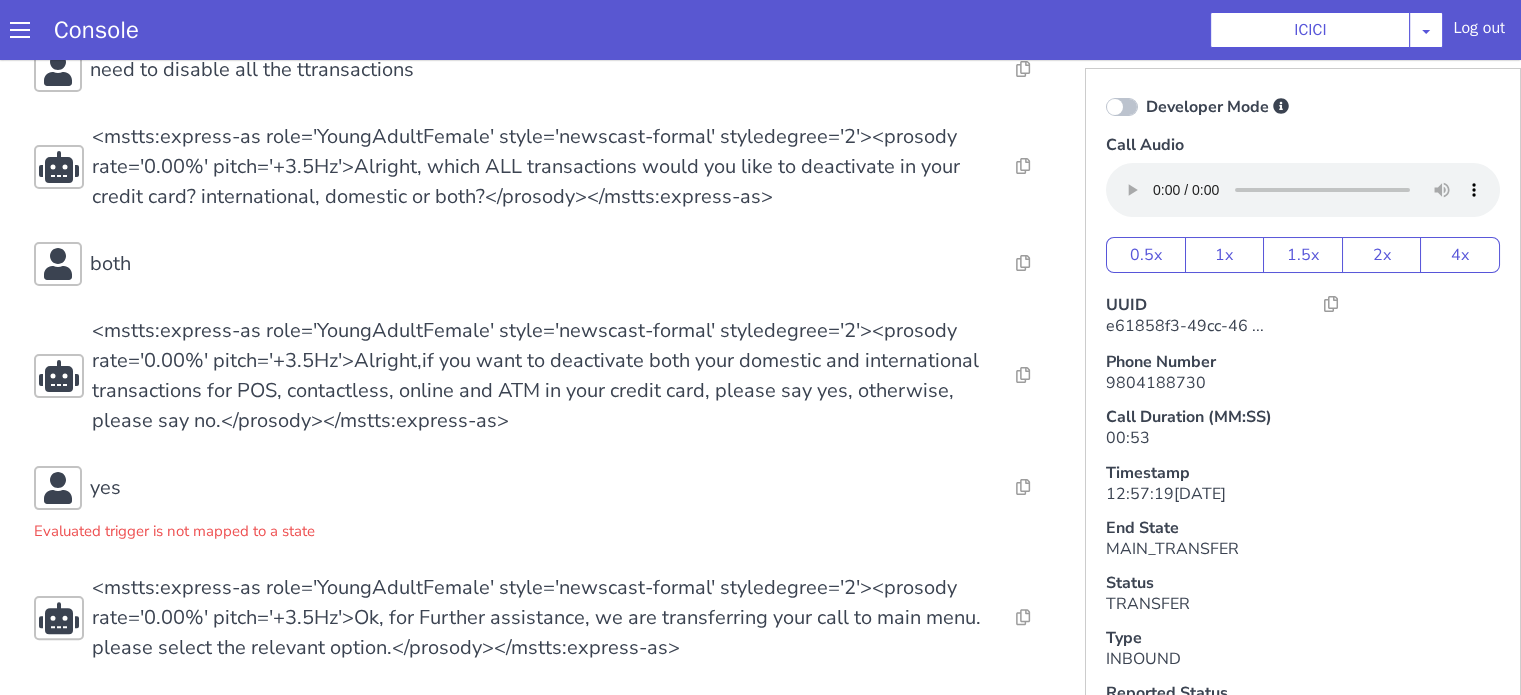 scroll, scrollTop: 412, scrollLeft: 0, axis: vertical 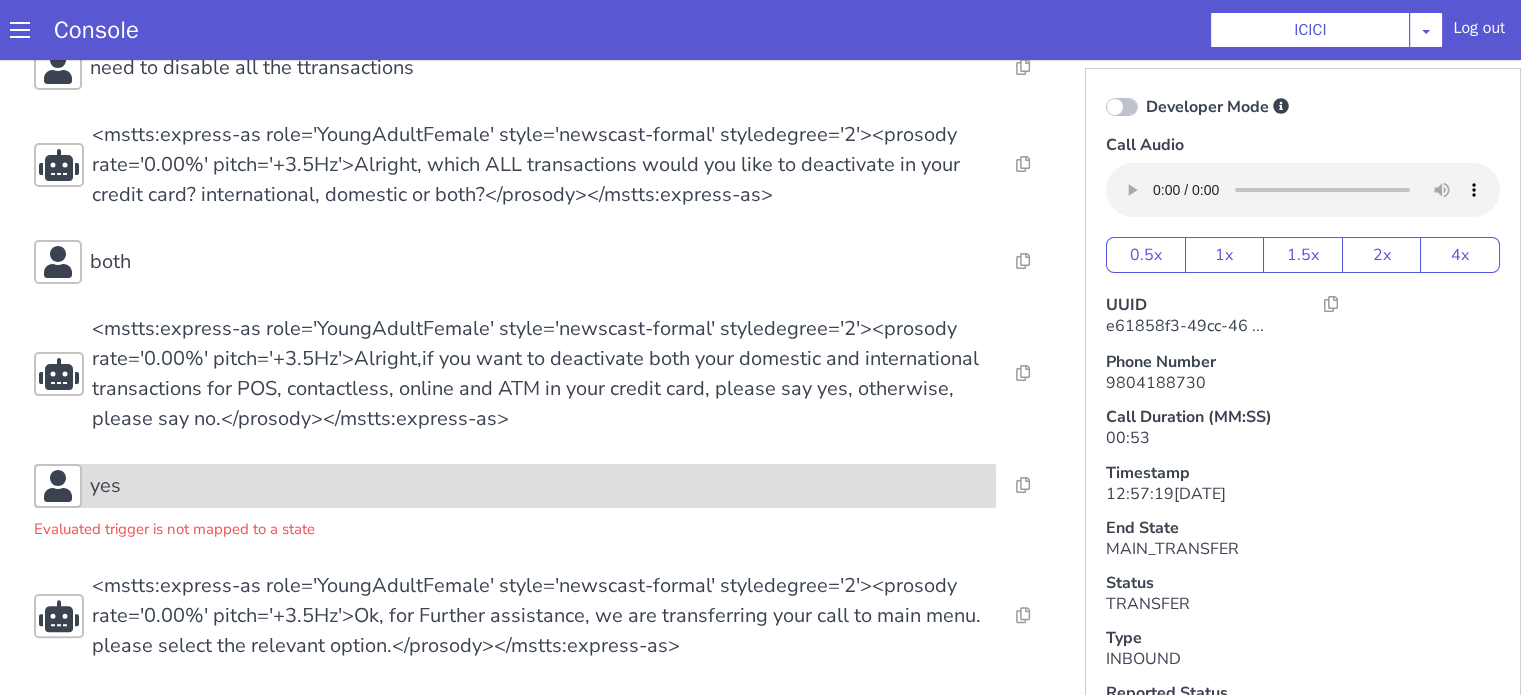 click on "yes" at bounding box center (539, 486) 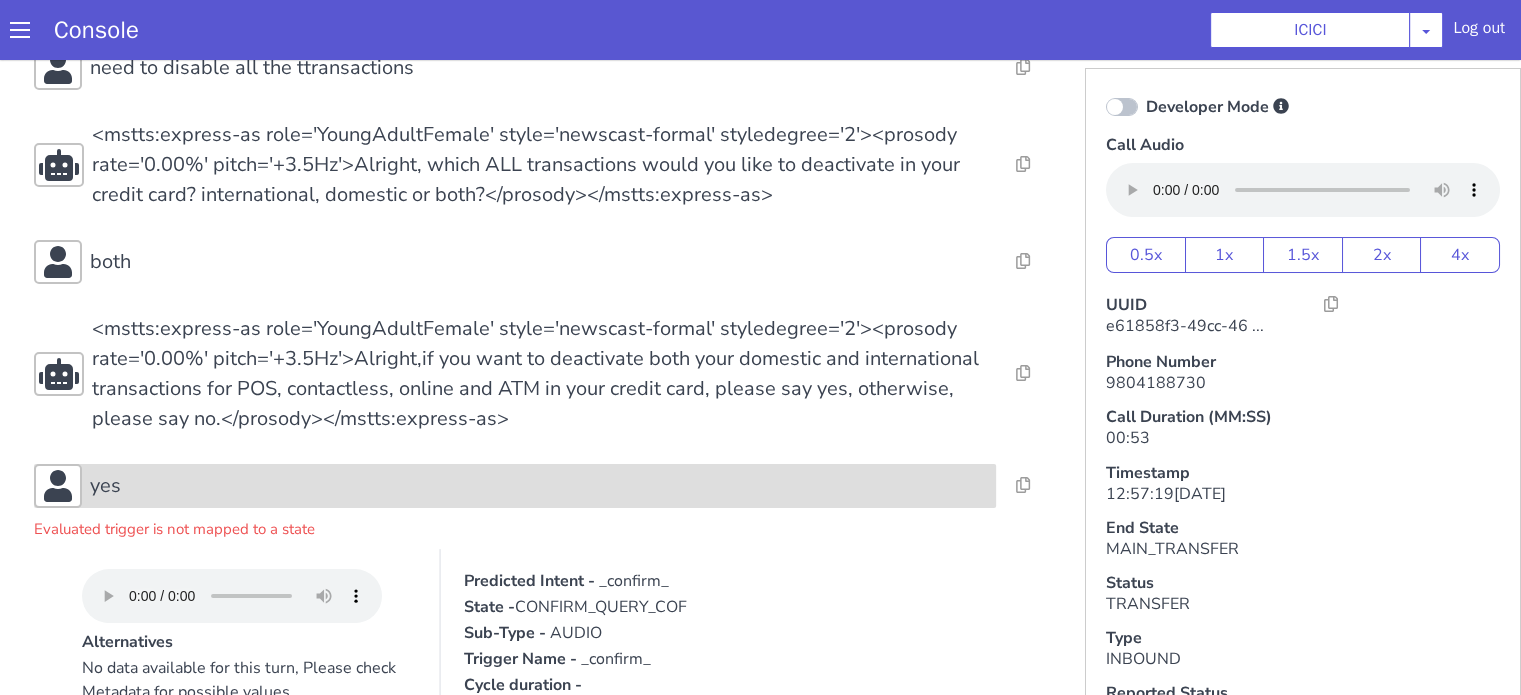 click on "yes" at bounding box center (539, 486) 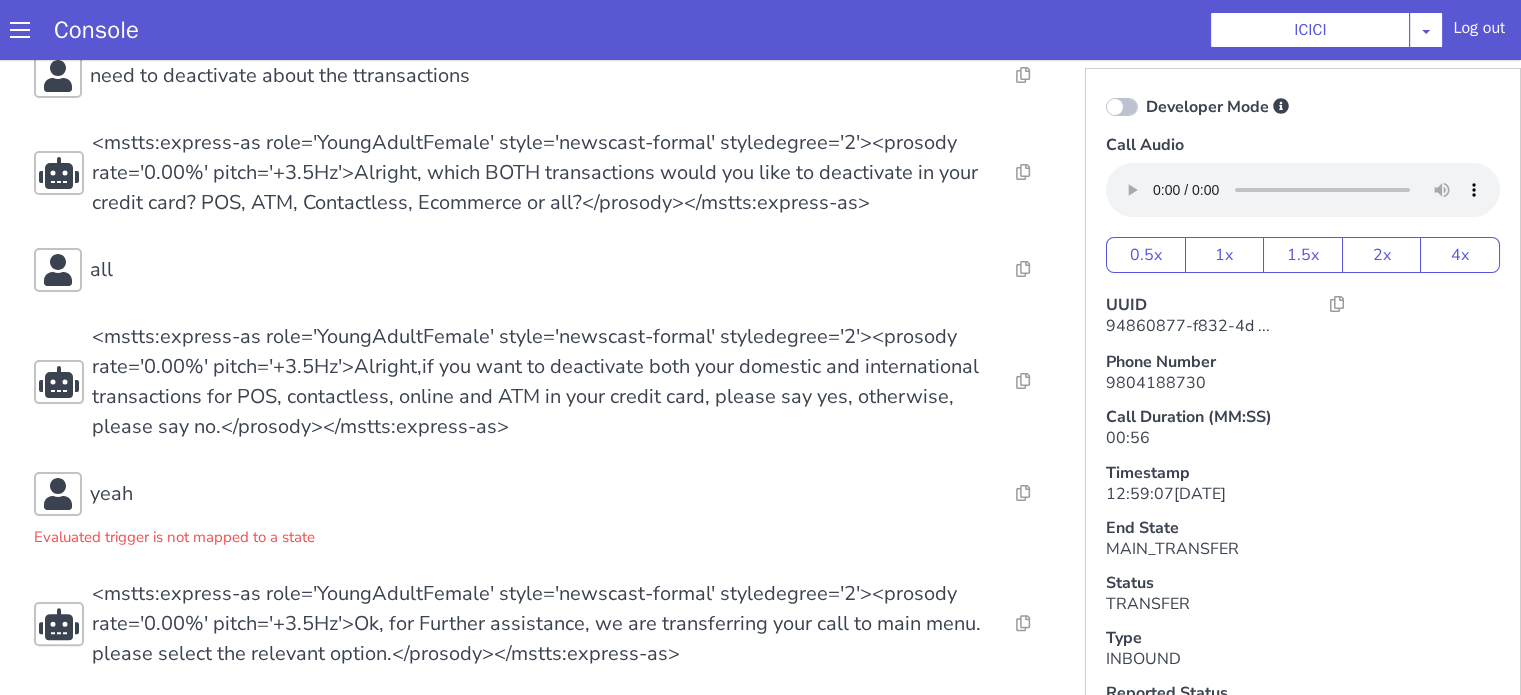 scroll, scrollTop: 412, scrollLeft: 0, axis: vertical 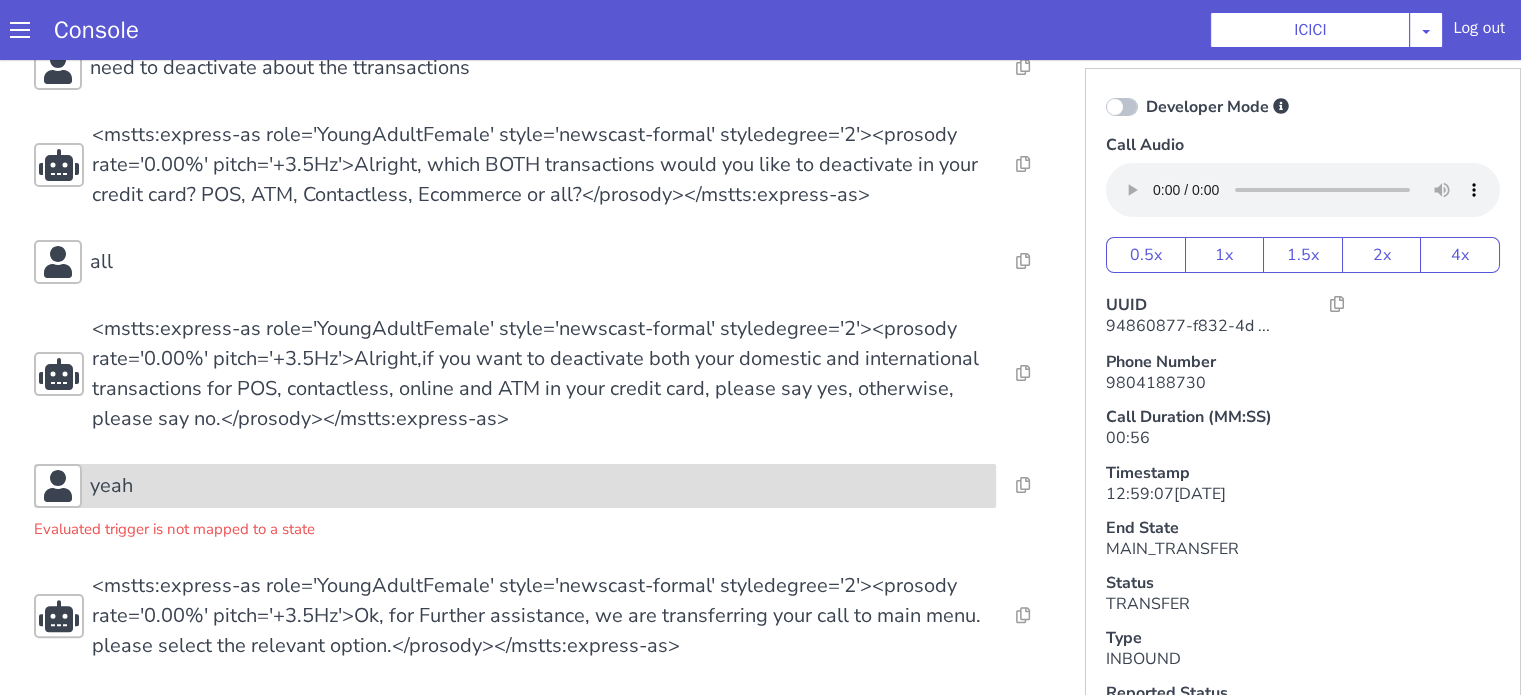 click on "yeah" at bounding box center (539, 486) 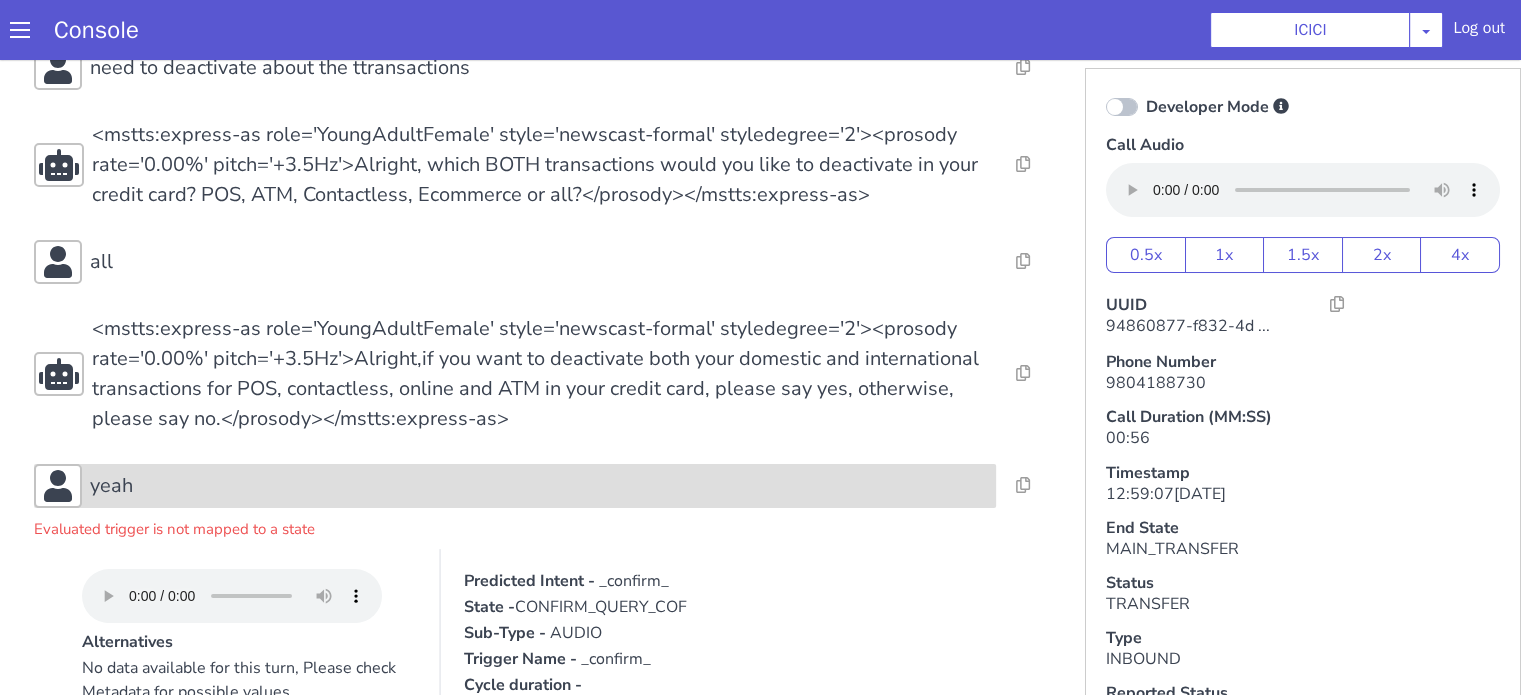 click on "yeah" at bounding box center [539, 486] 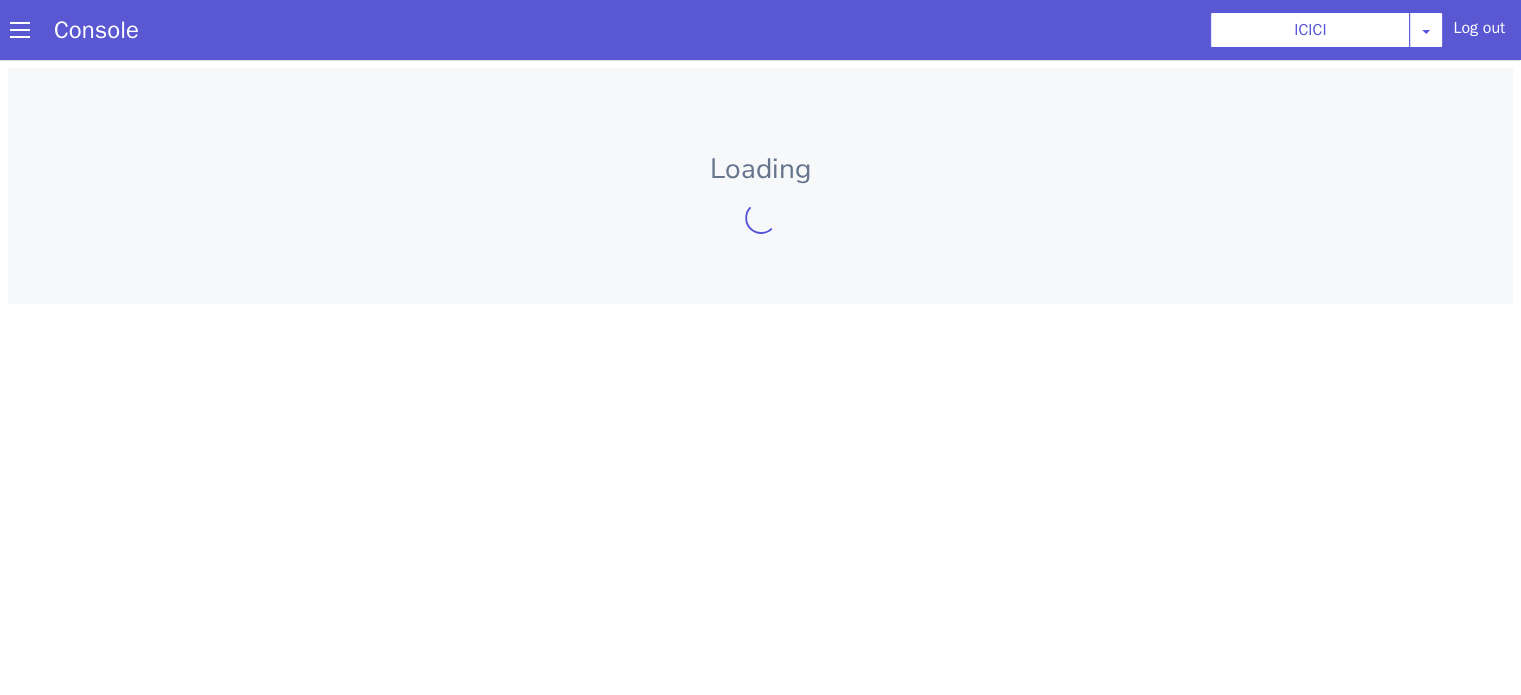 scroll, scrollTop: 0, scrollLeft: 0, axis: both 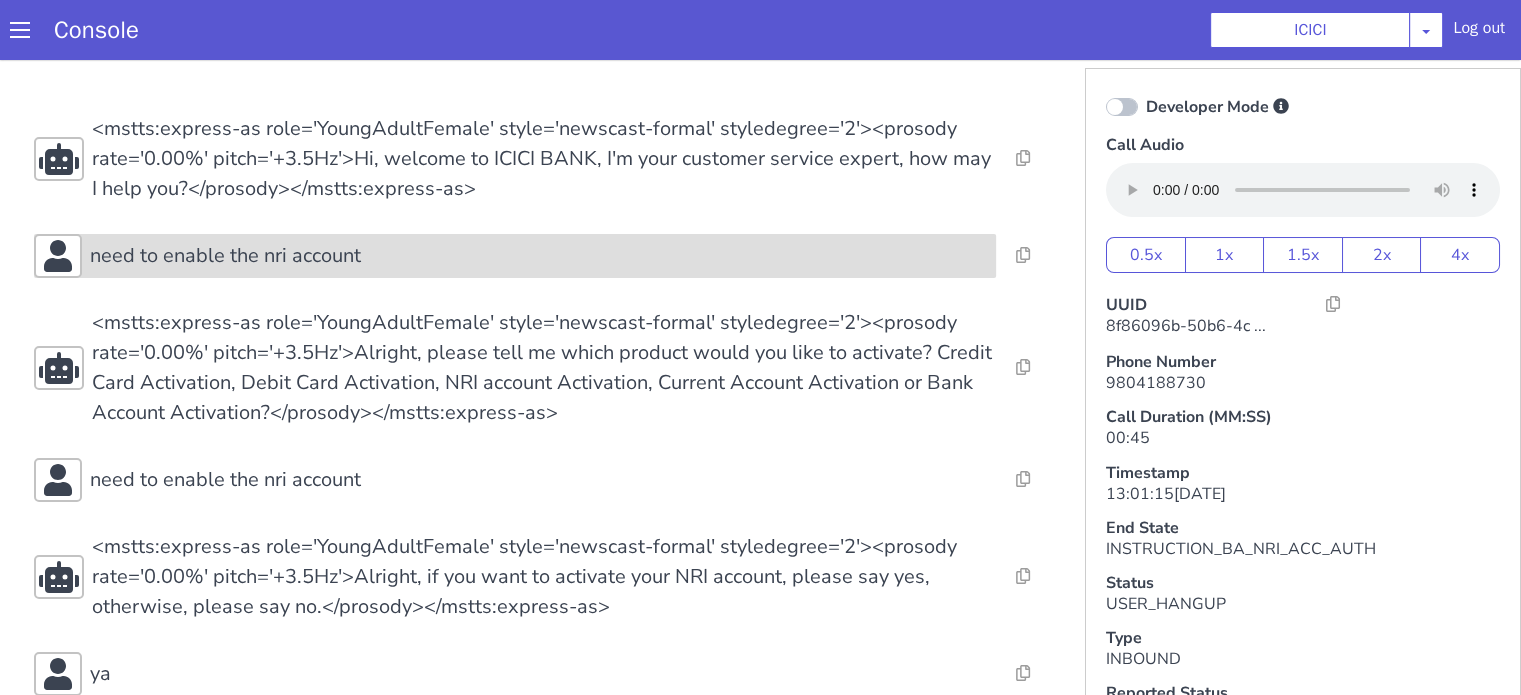 click on "need to enable the nri account" at bounding box center [539, 256] 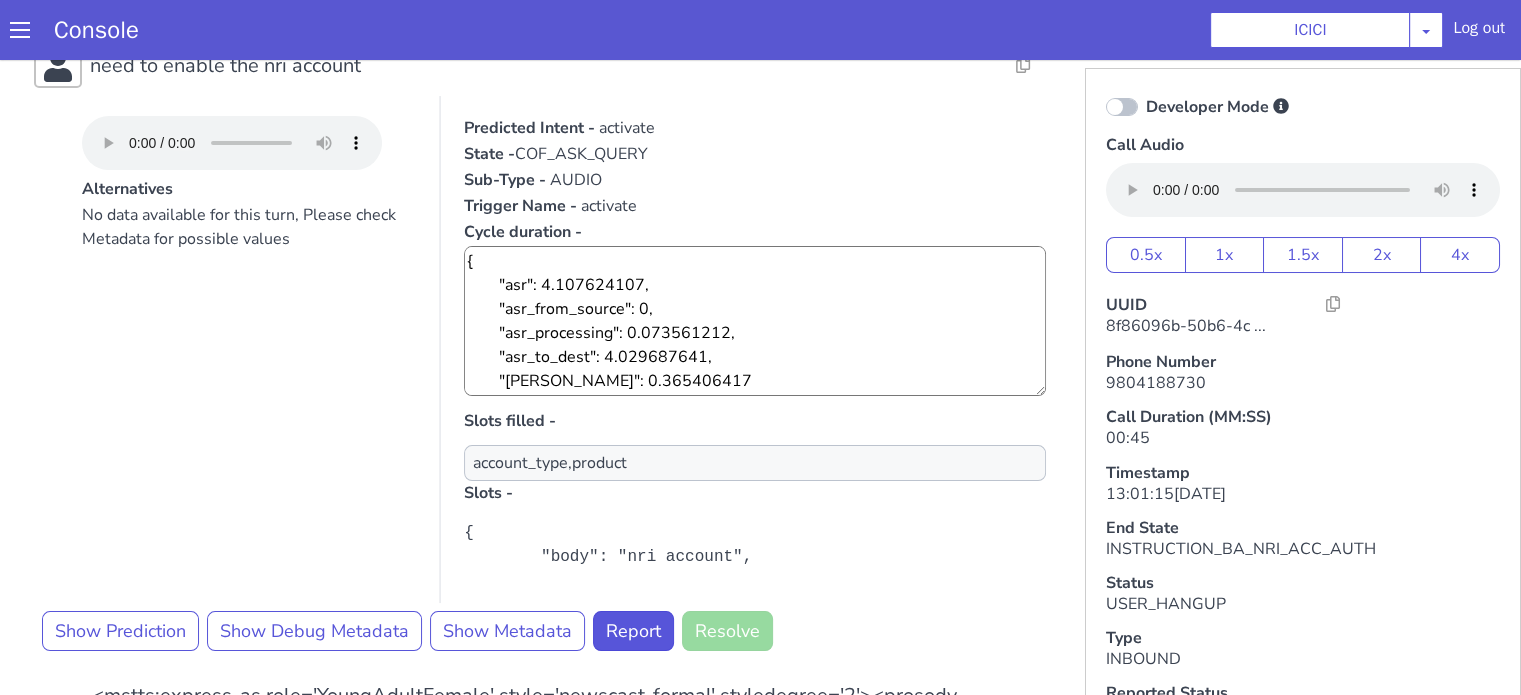 scroll, scrollTop: 300, scrollLeft: 0, axis: vertical 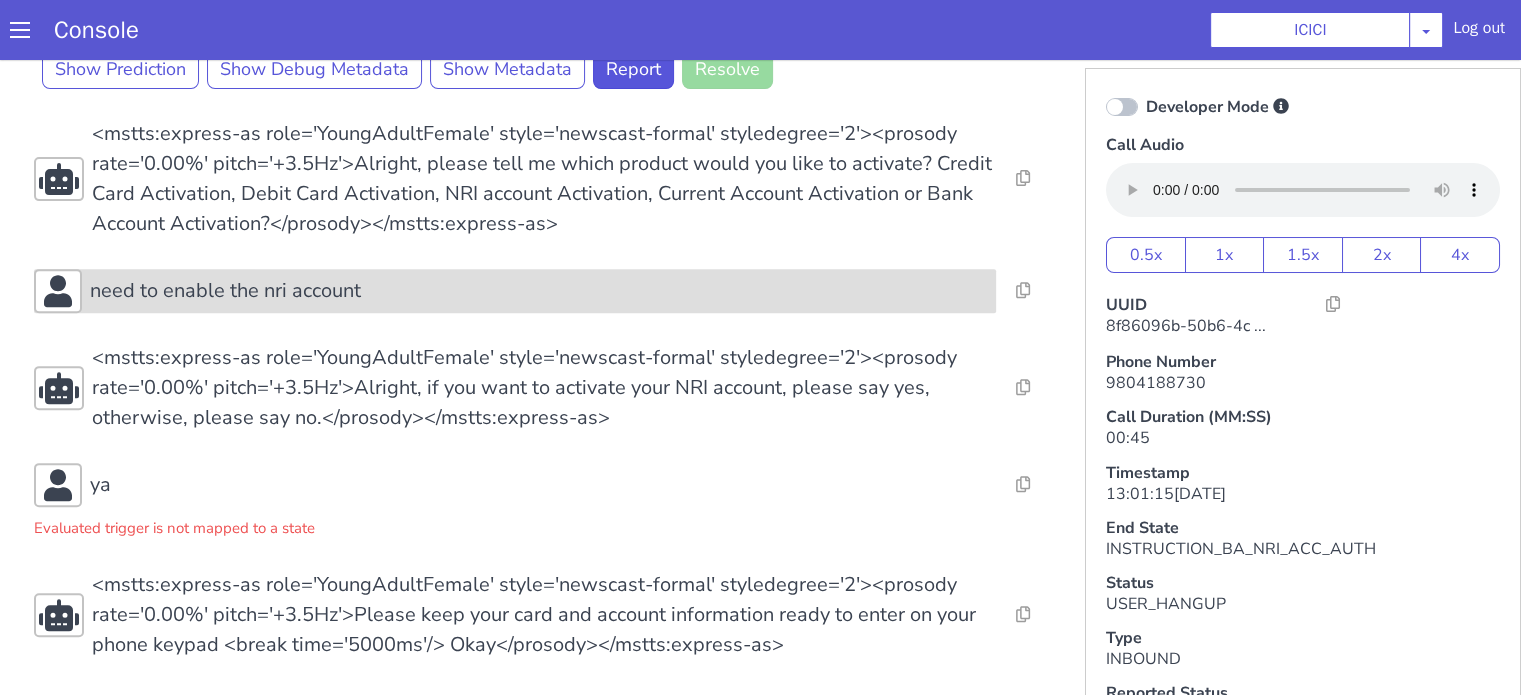 click on "need to enable the nri account" at bounding box center [539, 291] 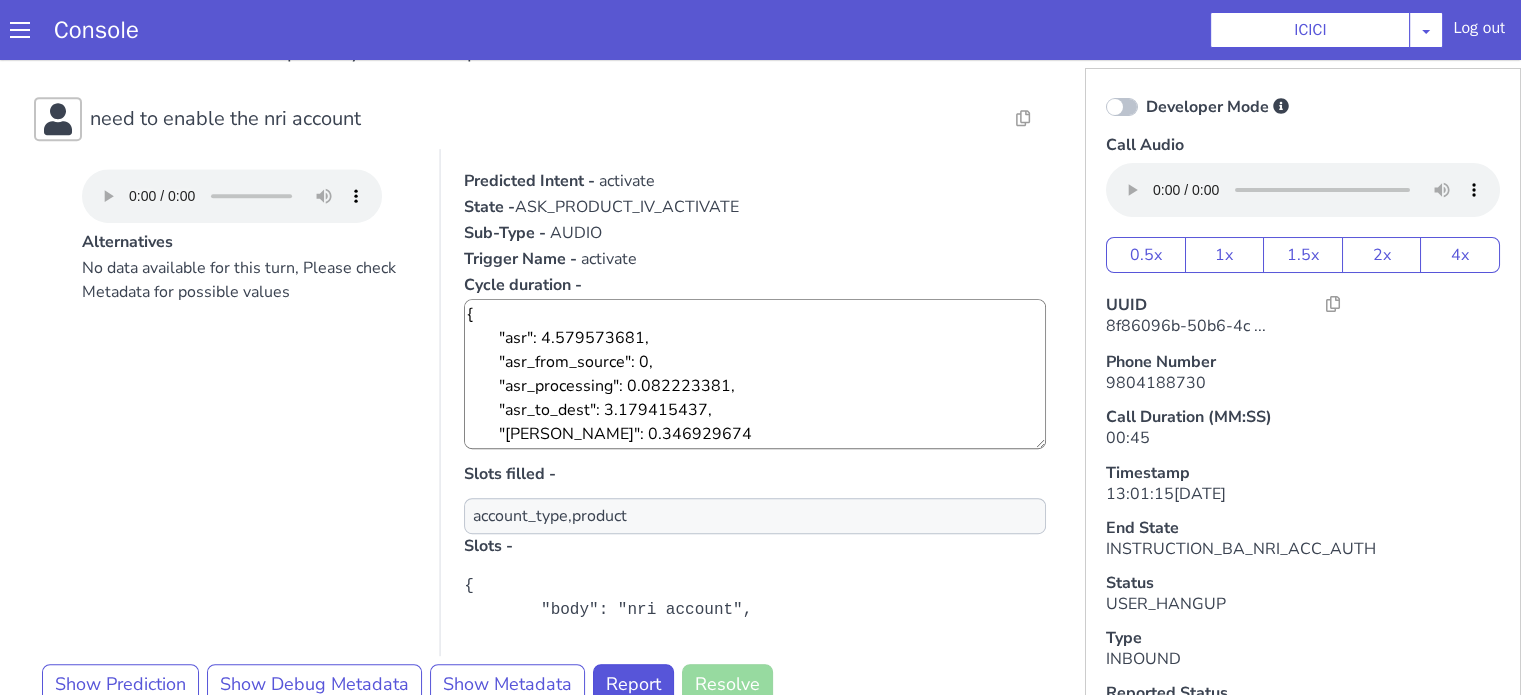 scroll, scrollTop: 1015, scrollLeft: 0, axis: vertical 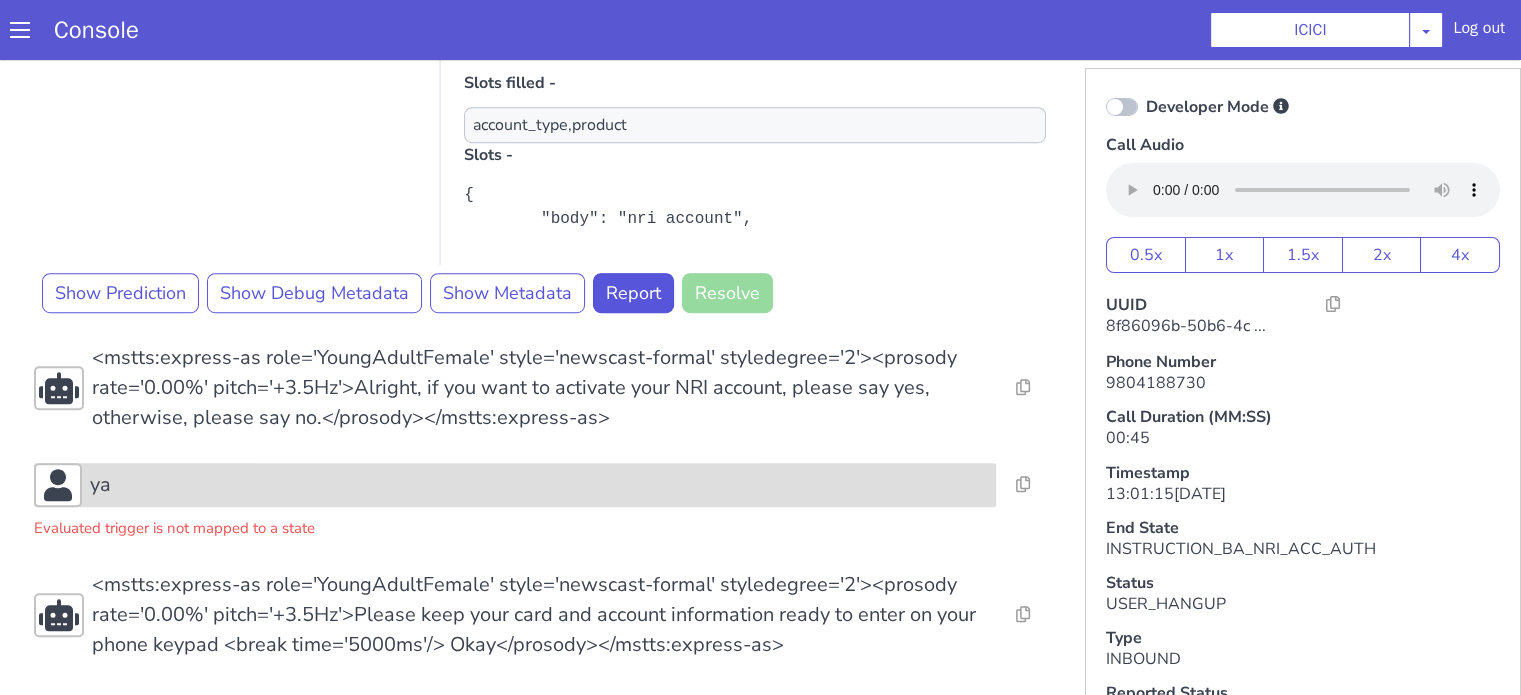 click on "ya" at bounding box center (539, 485) 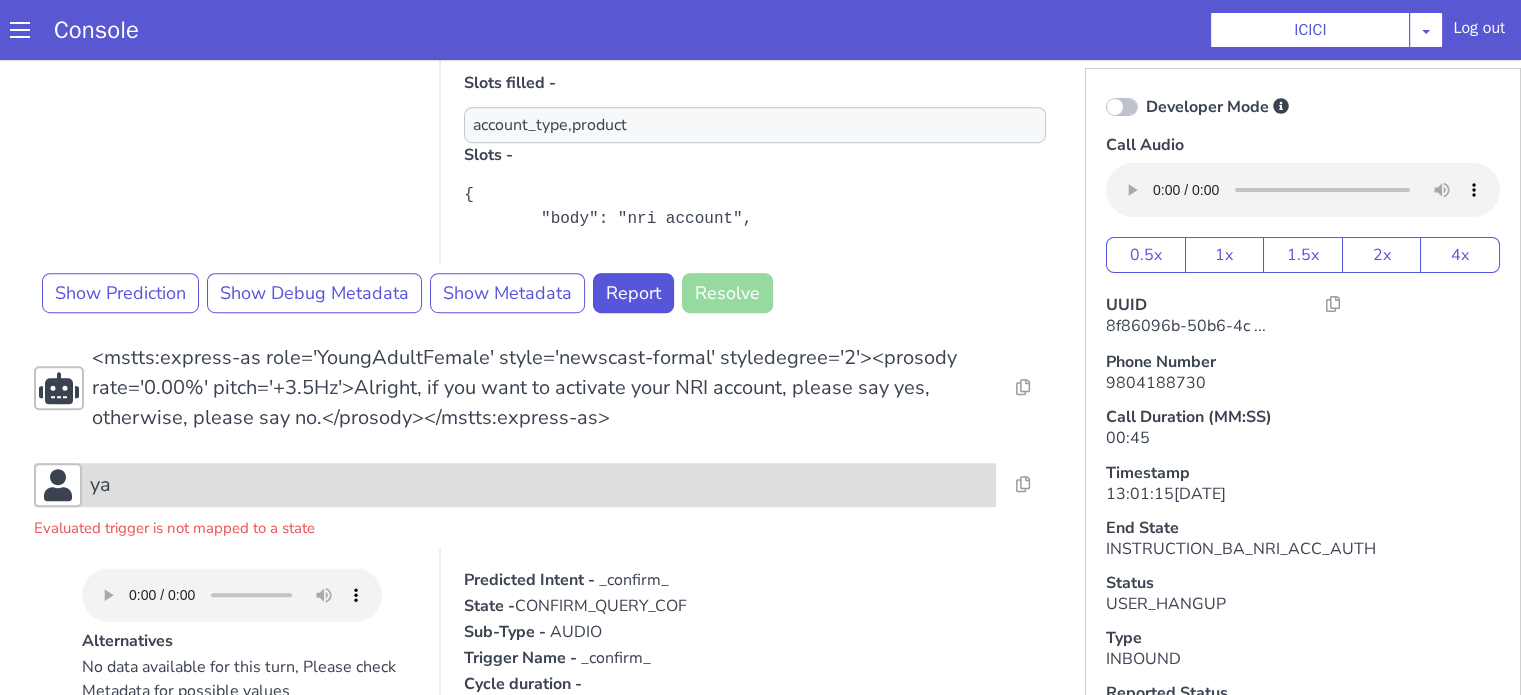 click on "ya" at bounding box center [539, 485] 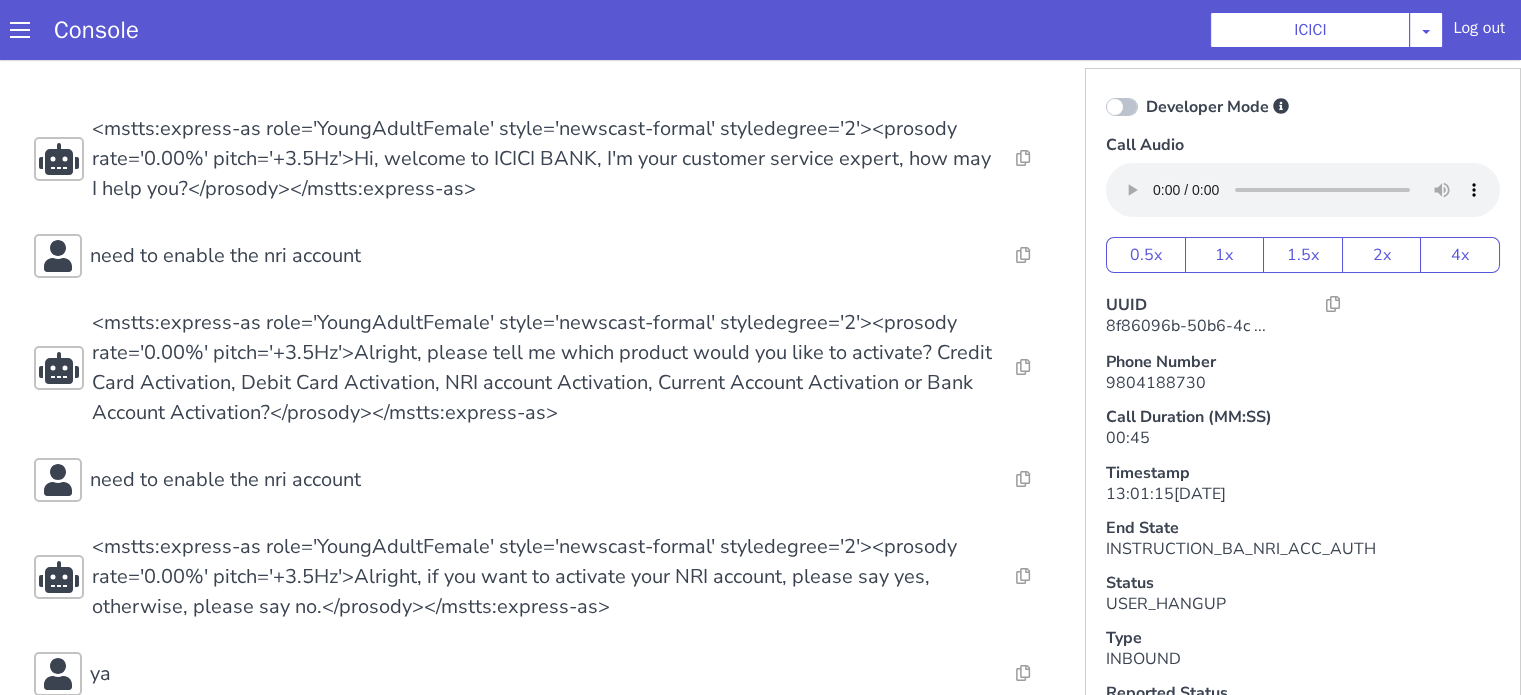 scroll, scrollTop: 0, scrollLeft: 0, axis: both 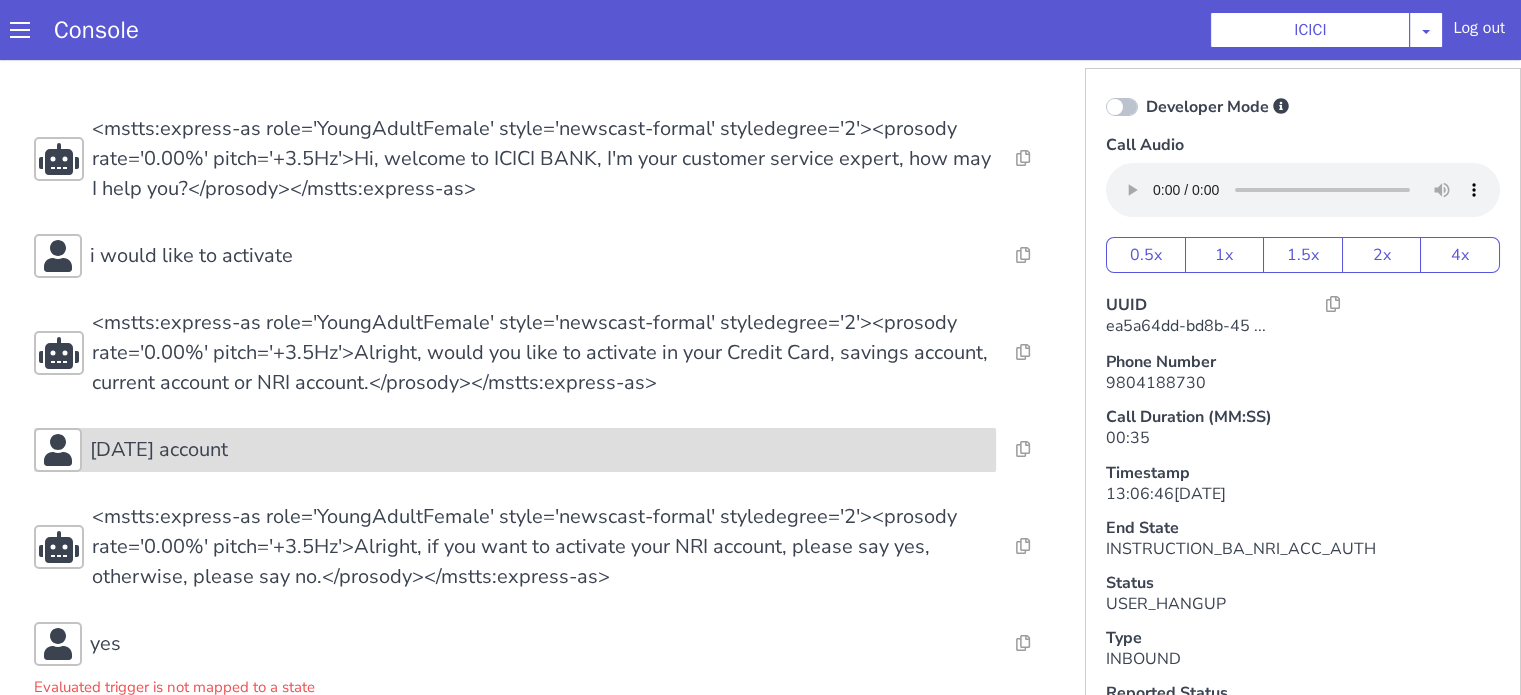 click on "tomorrow account" at bounding box center (539, 450) 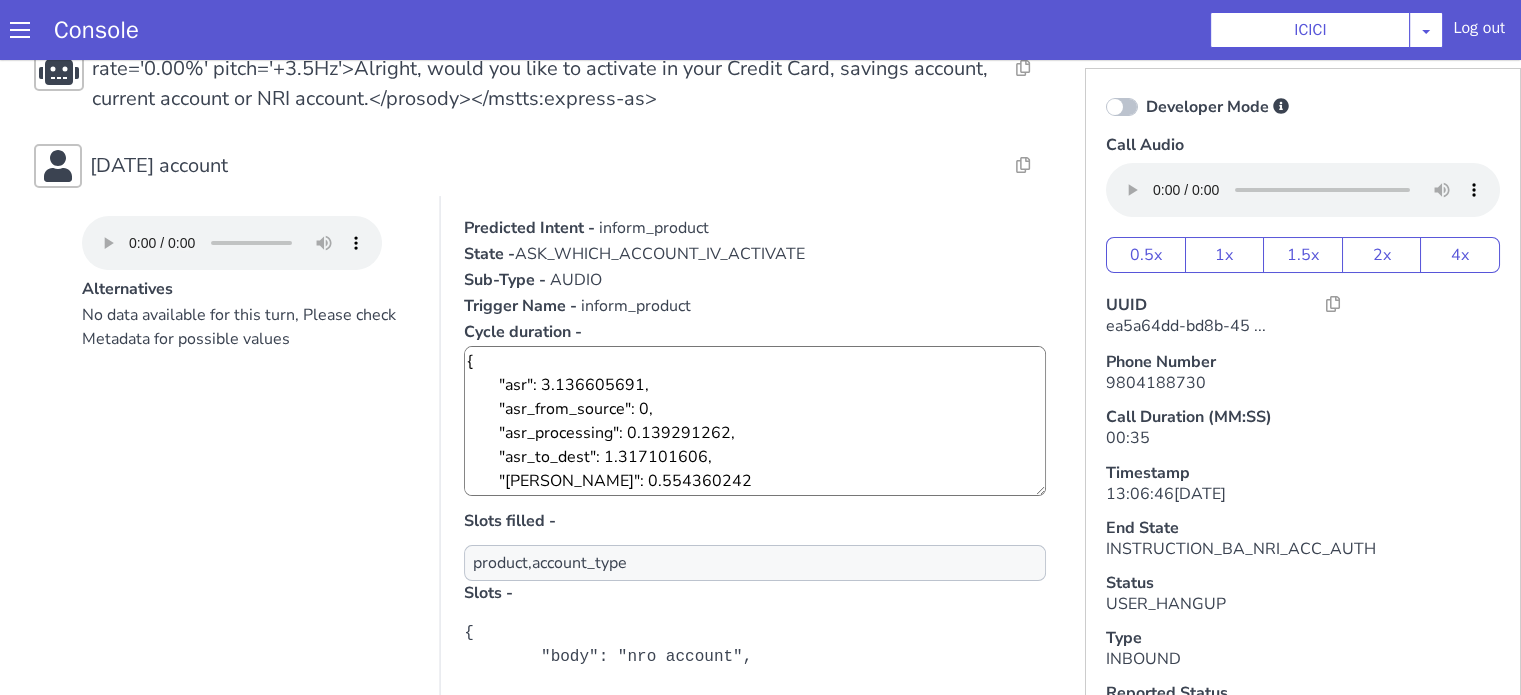 scroll, scrollTop: 300, scrollLeft: 0, axis: vertical 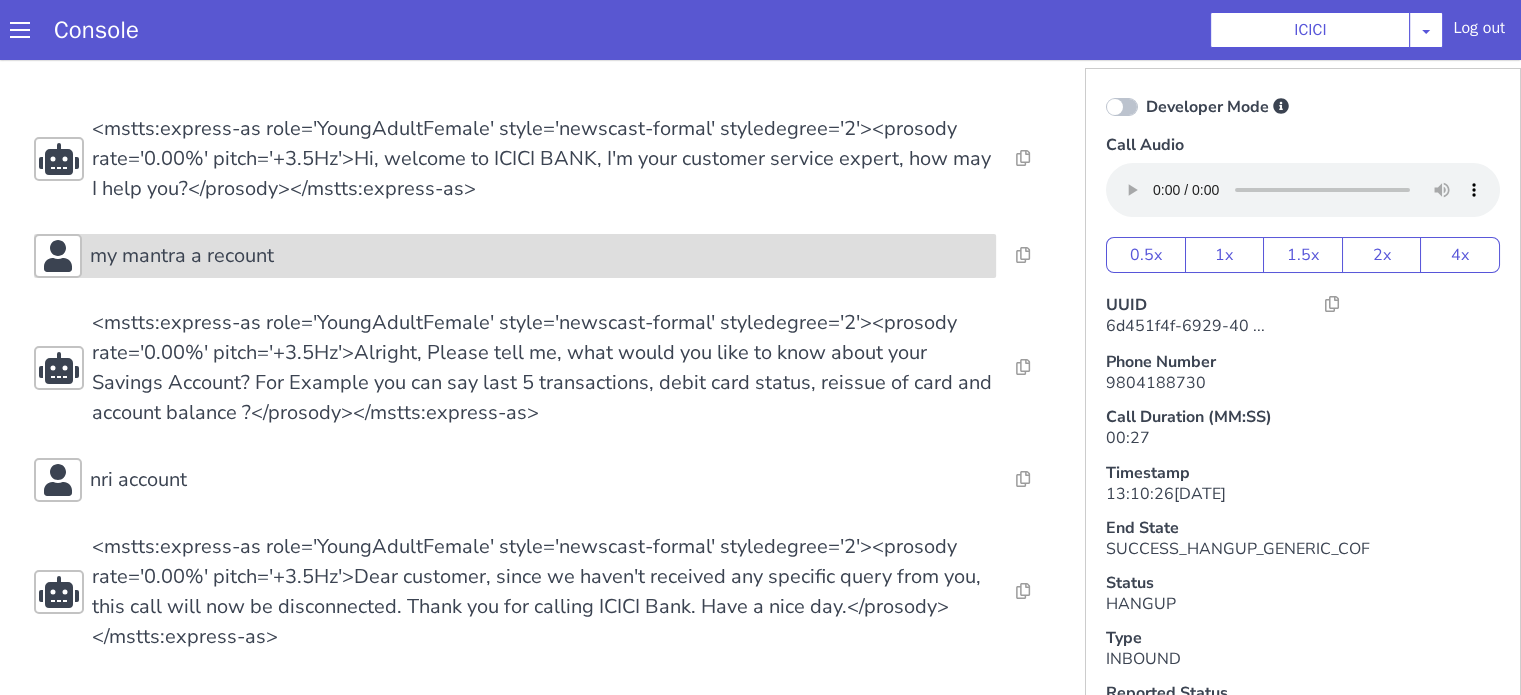 click on "my mantra a recount" at bounding box center [539, 256] 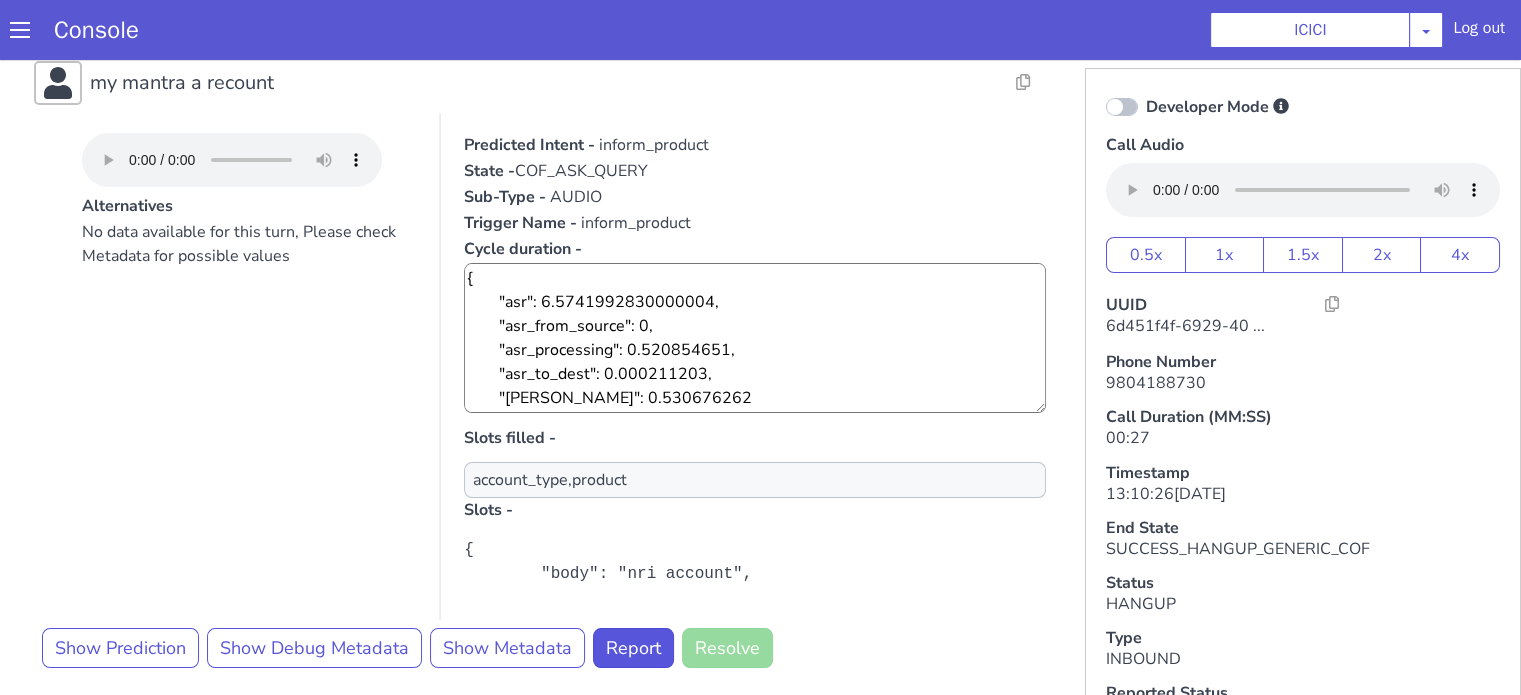 scroll, scrollTop: 200, scrollLeft: 0, axis: vertical 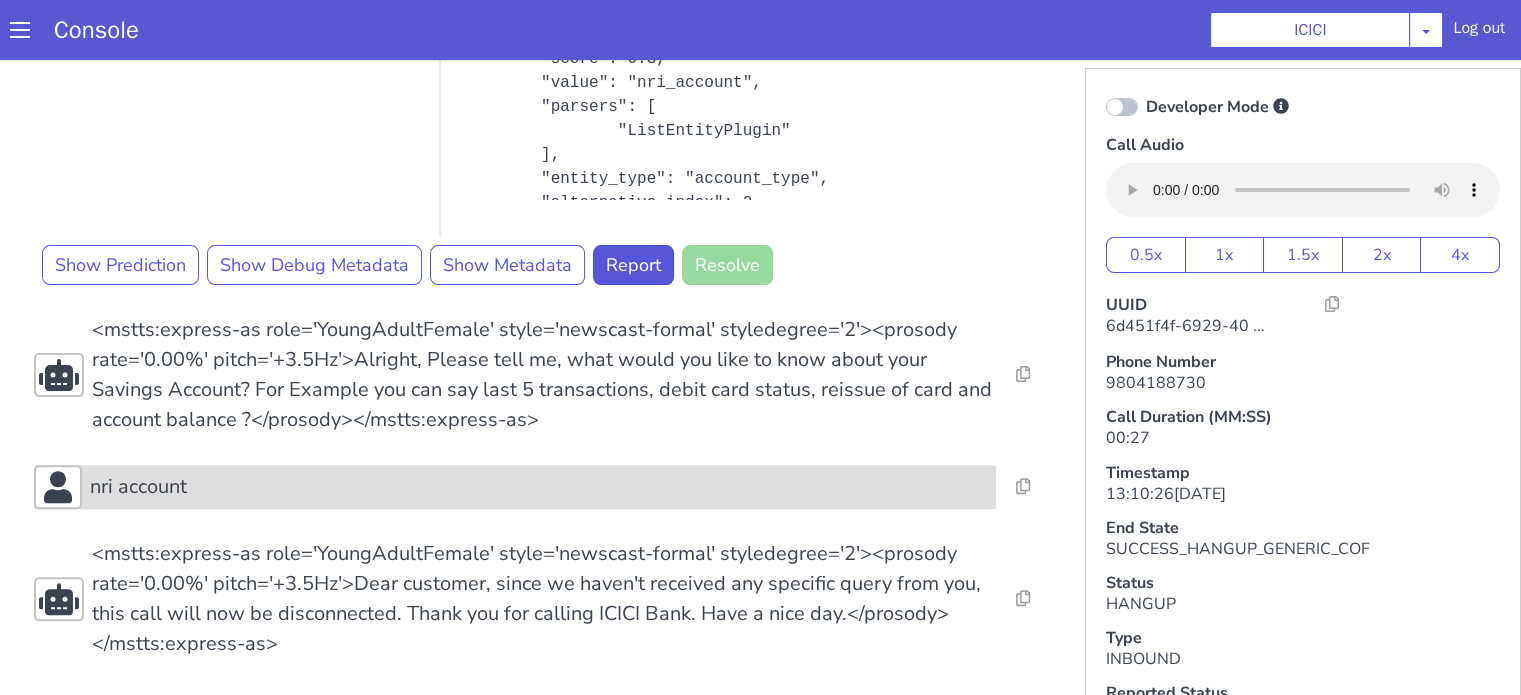 click on "nri account" at bounding box center [539, 487] 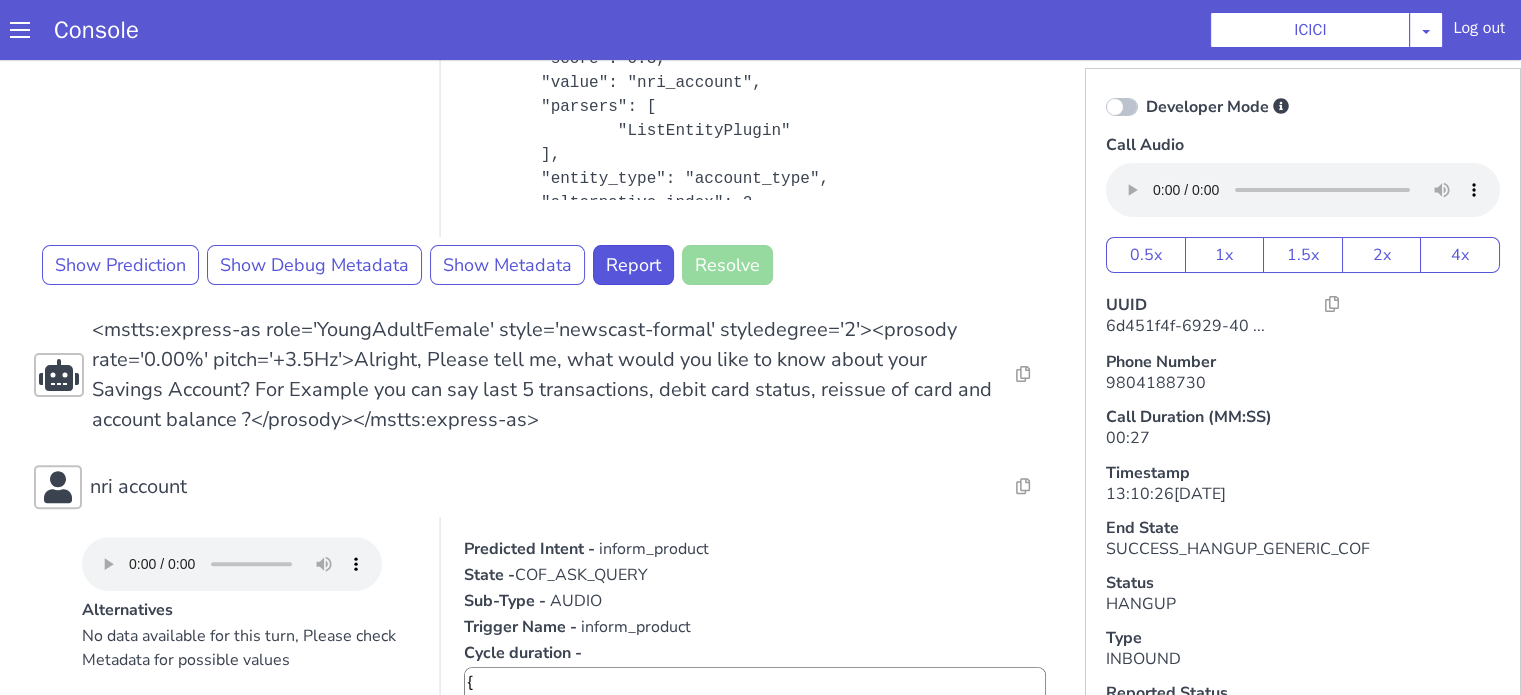 scroll, scrollTop: 956, scrollLeft: 0, axis: vertical 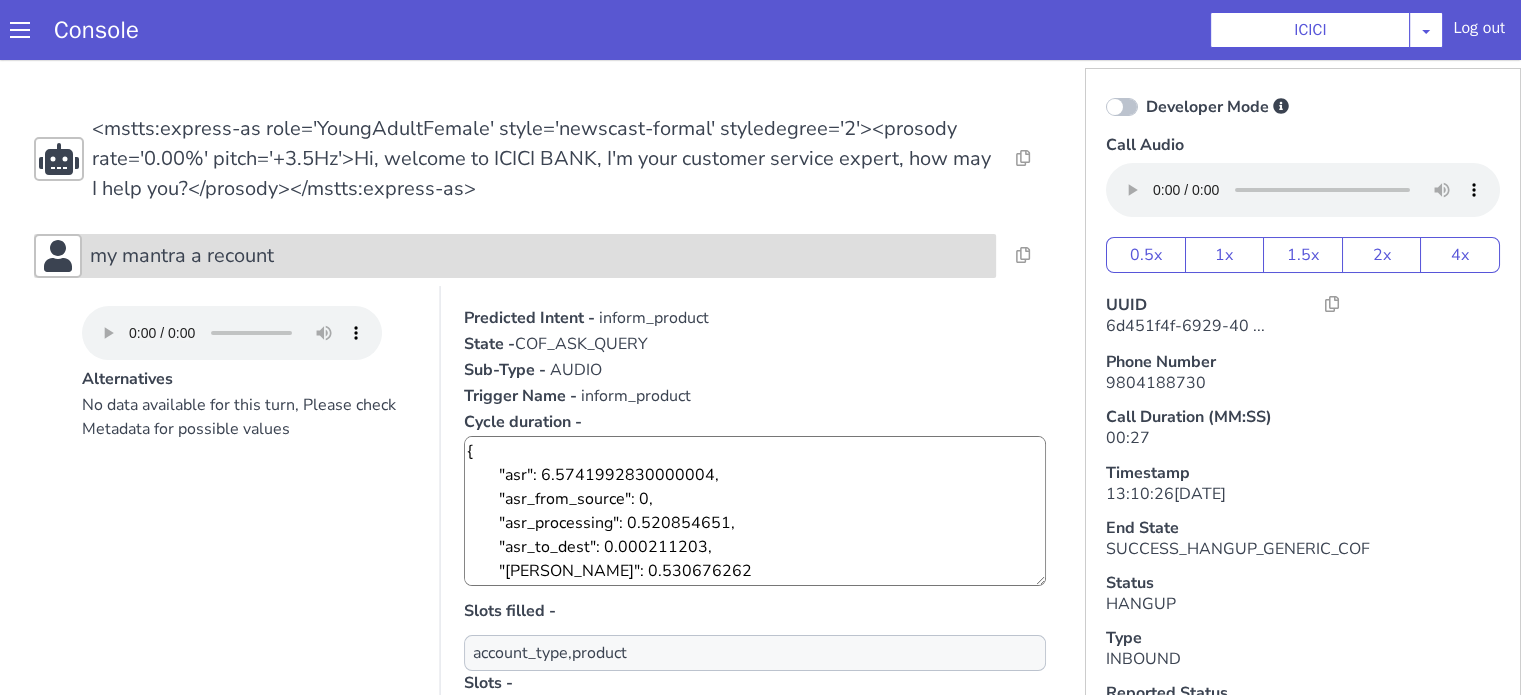 click on "my mantra a recount" at bounding box center [539, 256] 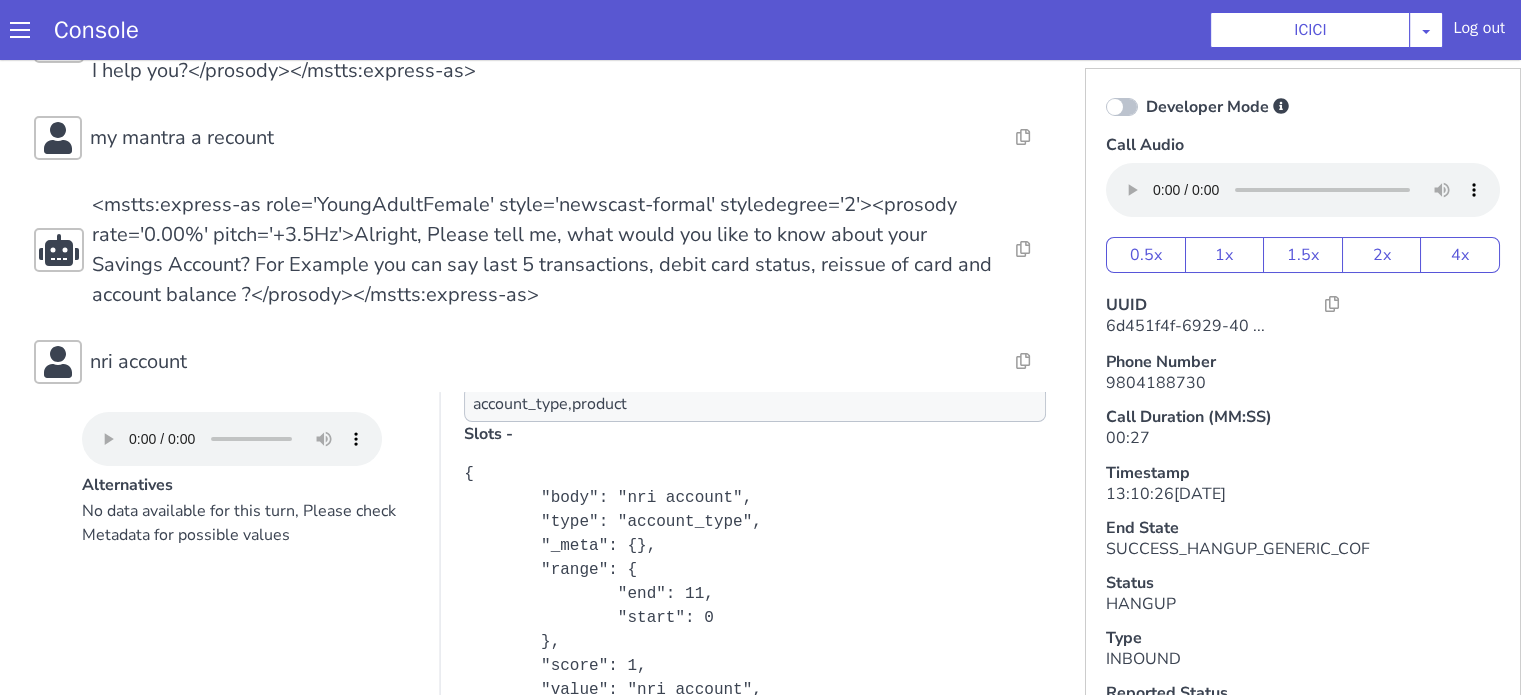 scroll, scrollTop: 0, scrollLeft: 0, axis: both 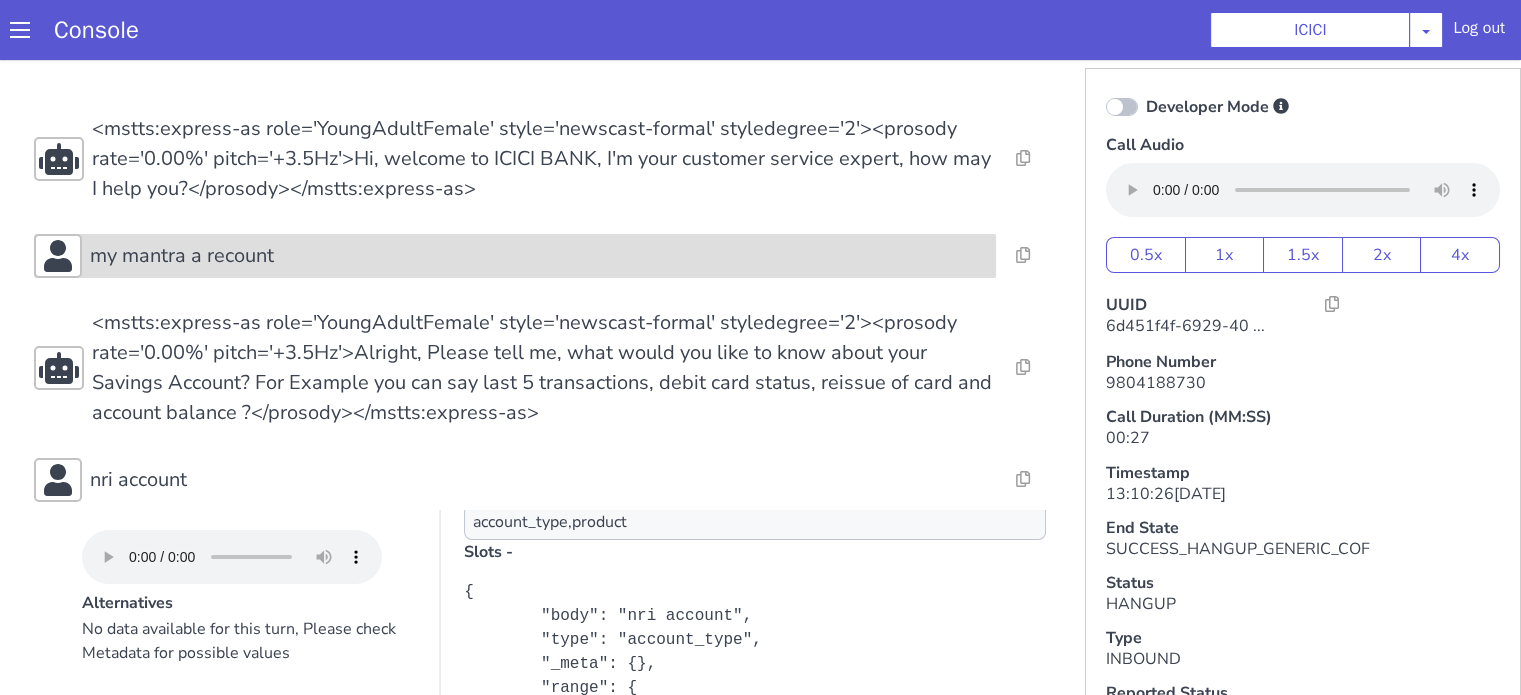click on "my mantra a recount" at bounding box center [539, 256] 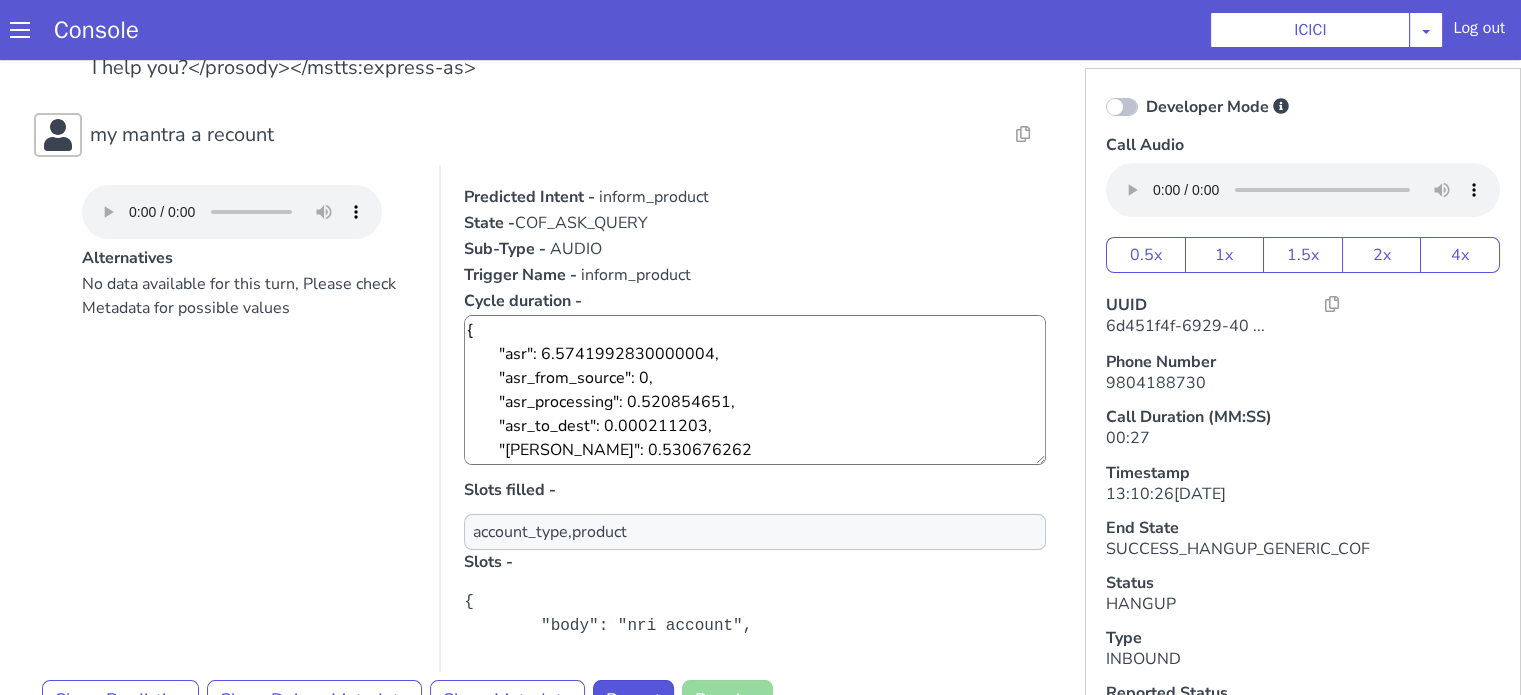 scroll, scrollTop: 200, scrollLeft: 0, axis: vertical 